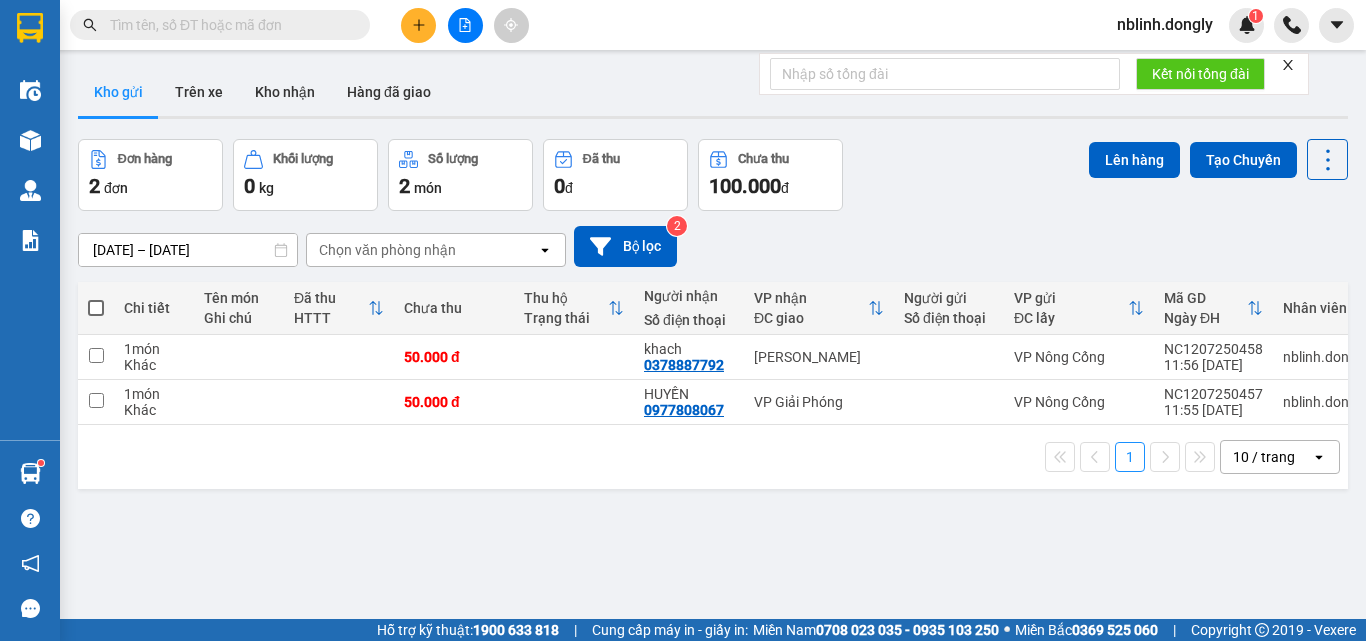 scroll, scrollTop: 0, scrollLeft: 0, axis: both 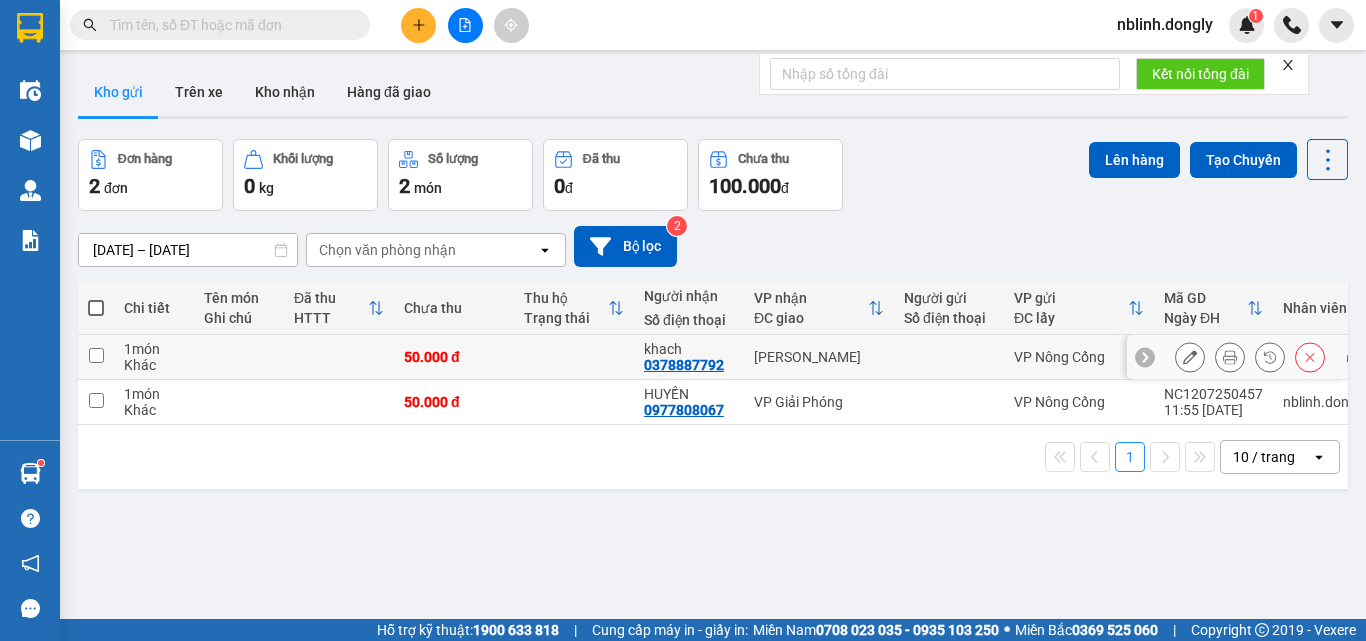 drag, startPoint x: 90, startPoint y: 352, endPoint x: 197, endPoint y: 368, distance: 108.18965 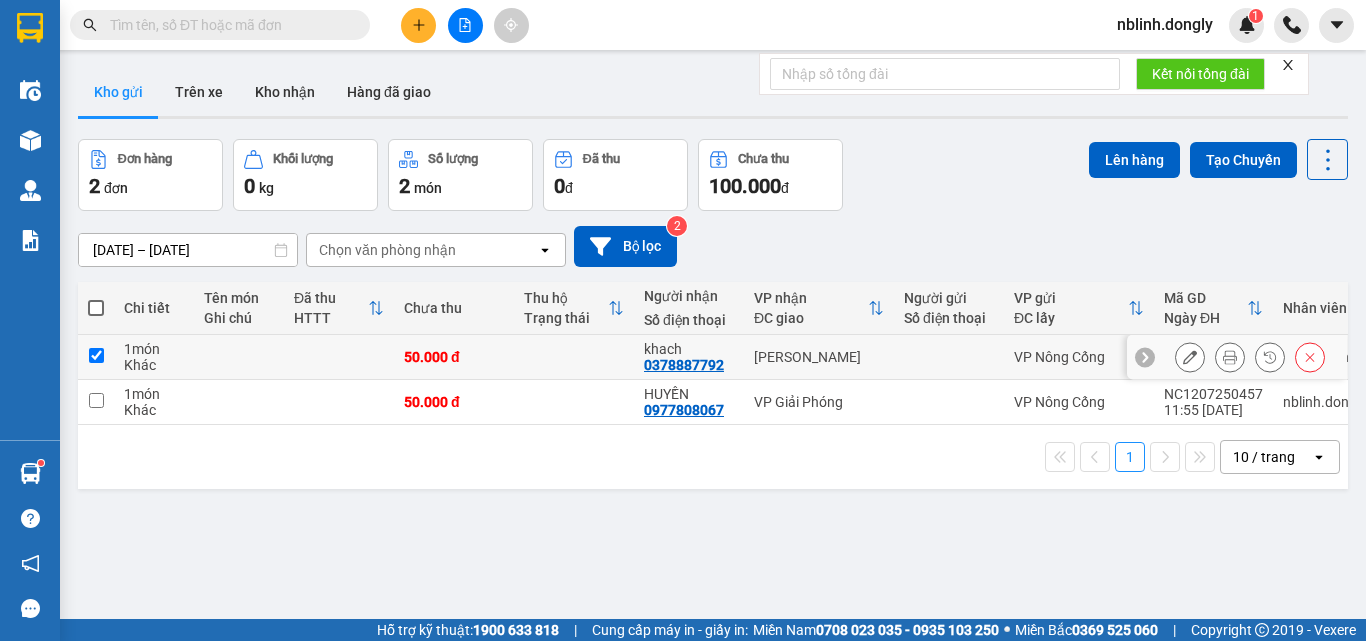 checkbox on "true" 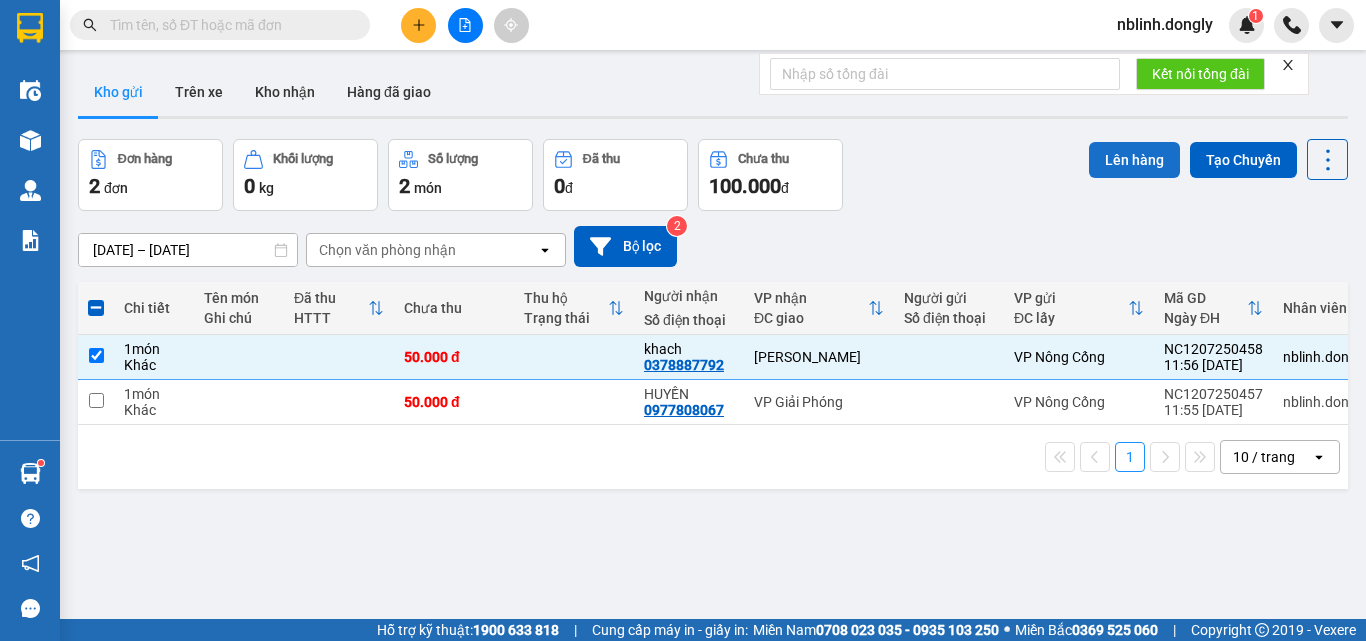 click on "Lên hàng" at bounding box center [1134, 160] 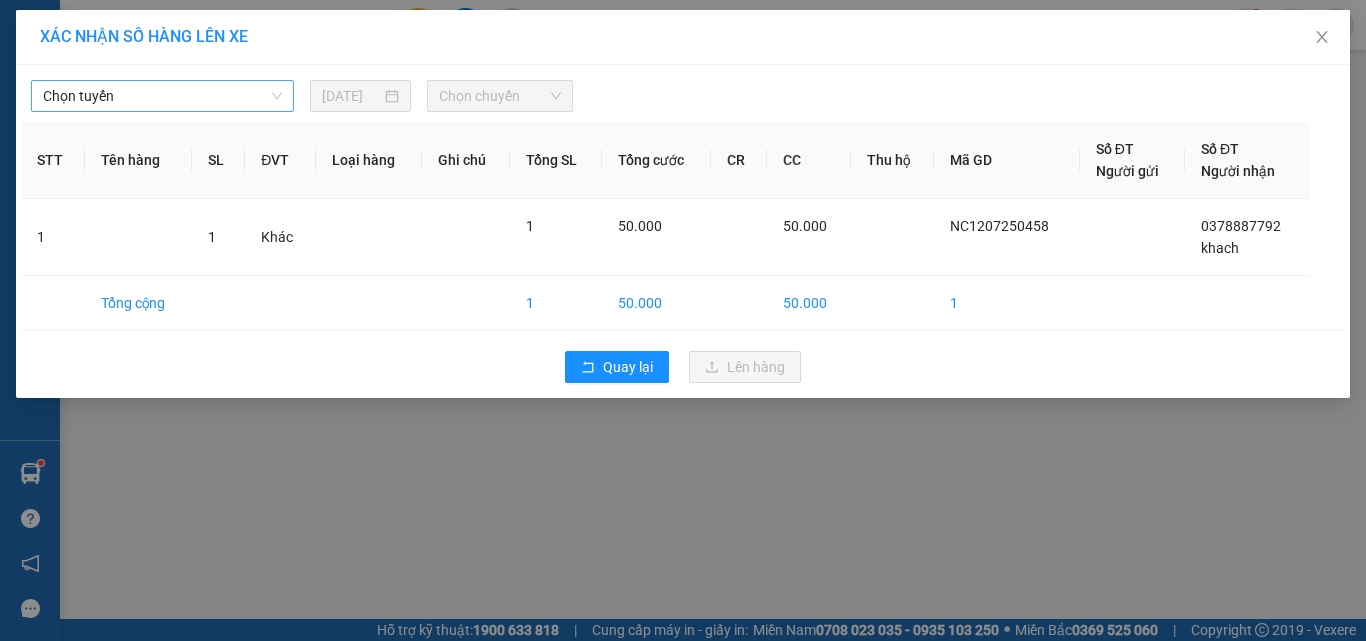 click on "Chọn tuyến" at bounding box center [162, 96] 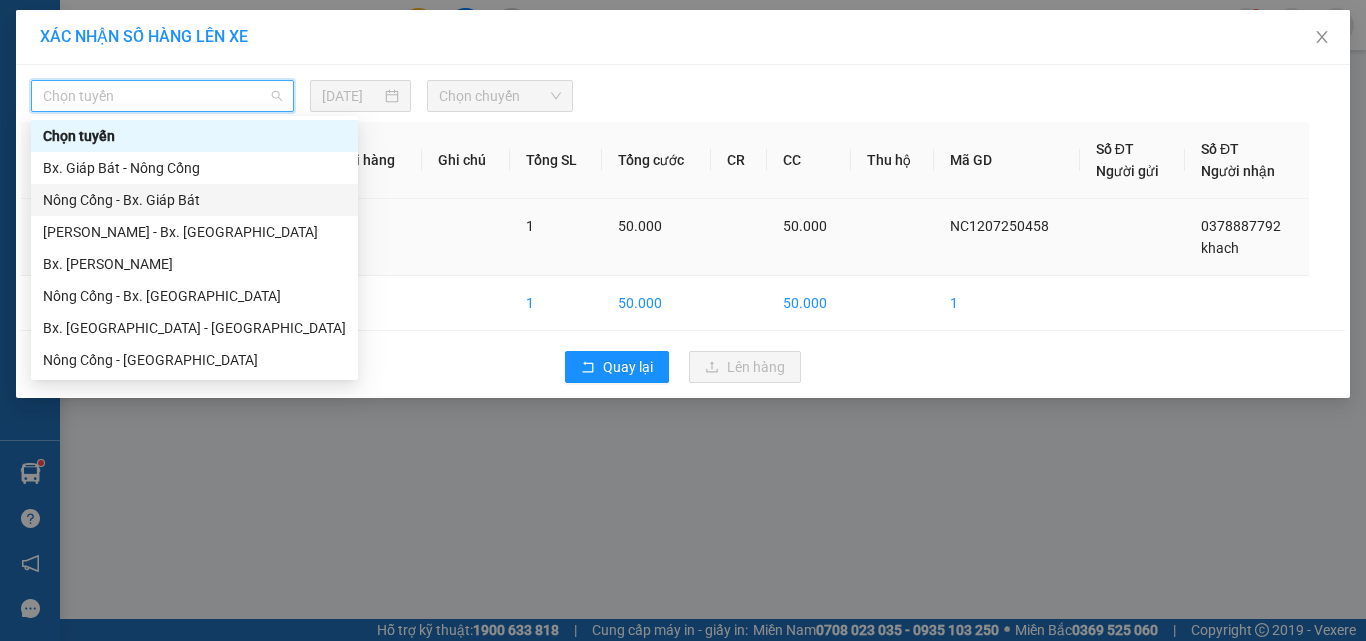 drag, startPoint x: 146, startPoint y: 203, endPoint x: 170, endPoint y: 201, distance: 24.083189 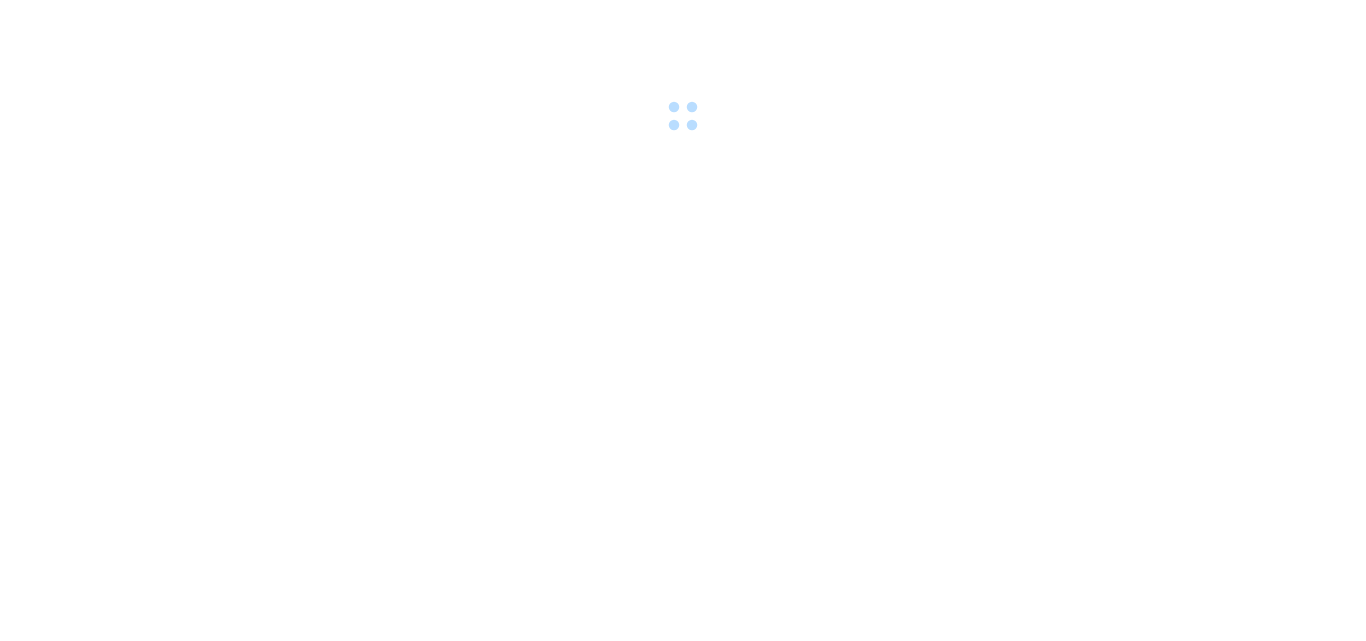 scroll, scrollTop: 0, scrollLeft: 0, axis: both 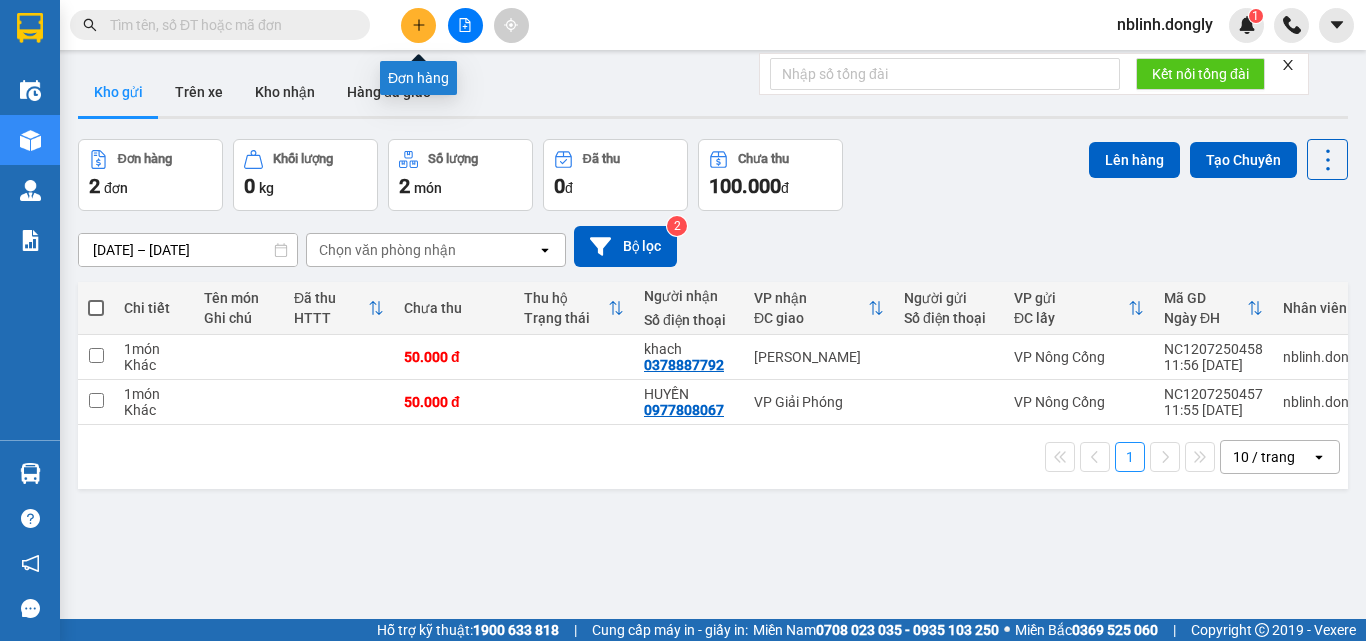 click 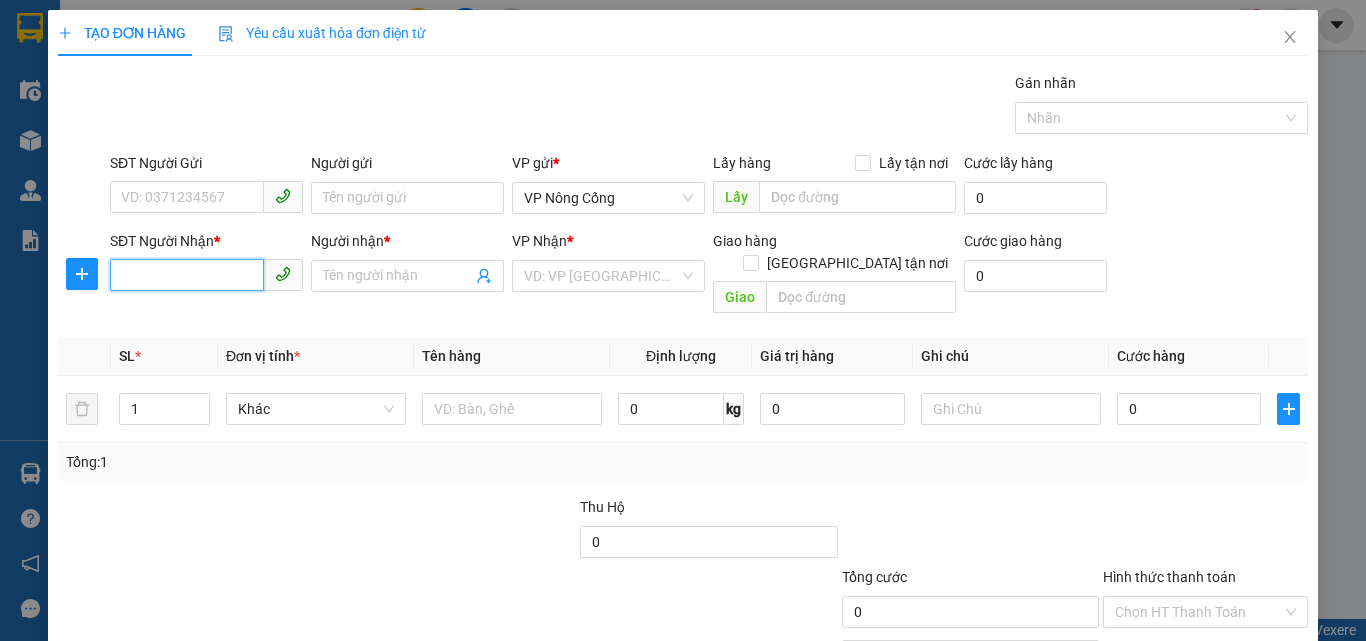 click on "SĐT Người Nhận  *" at bounding box center (187, 275) 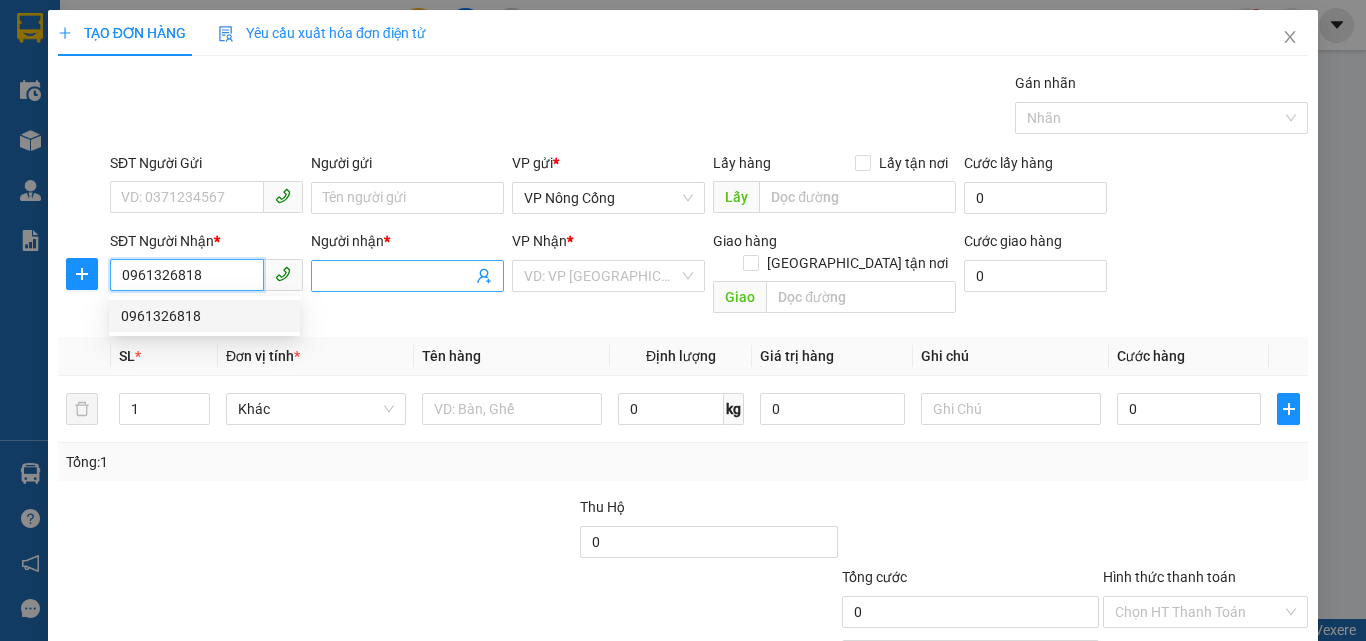 type on "0961326818" 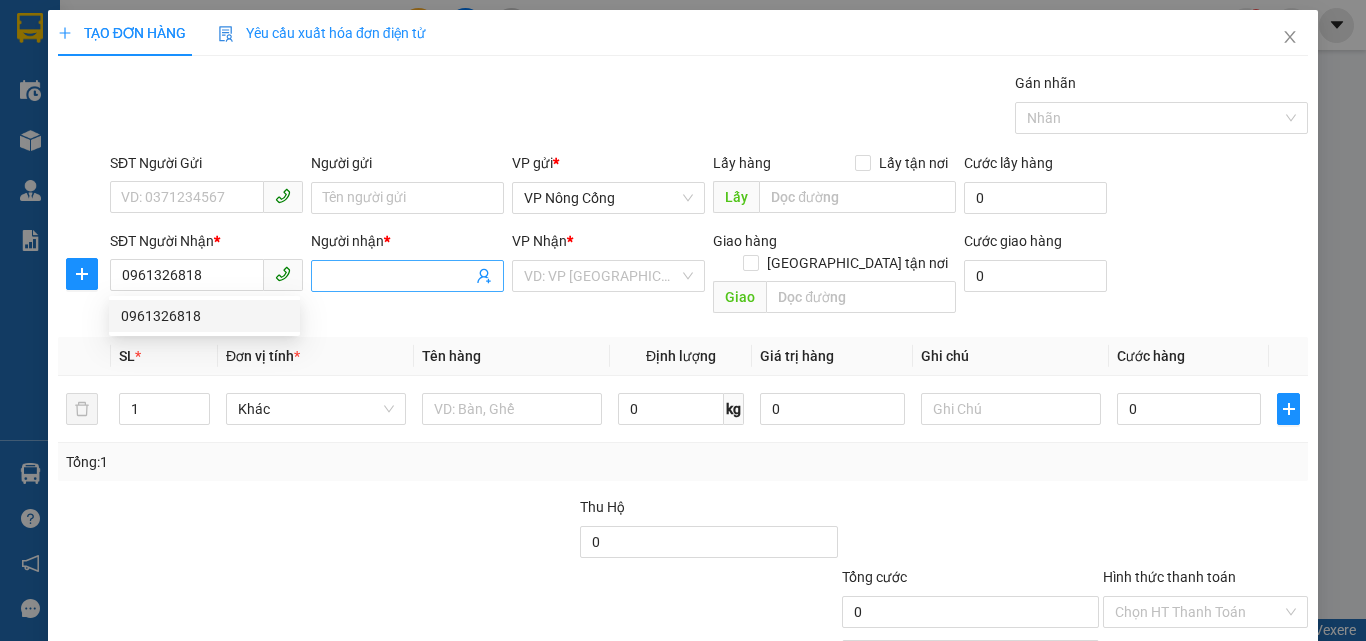 click on "Người nhận  *" at bounding box center [397, 276] 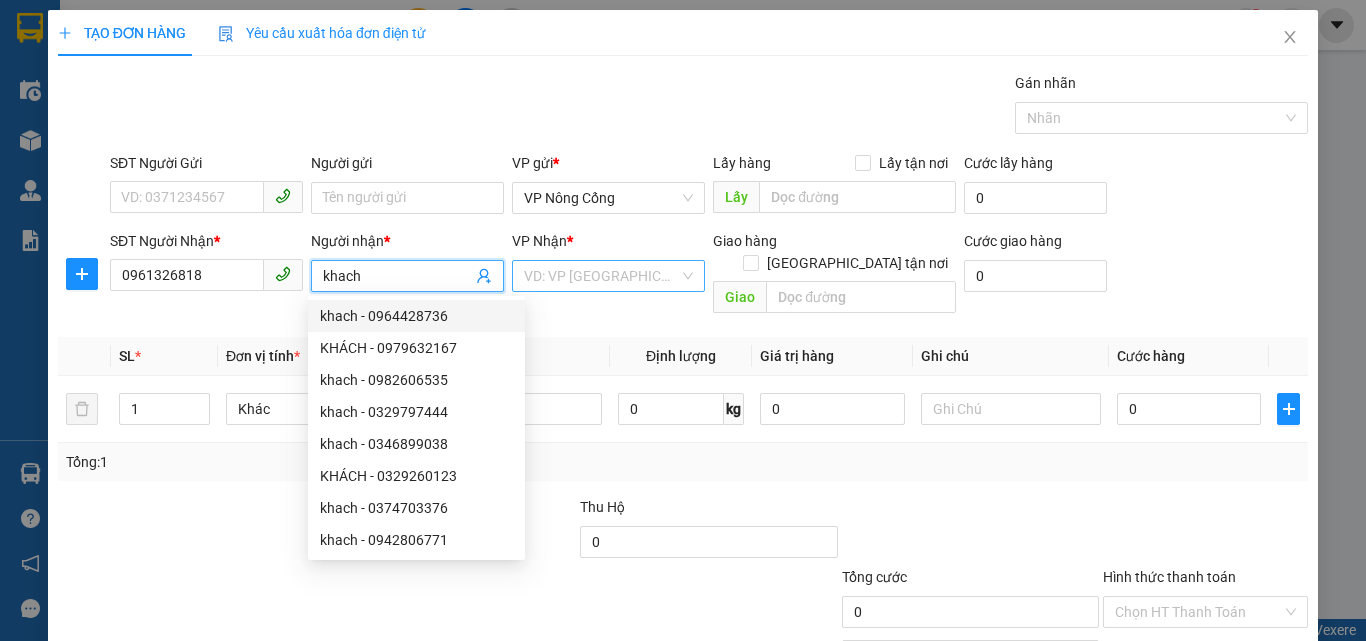 type on "khach" 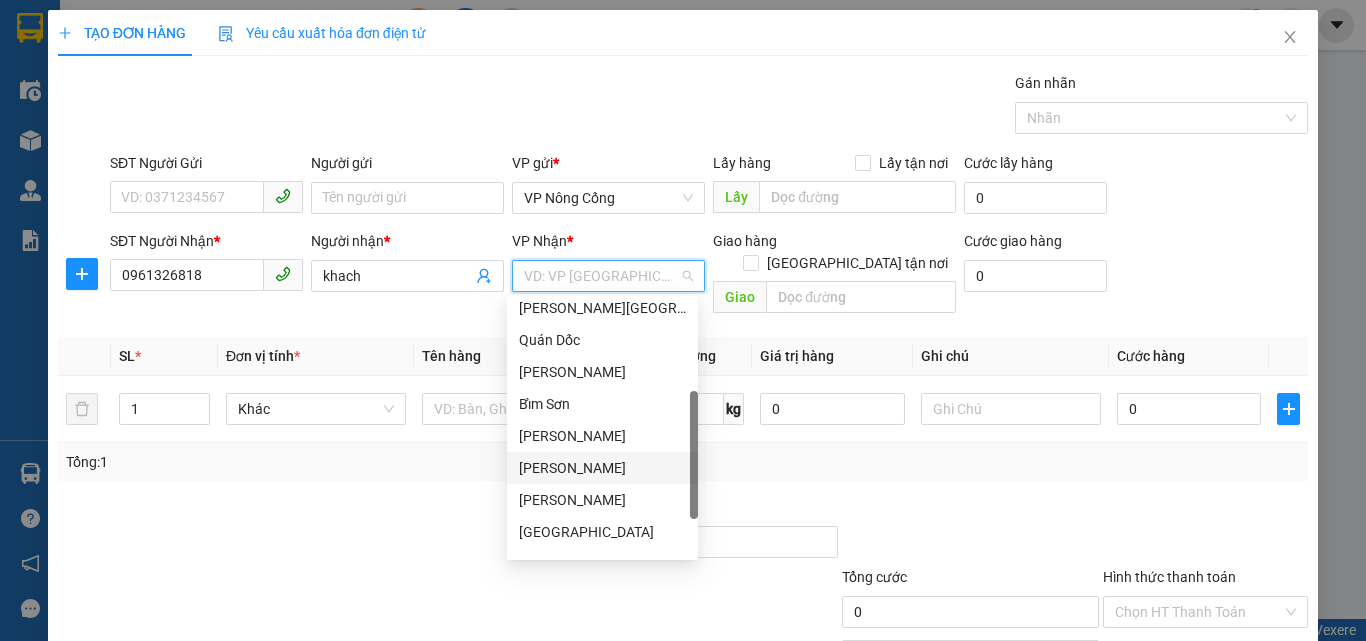 scroll, scrollTop: 288, scrollLeft: 0, axis: vertical 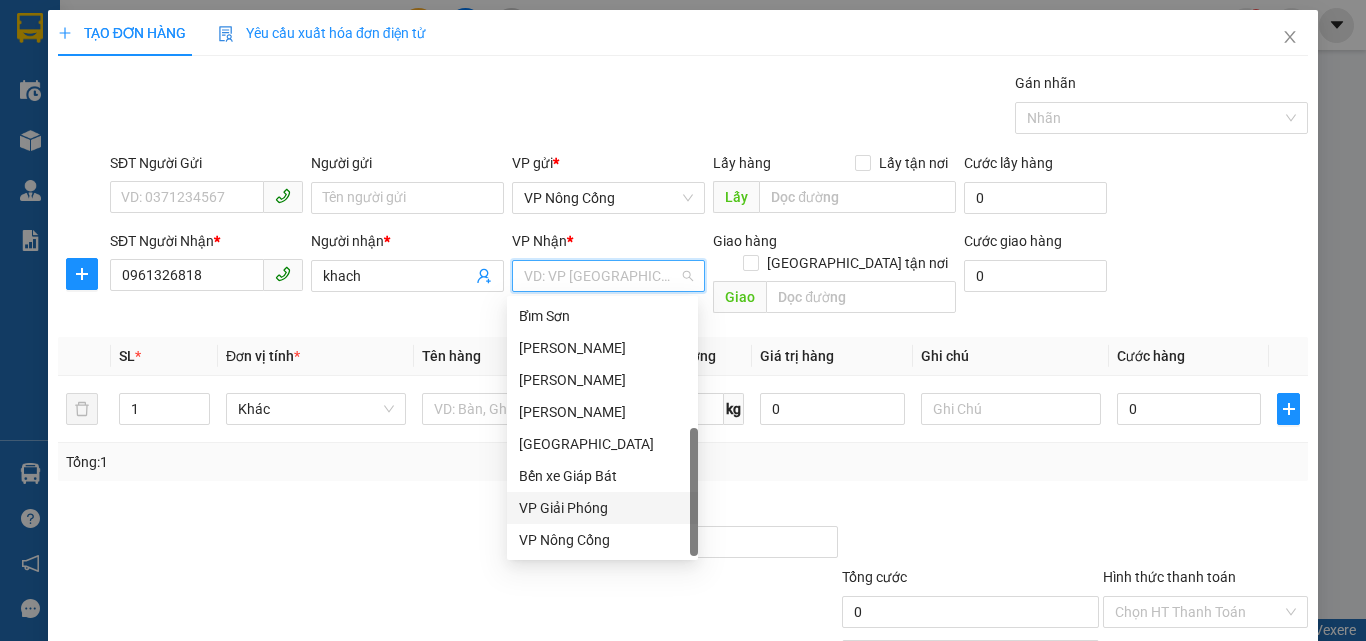 drag, startPoint x: 568, startPoint y: 508, endPoint x: 763, endPoint y: 500, distance: 195.16403 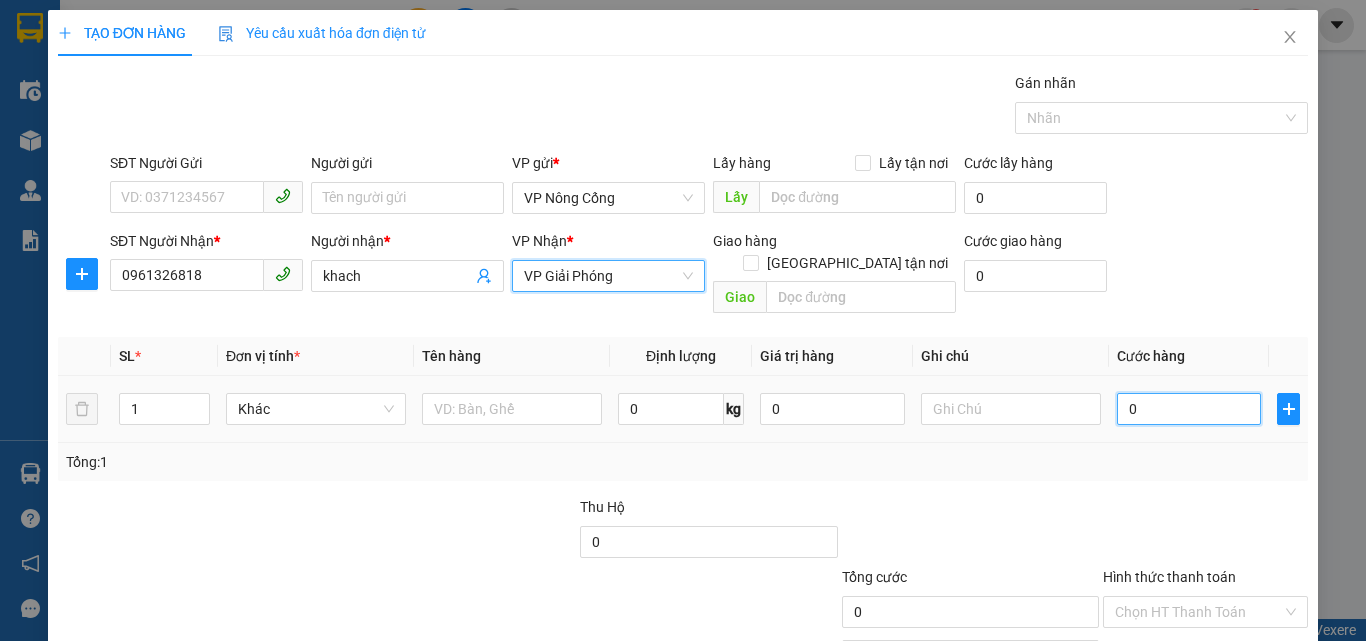 click on "0" at bounding box center (1189, 409) 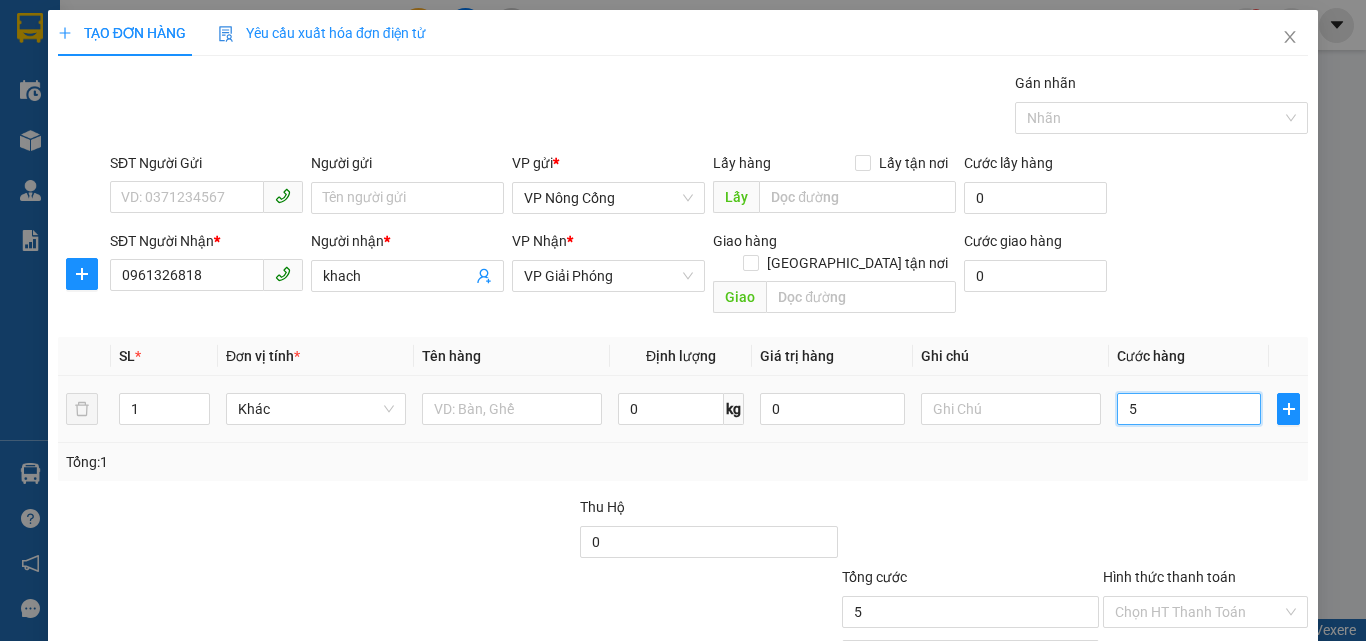 type on "5" 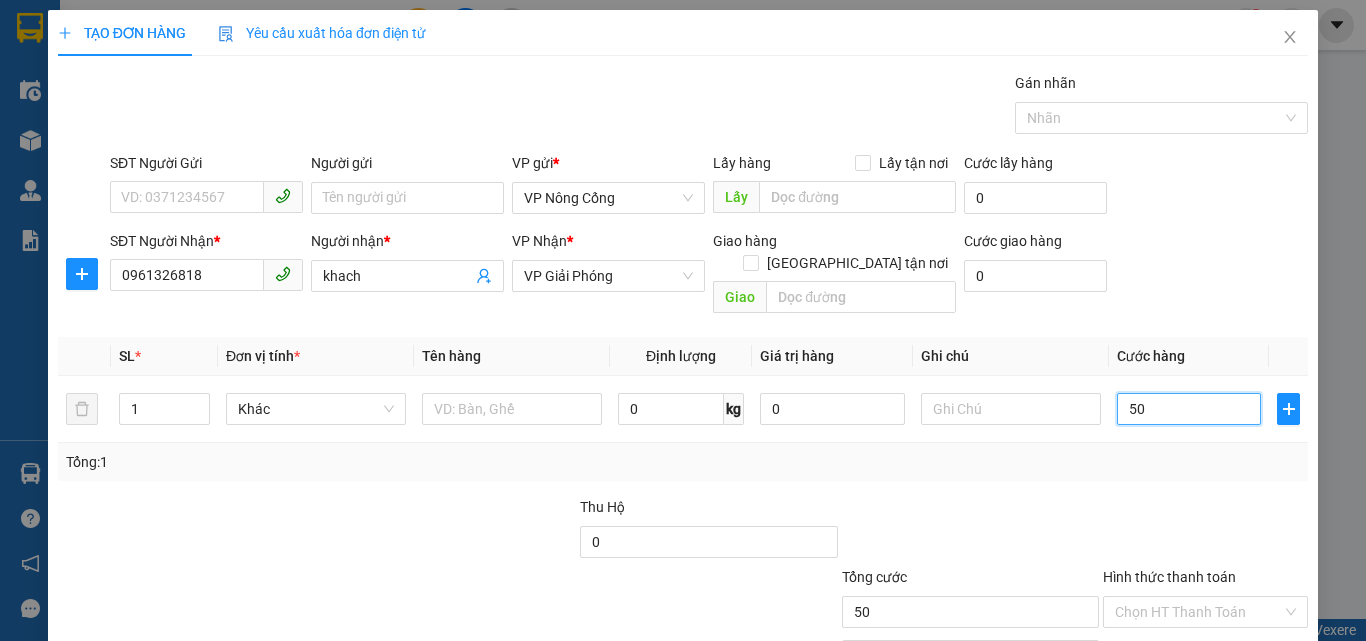 scroll, scrollTop: 99, scrollLeft: 0, axis: vertical 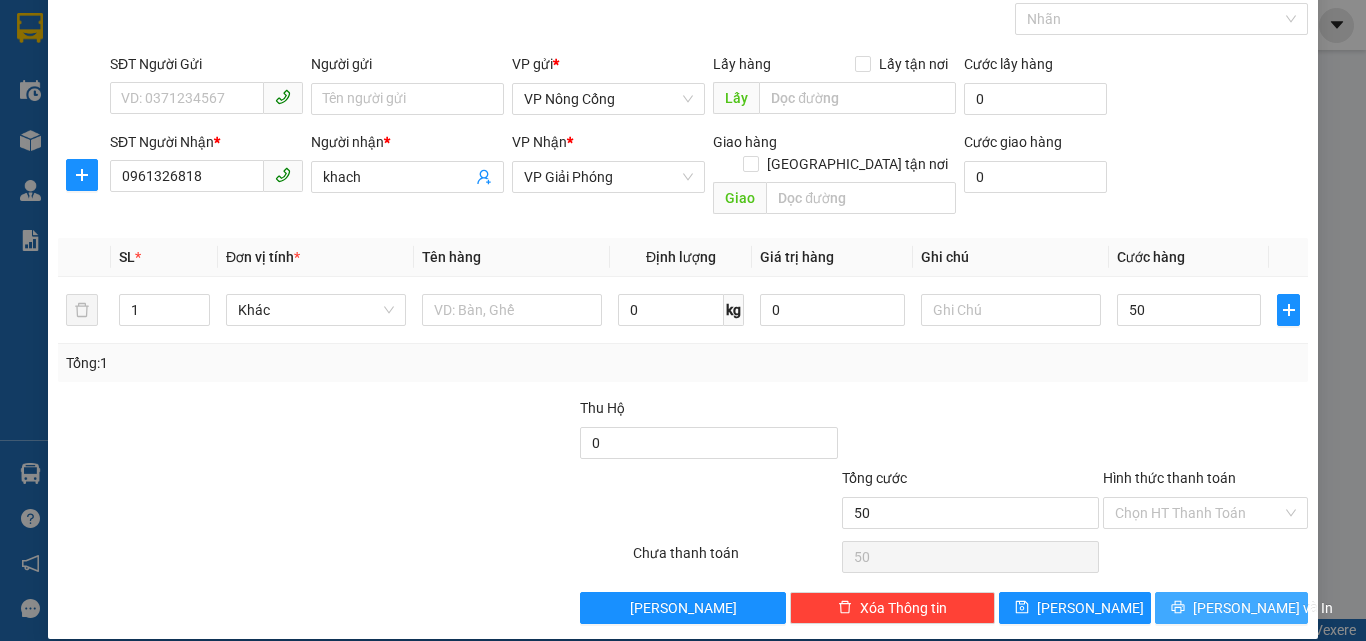 type on "50.000" 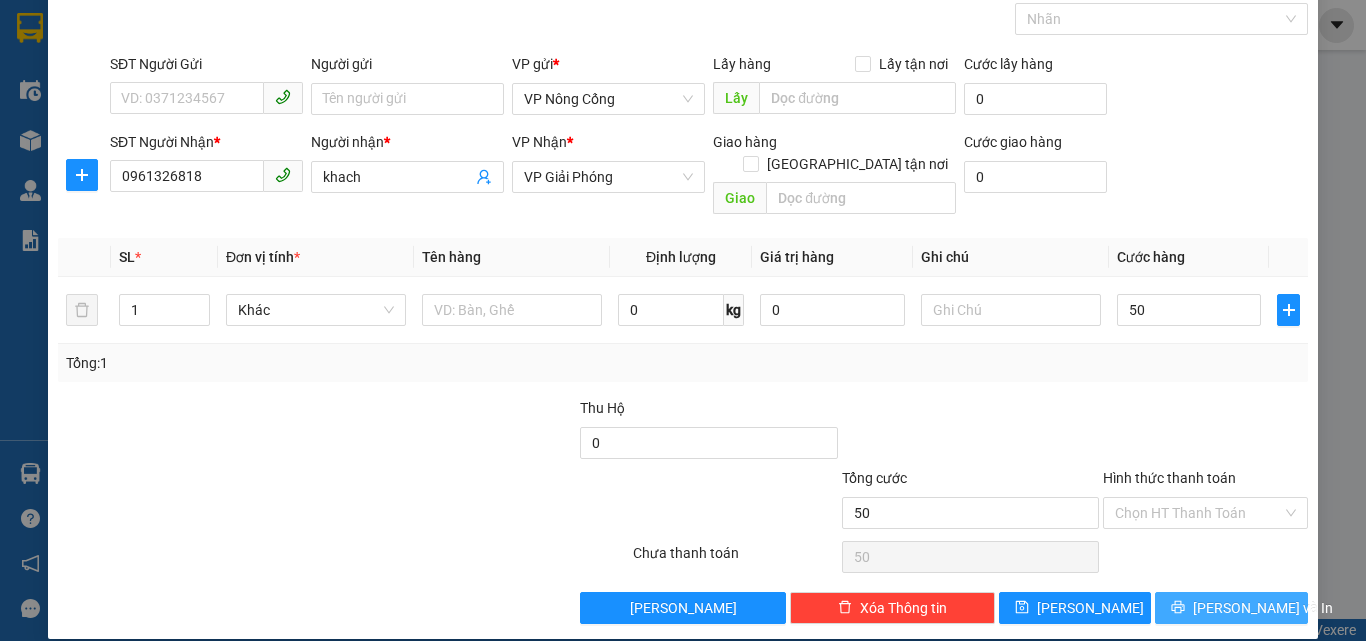 type on "50.000" 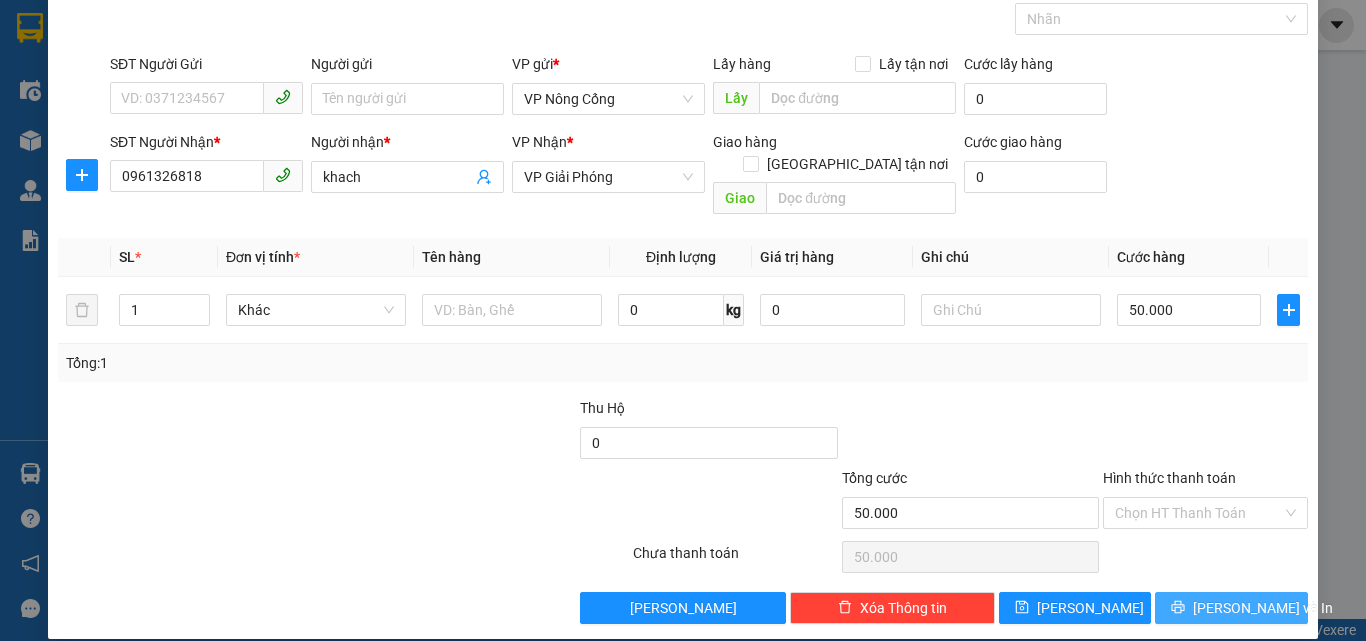 click on "[PERSON_NAME] và In" at bounding box center (1263, 608) 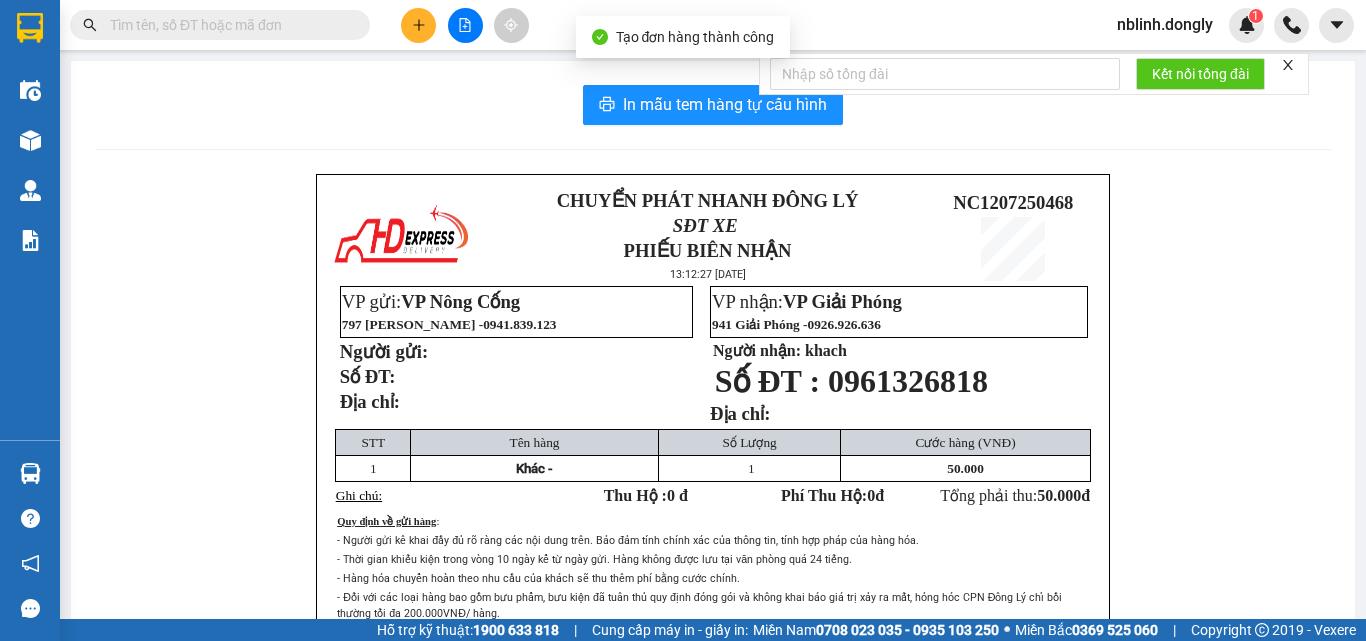 click on "Kết nối tổng đài" at bounding box center (1034, 74) 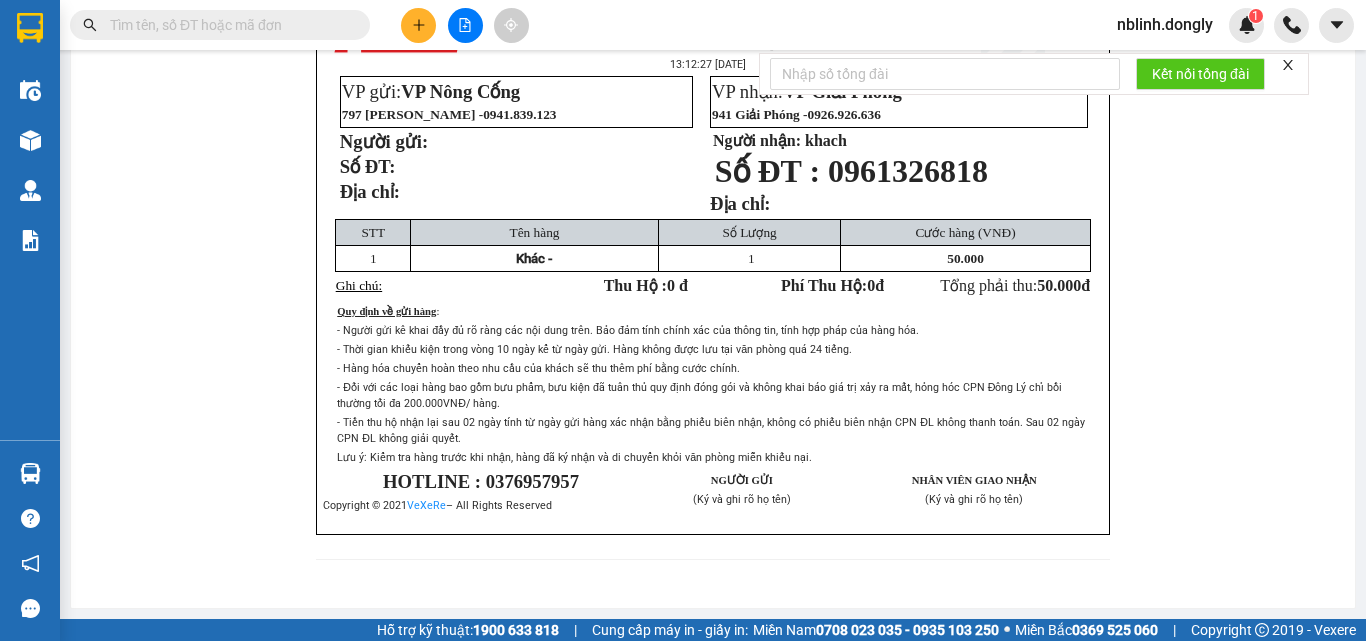 scroll, scrollTop: 0, scrollLeft: 0, axis: both 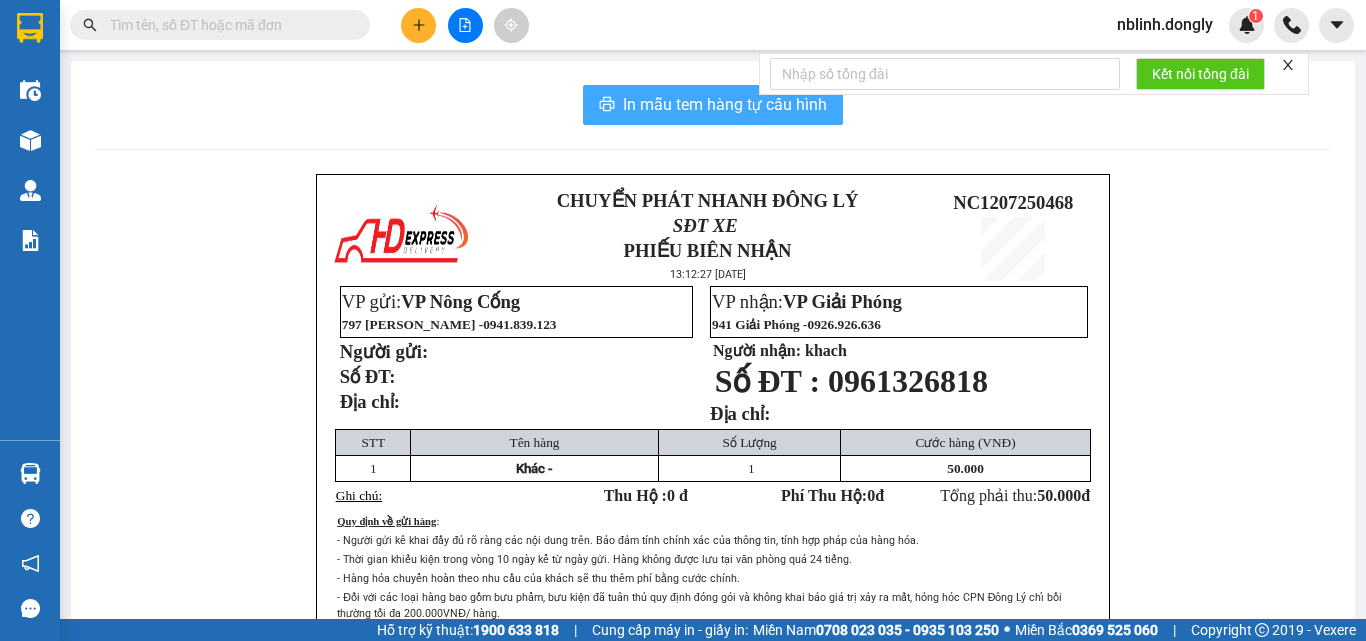 drag, startPoint x: 699, startPoint y: 100, endPoint x: 1006, endPoint y: 448, distance: 464.06143 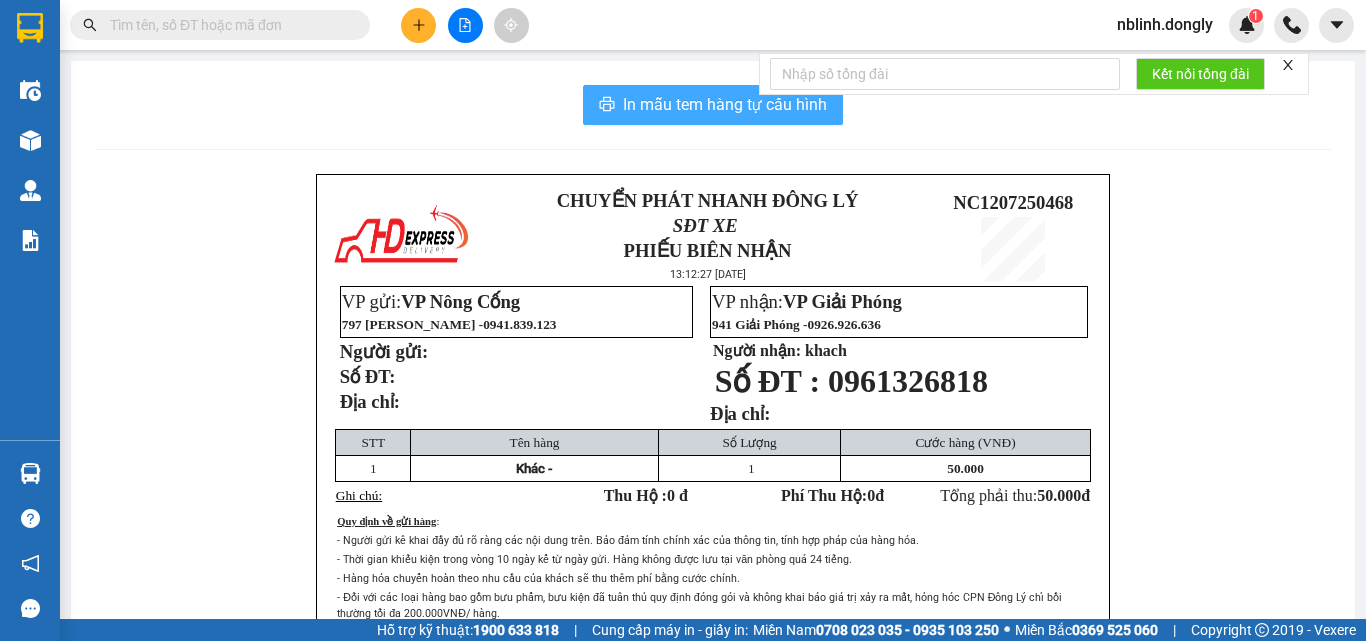 scroll, scrollTop: 0, scrollLeft: 0, axis: both 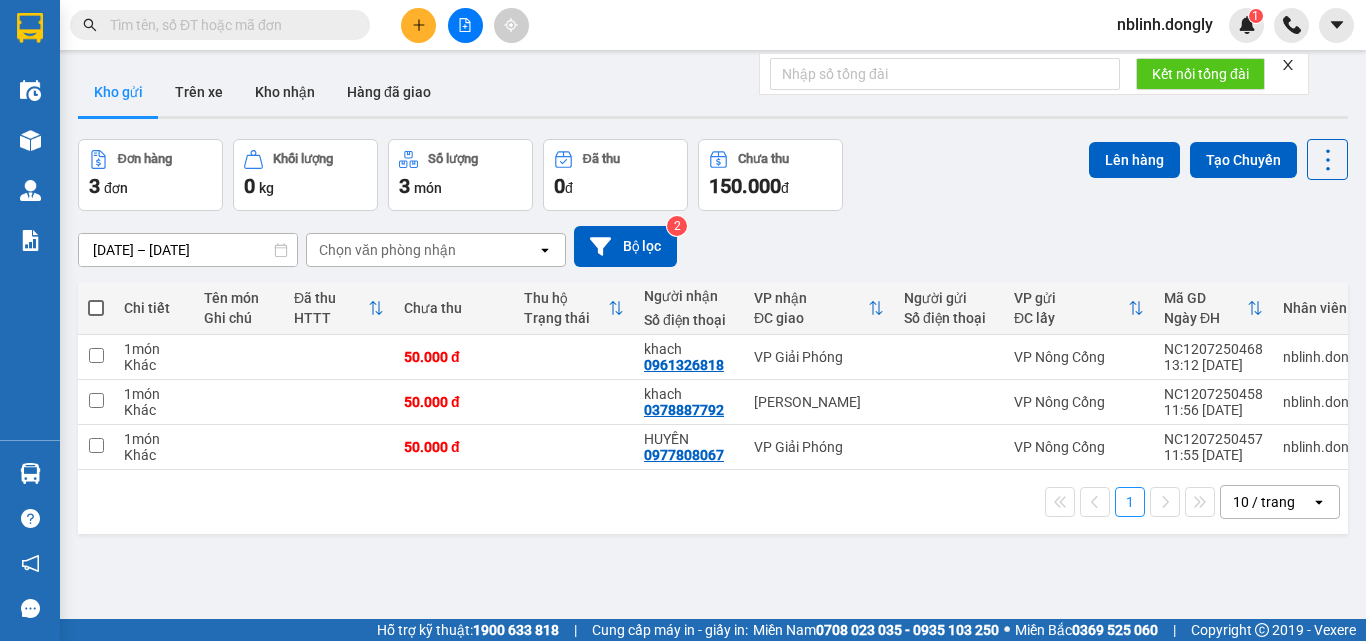 click on "ver  1.8.137 Kho gửi Trên xe Kho nhận Hàng đã giao Đơn hàng 3 đơn Khối lượng 0 kg Số lượng 3 món Đã thu 0  đ Chưa thu 150.000  đ Lên hàng Tạo Chuyến 10/07/2025 – 12/07/2025 Press the down arrow key to interact with the calendar and select a date. Press the escape button to close the calendar. Selected date range is from 10/07/2025 to 12/07/2025. Chọn văn phòng nhận open Bộ lọc 2 Chi tiết Tên món Ghi chú Đã thu HTTT Chưa thu Thu hộ Trạng thái Người nhận Số điện thoại VP nhận ĐC giao Người gửi Số điện thoại VP gửi ĐC lấy Mã GD Ngày ĐH Nhân viên 1  món Khác 50.000 đ khach 0961326818 VP Giải Phóng VP Nông Cống NC1207250468 13:12 12/07 nblinh.dongly 1  món Khác 50.000 đ khach 0378887792 Mỹ Đình VP Nông Cống NC1207250458 11:56 12/07 nblinh.dongly 1  món Khác 50.000 đ HUYỀN 0977808067 VP Giải Phóng VP Nông Cống NC1207250457 11:55 12/07 nblinh.dongly 1 10 / trang open Đang tải dữ liệu" at bounding box center [713, 380] 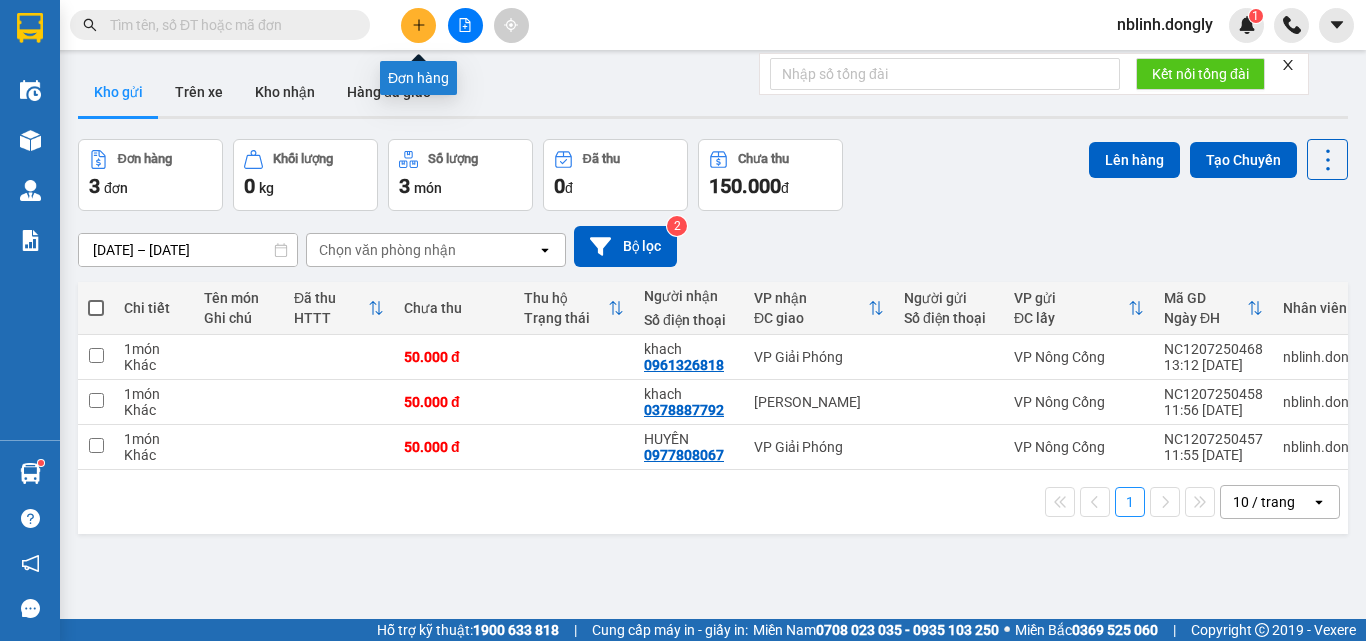 click 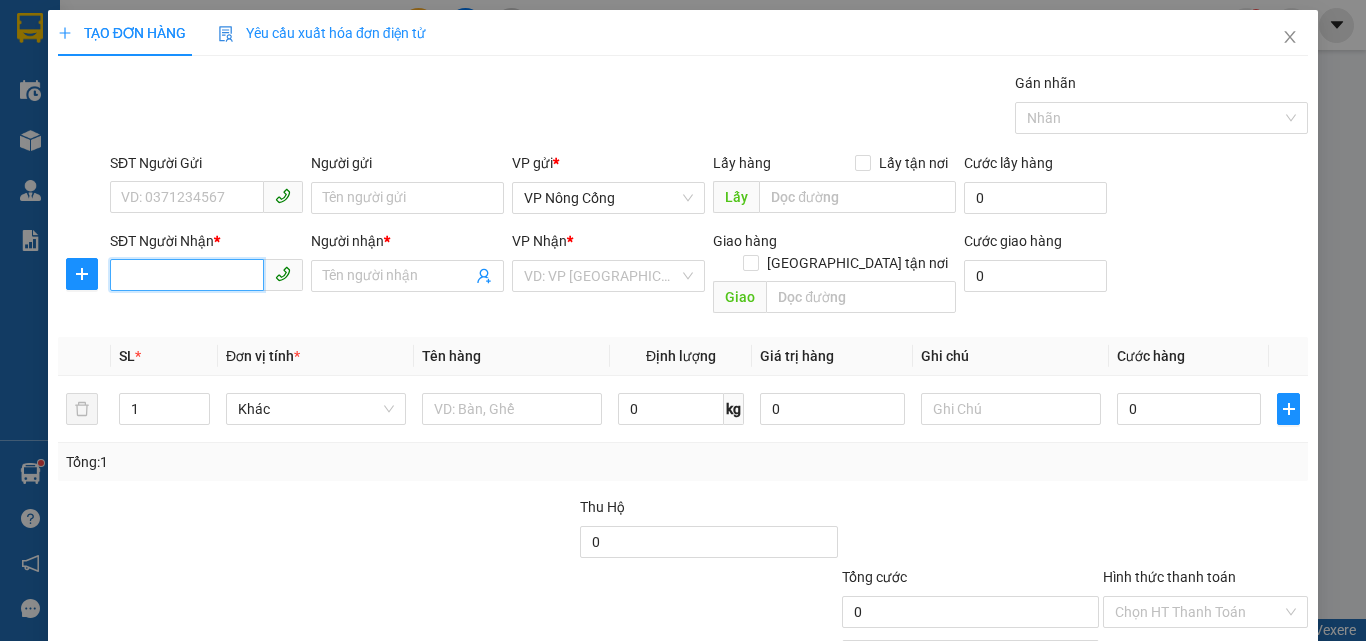 click on "SĐT Người Nhận  *" at bounding box center (187, 275) 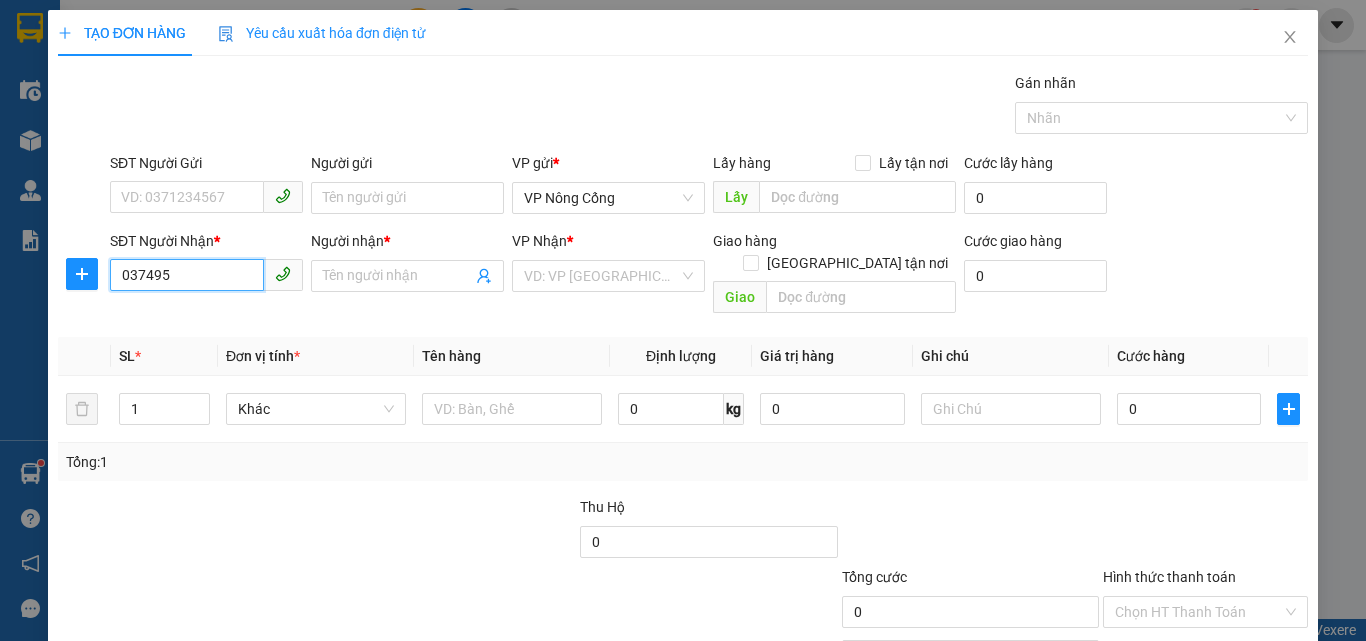 drag, startPoint x: 153, startPoint y: 263, endPoint x: 149, endPoint y: 306, distance: 43.185646 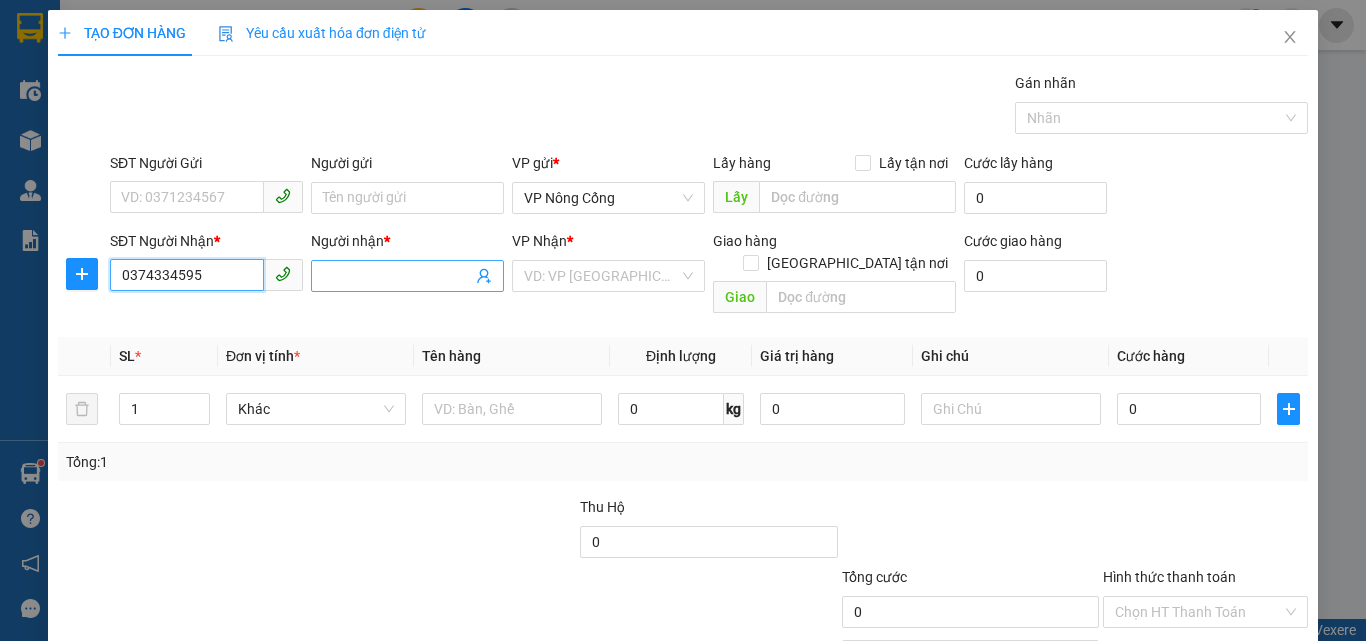 type on "0374334595" 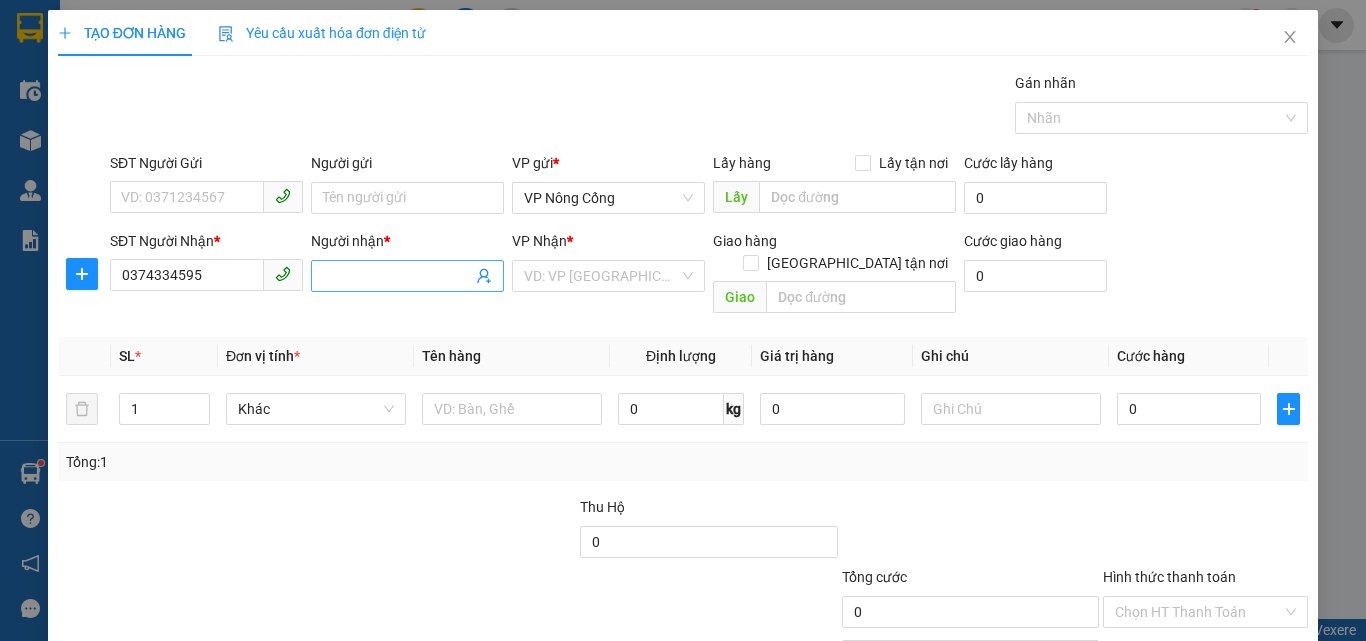 click on "Người nhận  *" at bounding box center [397, 276] 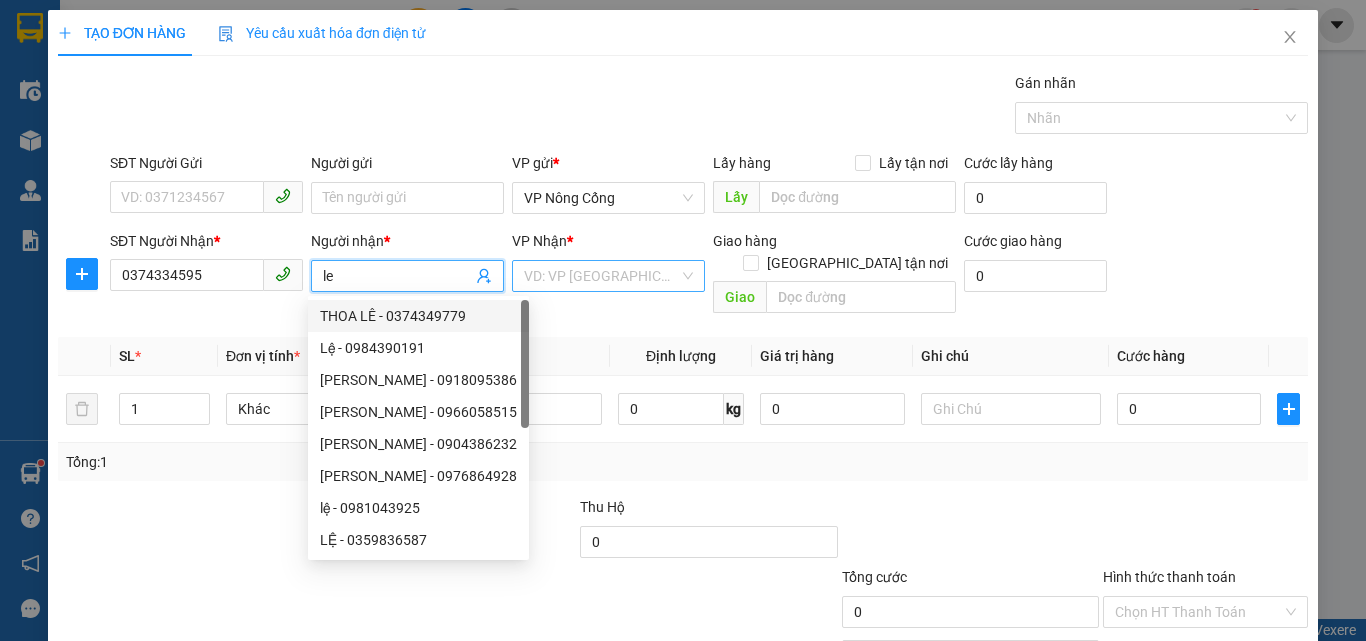type on "le" 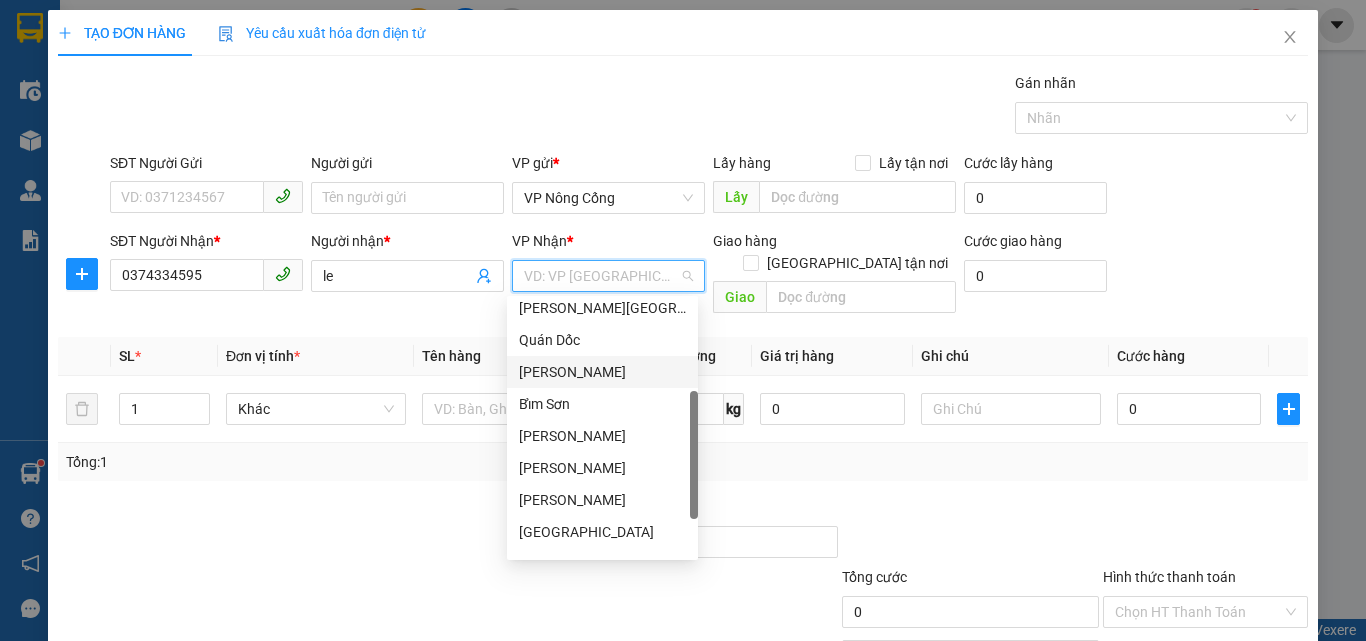 scroll, scrollTop: 280, scrollLeft: 0, axis: vertical 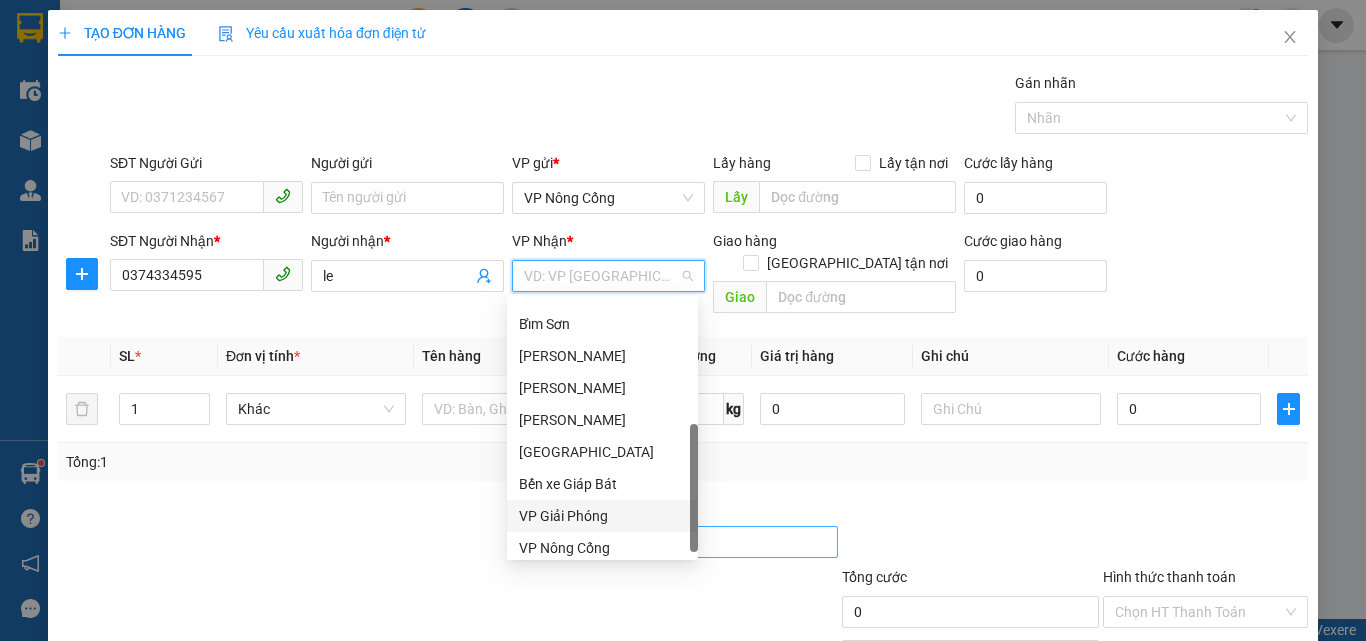 drag, startPoint x: 556, startPoint y: 515, endPoint x: 731, endPoint y: 516, distance: 175.00285 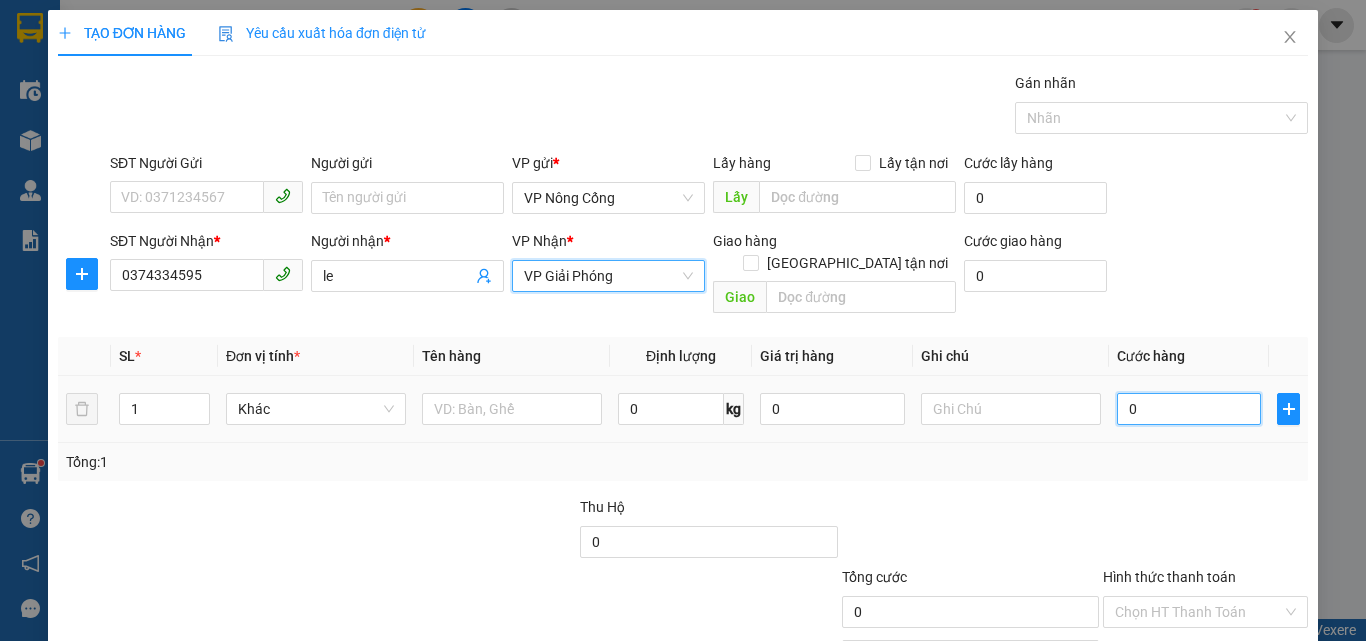 click on "0" at bounding box center [1189, 409] 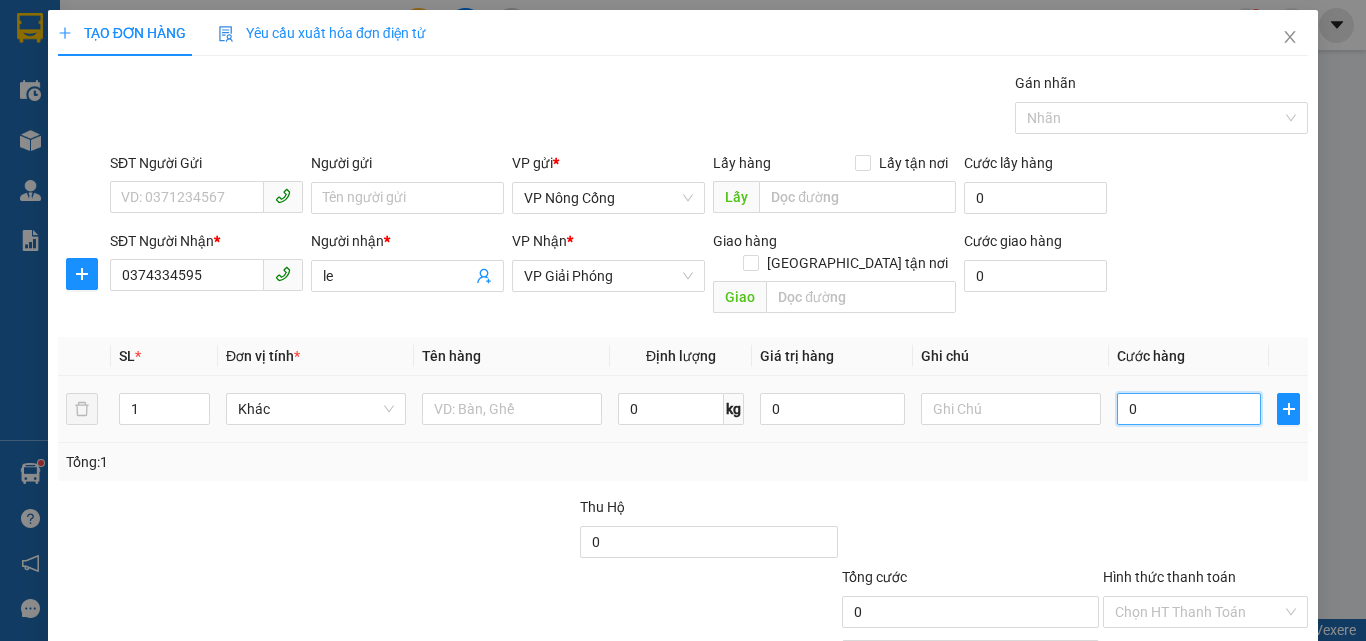 type on "3" 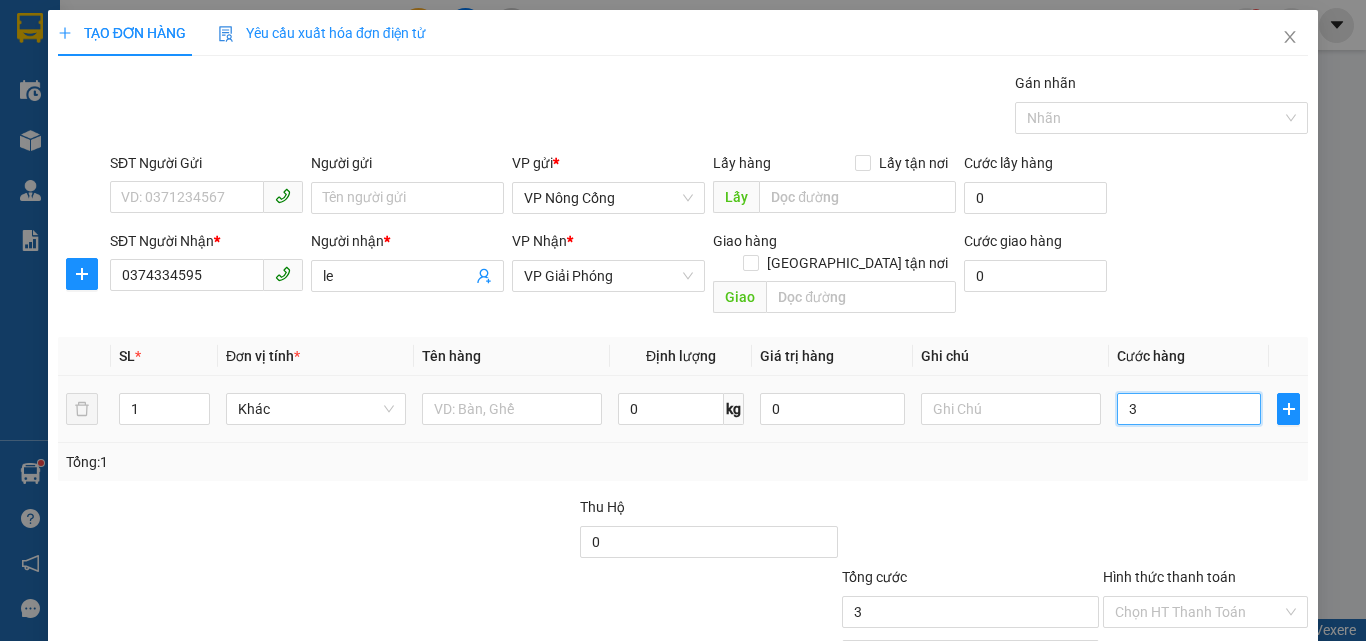 type on "30" 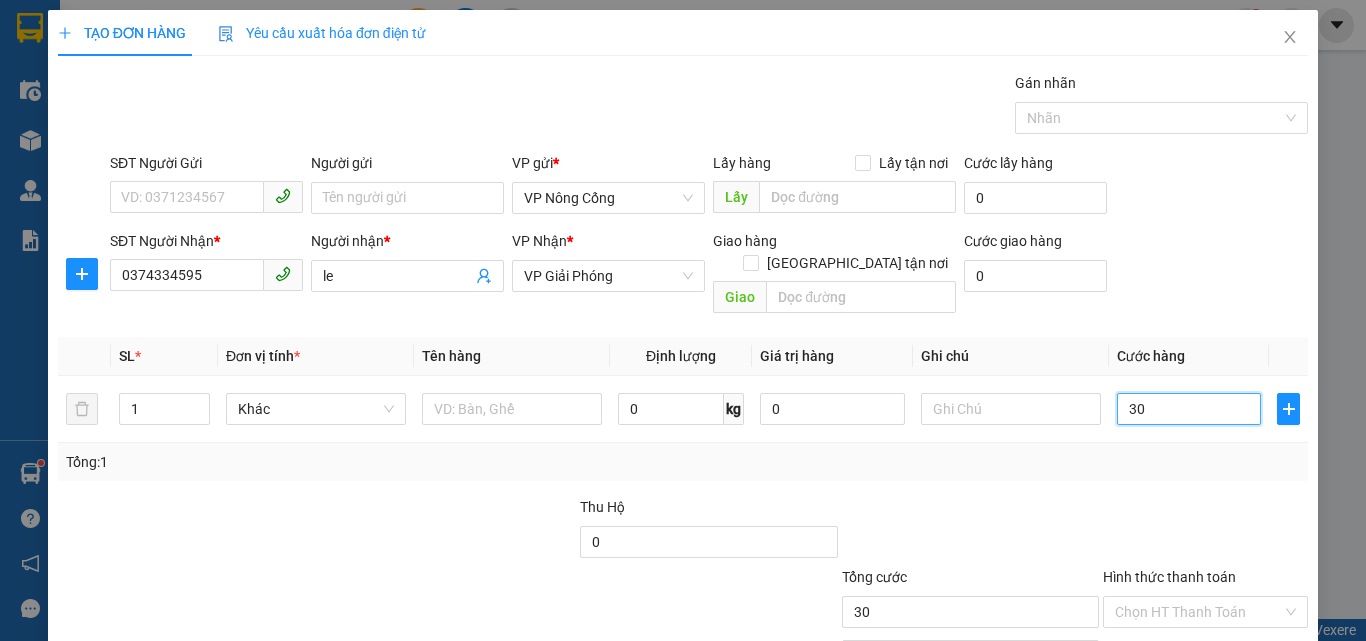 scroll, scrollTop: 99, scrollLeft: 0, axis: vertical 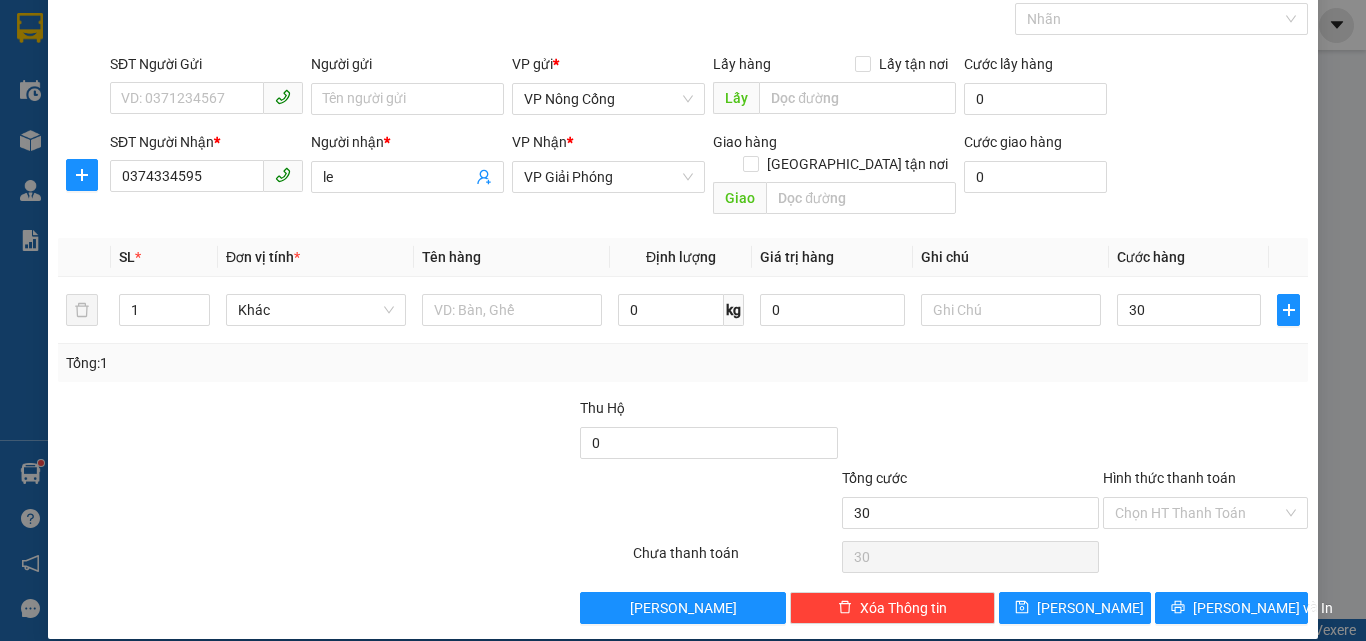 type on "30.000" 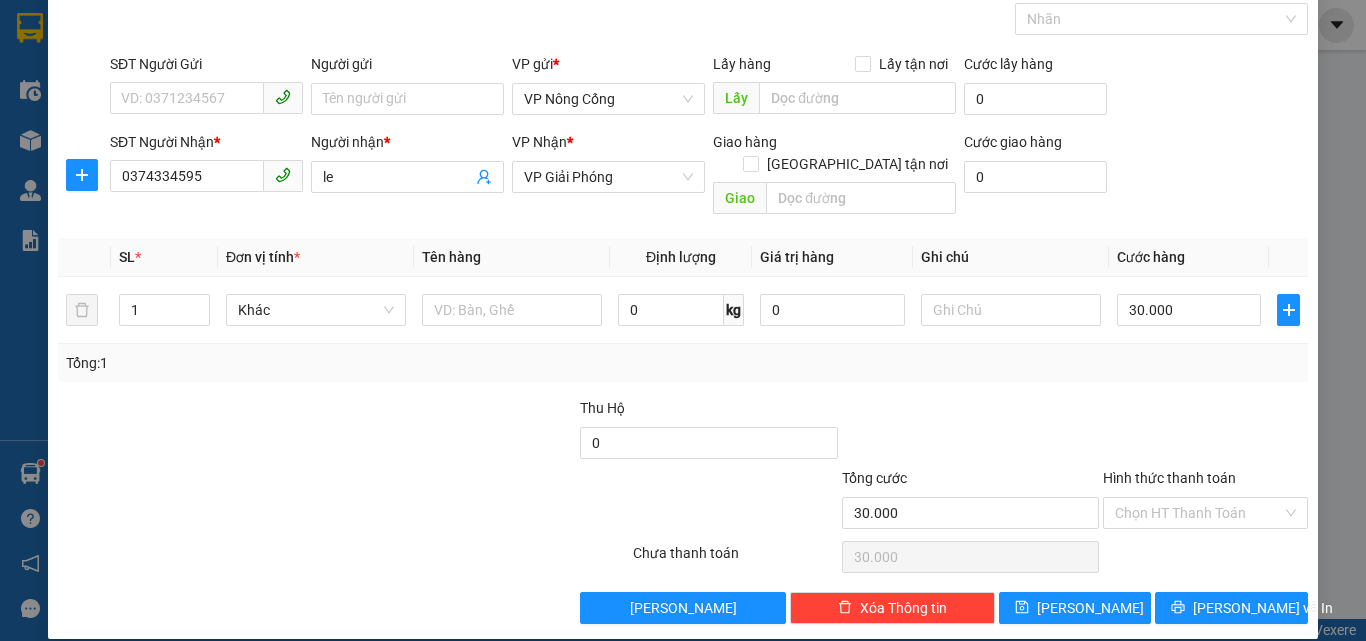click on "Hình thức thanh toán" at bounding box center [1169, 478] 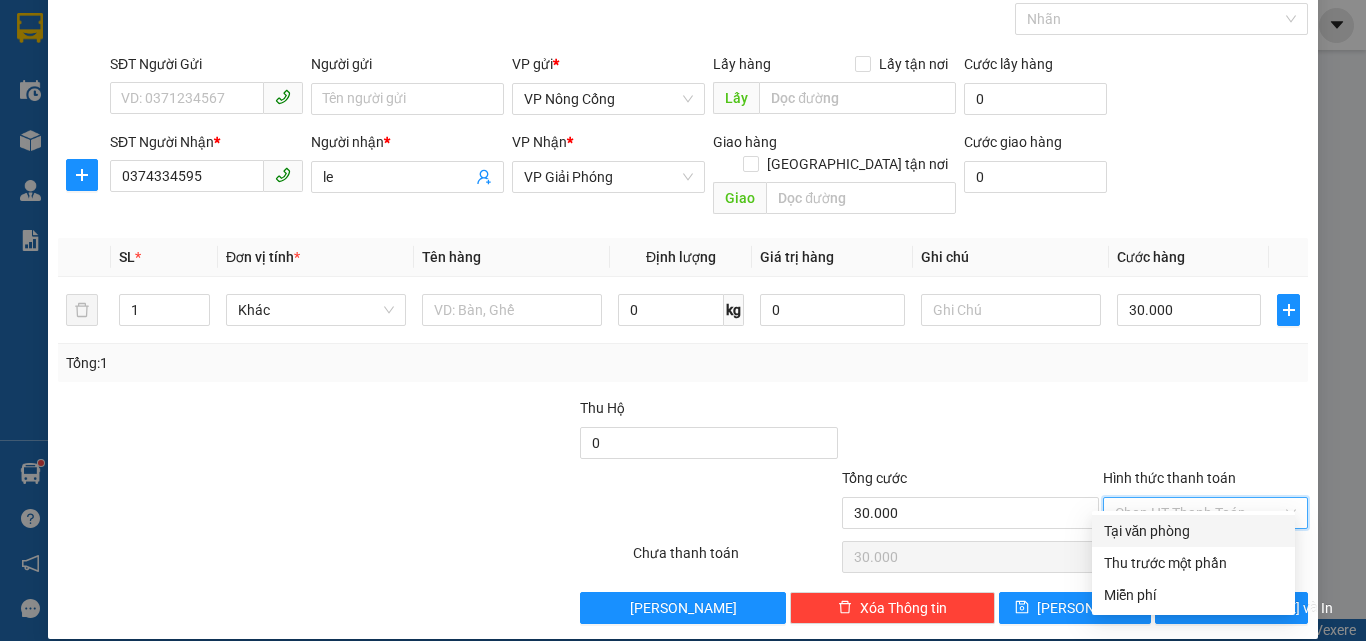 drag, startPoint x: 1166, startPoint y: 528, endPoint x: 1176, endPoint y: 544, distance: 18.867962 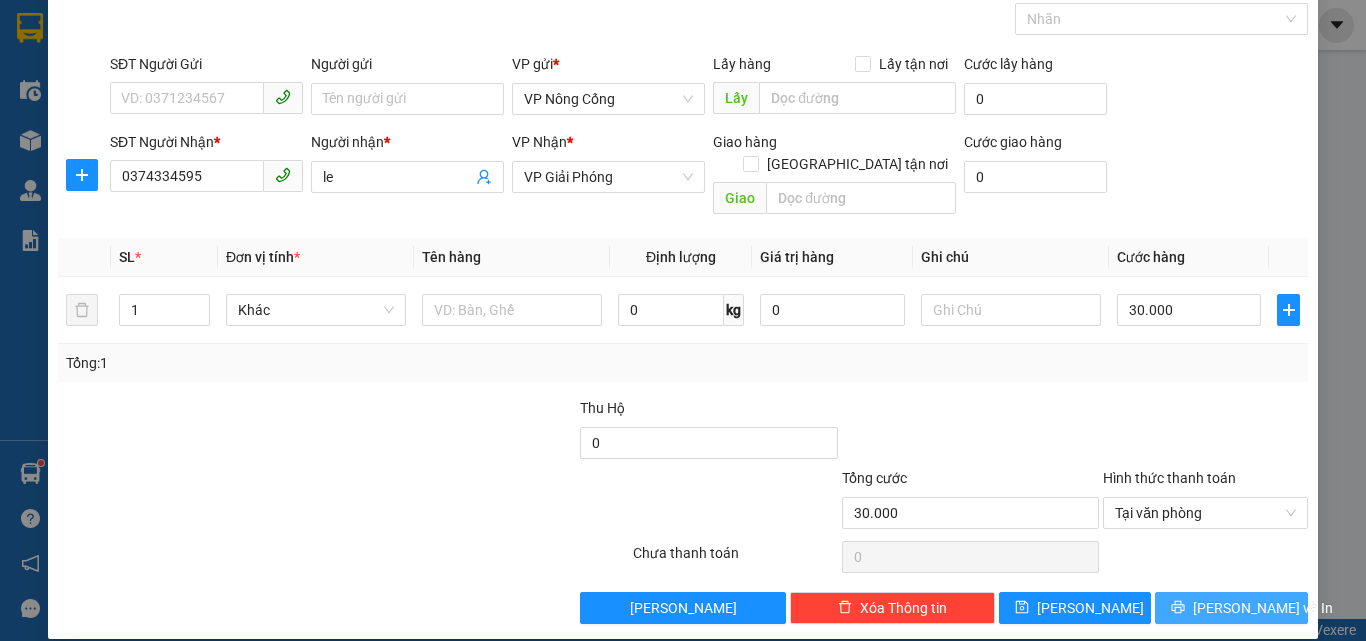 click on "[PERSON_NAME] và In" at bounding box center [1263, 608] 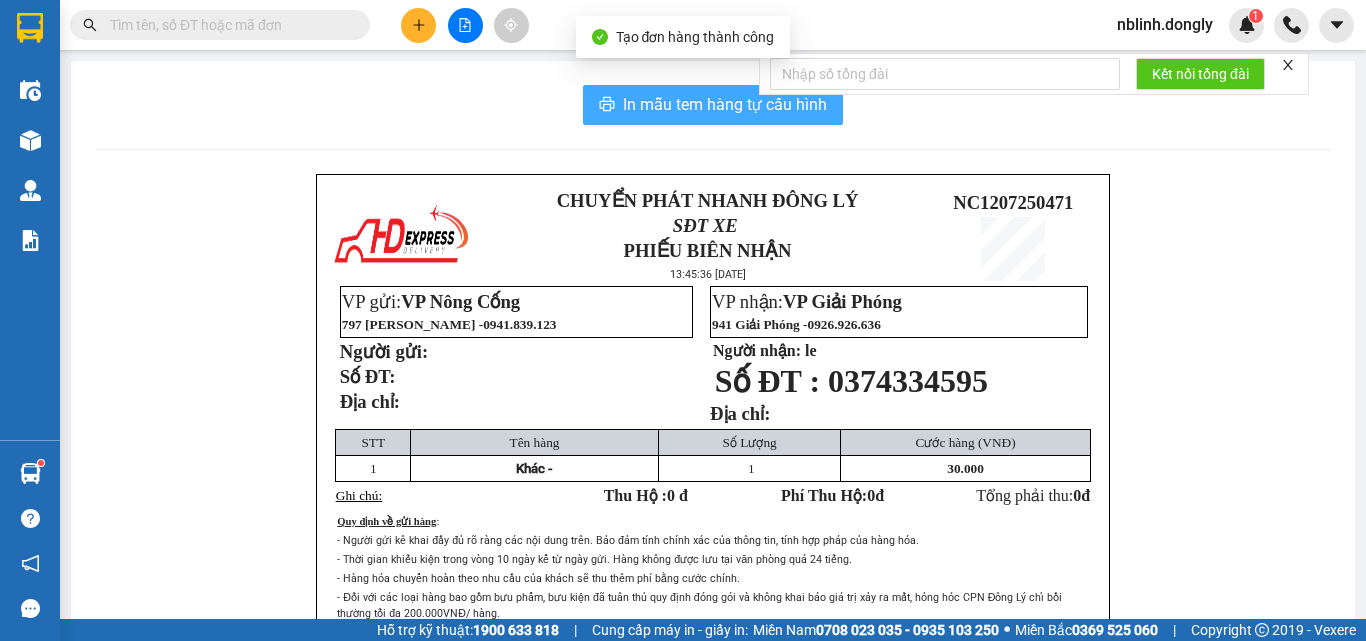 drag, startPoint x: 691, startPoint y: 96, endPoint x: 933, endPoint y: 640, distance: 595.39905 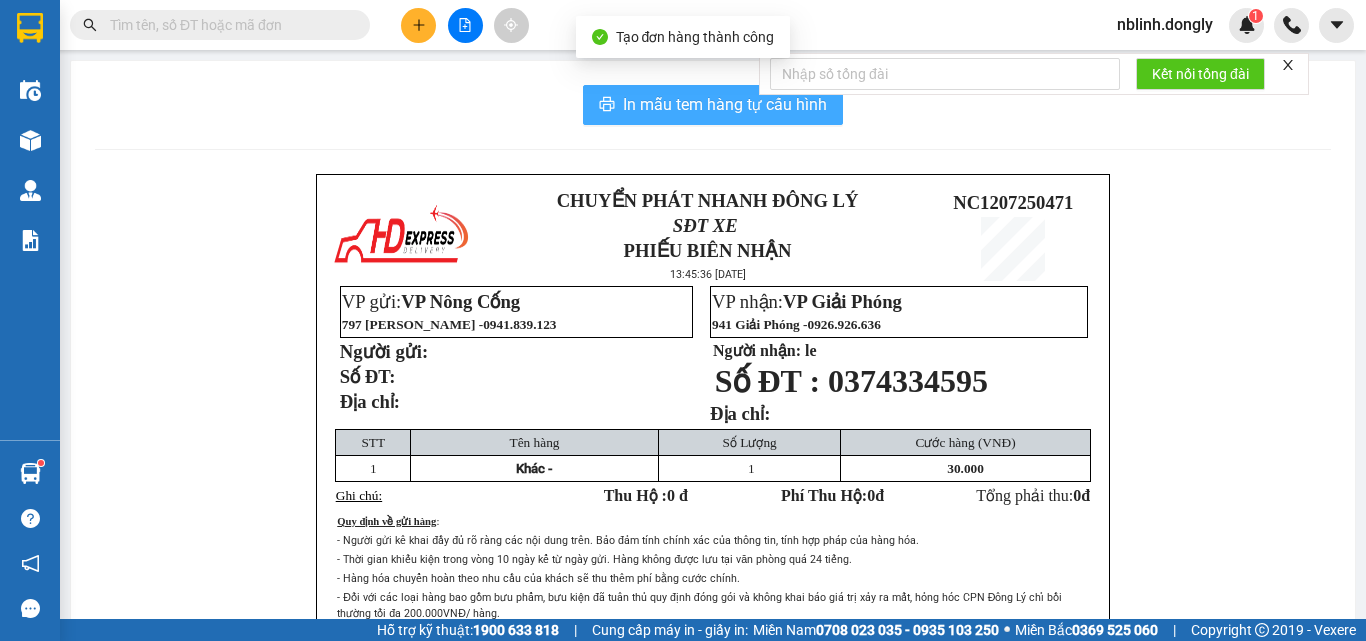 scroll, scrollTop: 0, scrollLeft: 0, axis: both 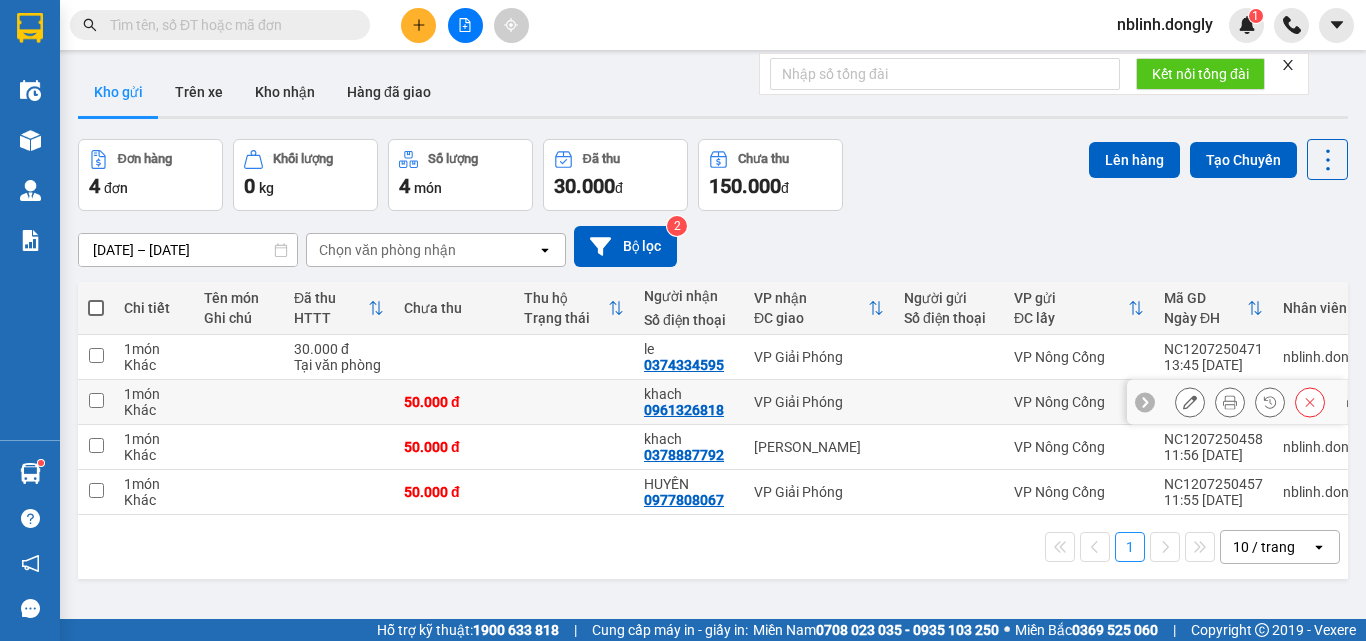 click at bounding box center [96, 400] 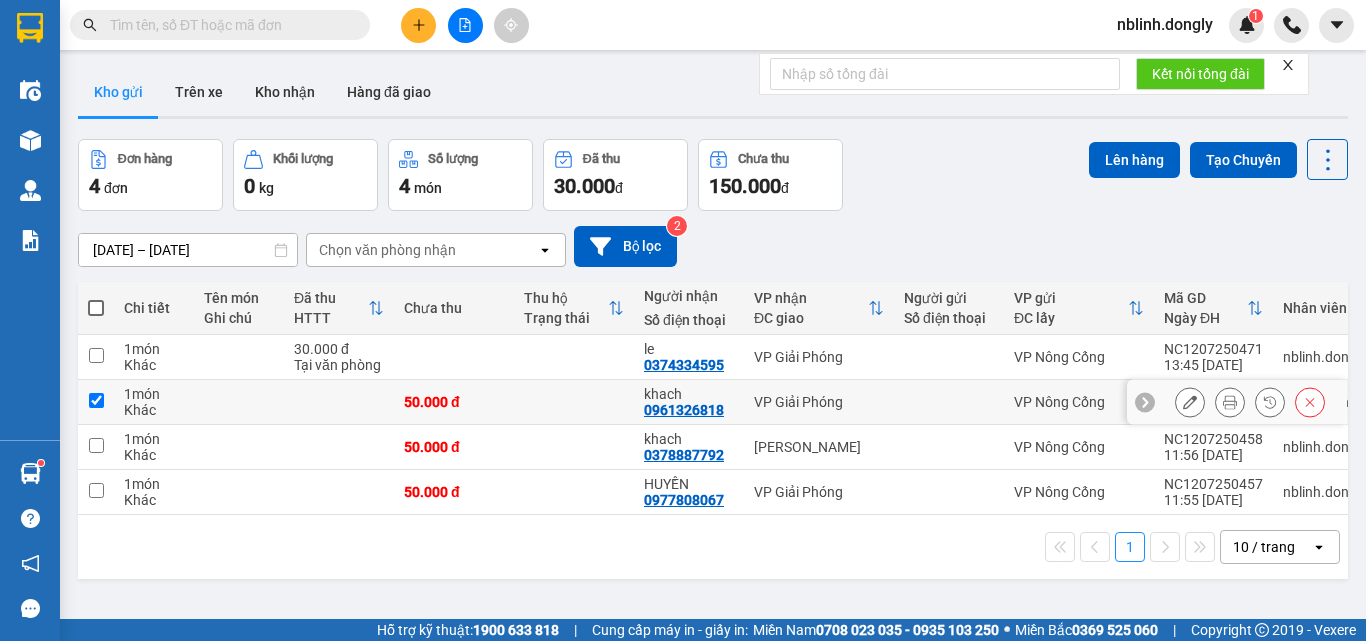 checkbox on "true" 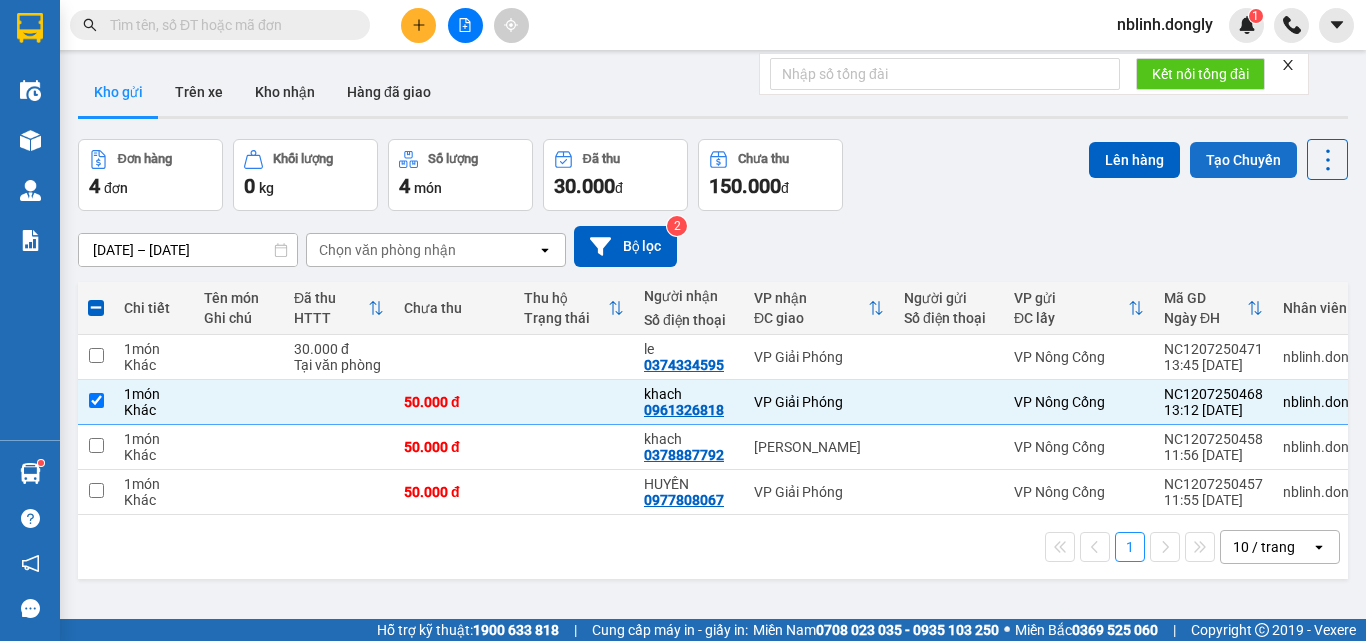 click on "Tạo Chuyến" at bounding box center (1243, 160) 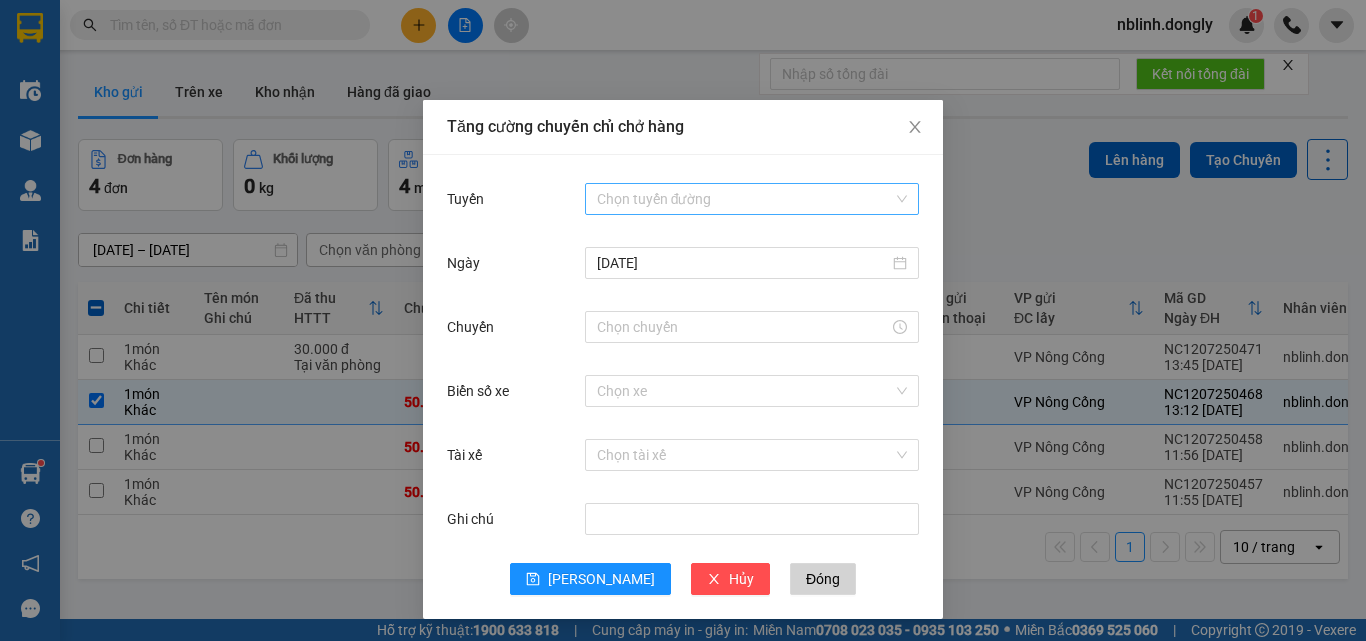 click on "Tuyến" at bounding box center [745, 199] 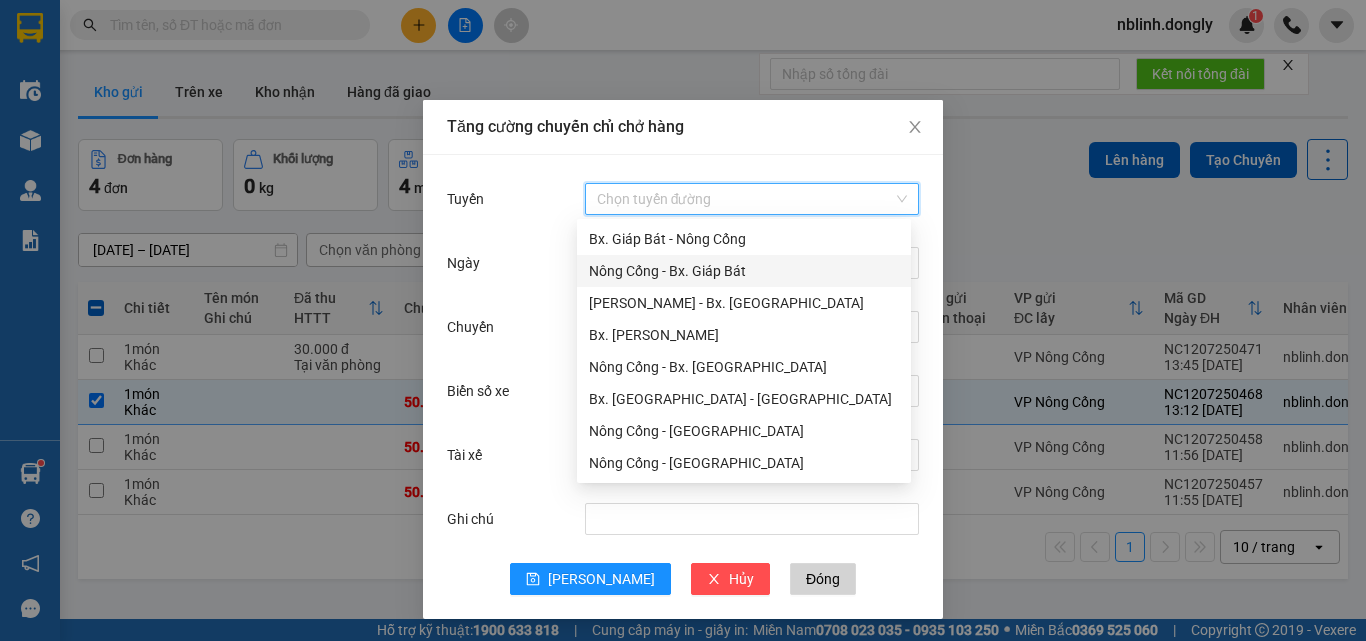click on "Nông Cống - Bx. Giáp Bát" at bounding box center (744, 271) 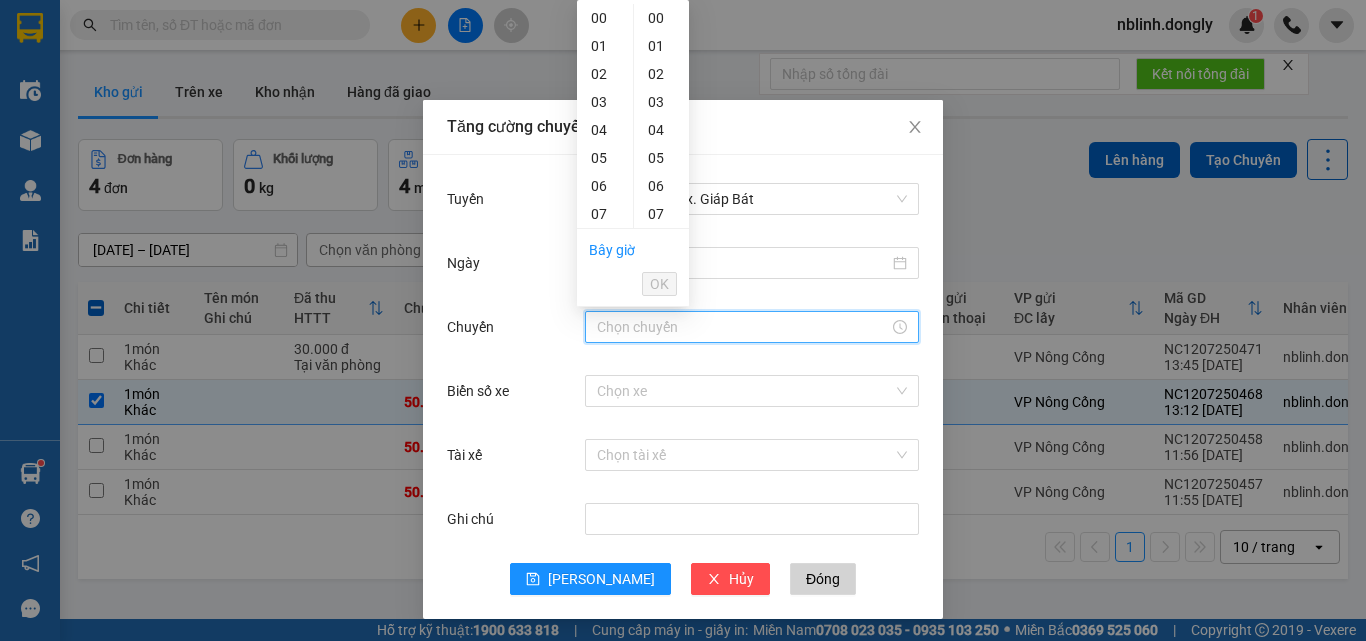 click on "Chuyến" at bounding box center (743, 327) 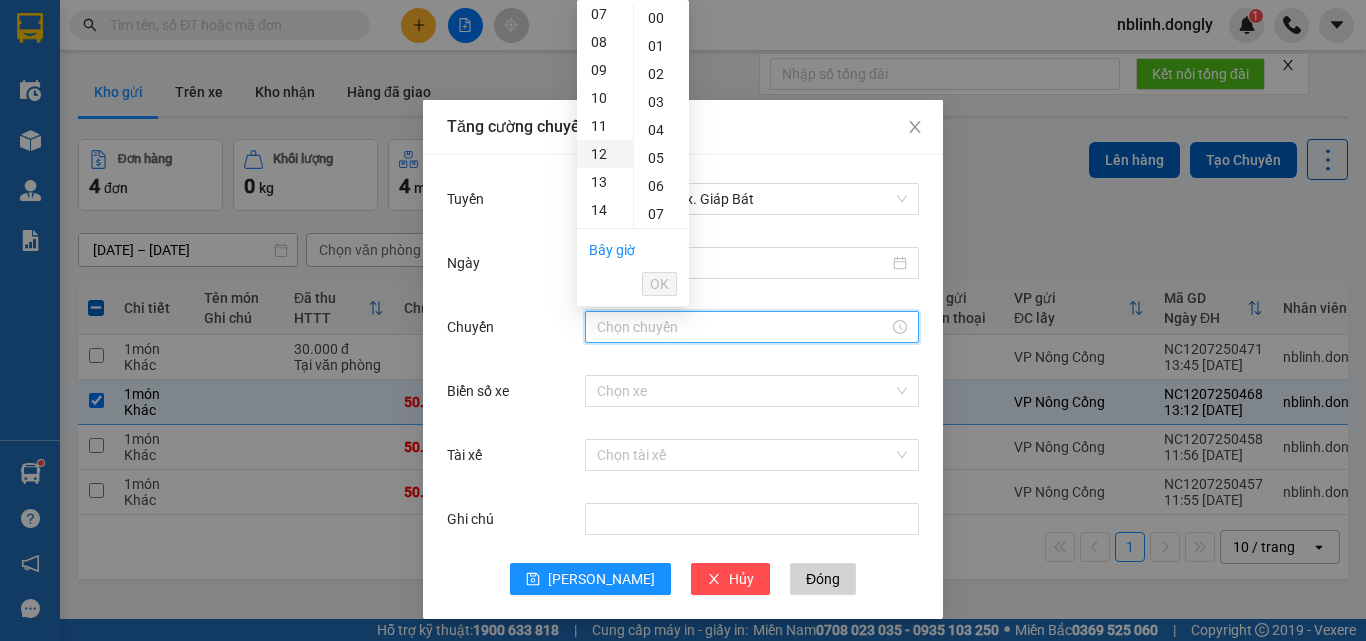 scroll, scrollTop: 300, scrollLeft: 0, axis: vertical 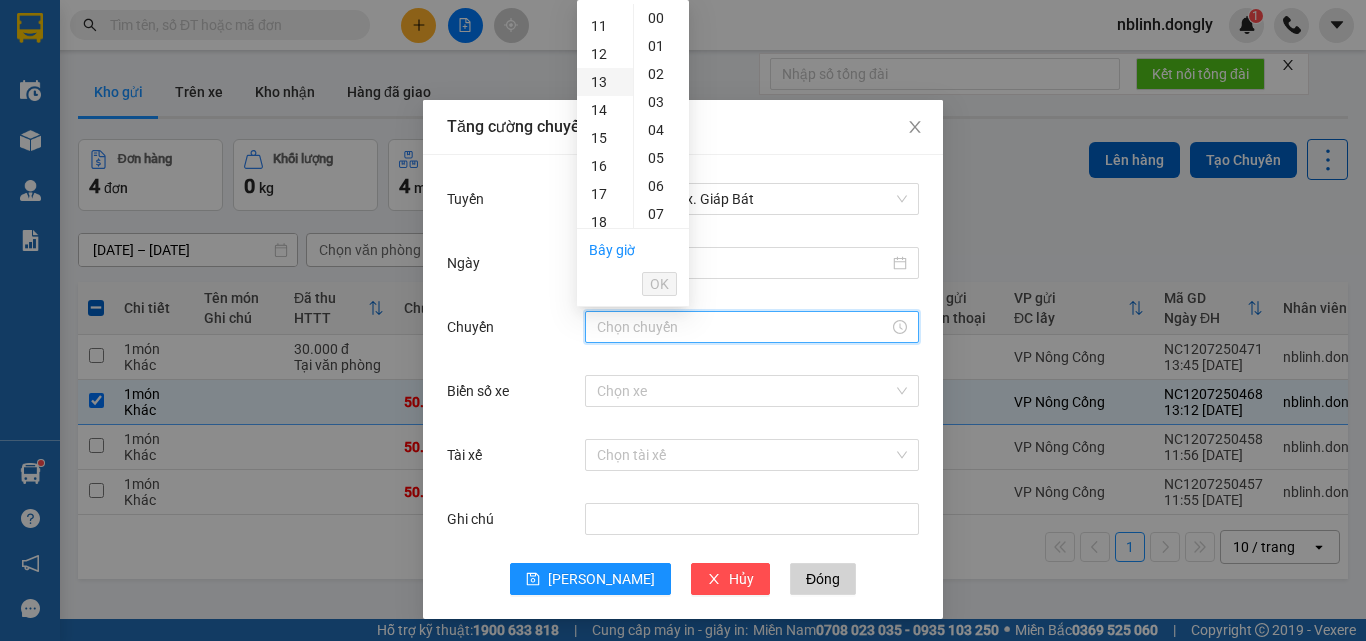 click on "13" at bounding box center (605, 82) 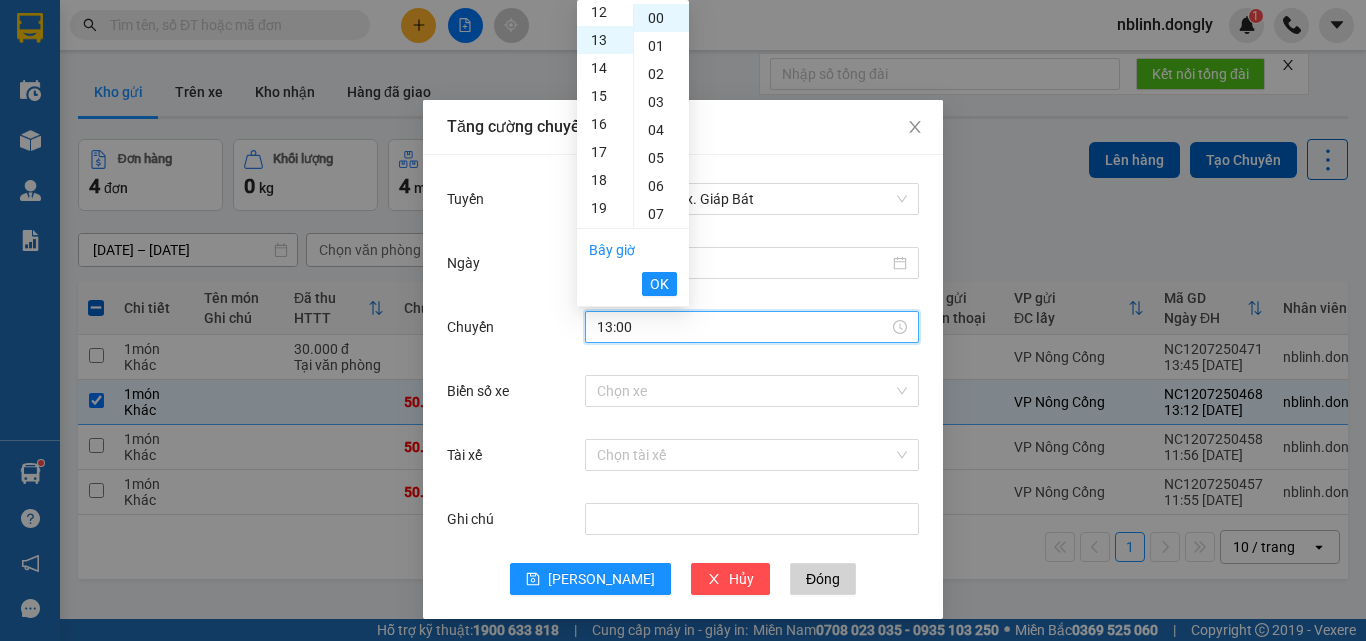 scroll, scrollTop: 364, scrollLeft: 0, axis: vertical 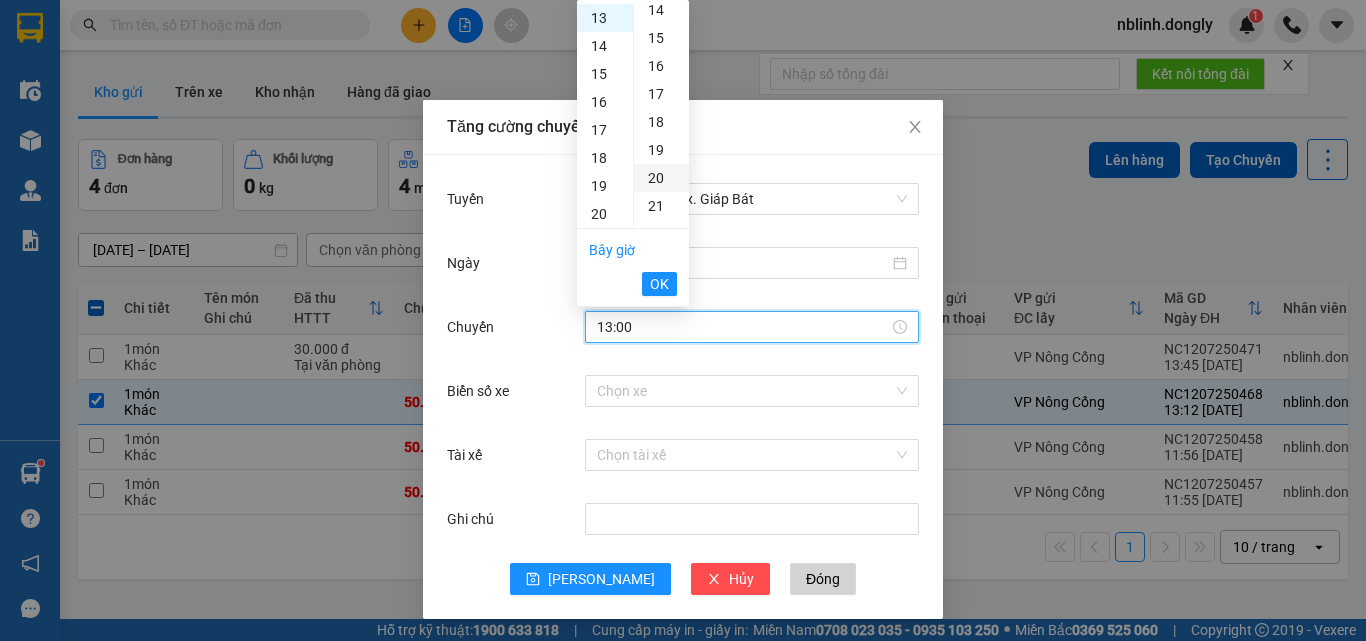 click on "20" at bounding box center [661, 178] 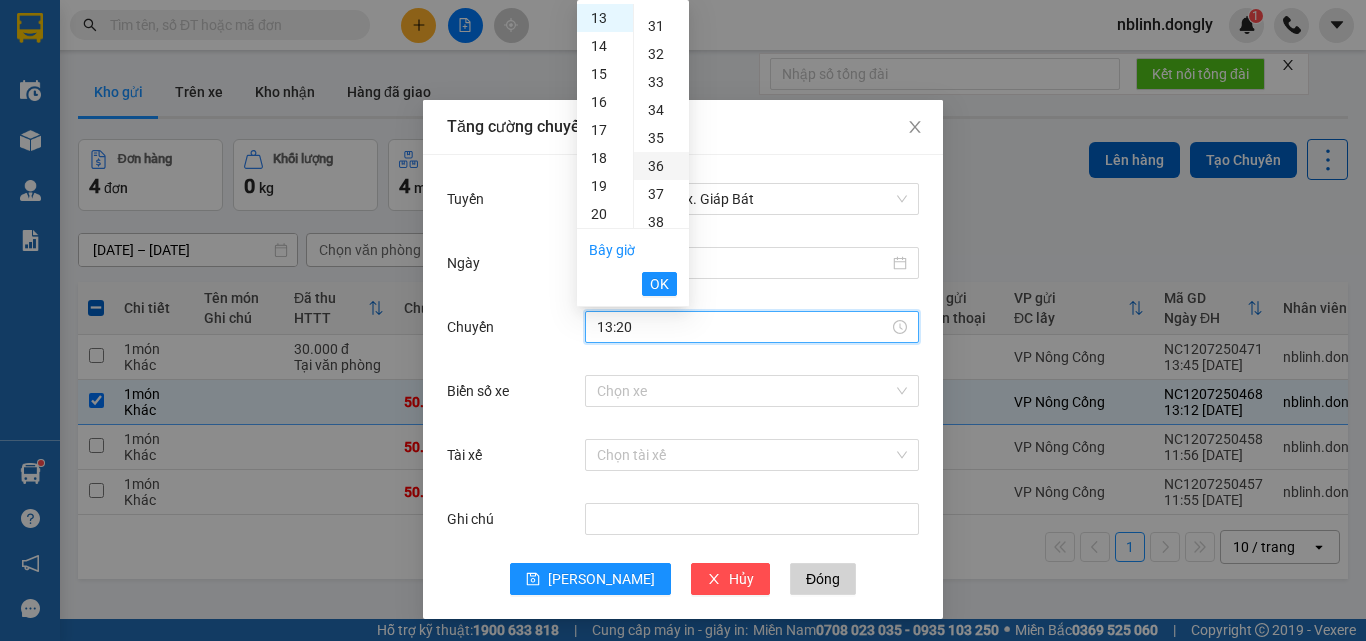 scroll, scrollTop: 960, scrollLeft: 0, axis: vertical 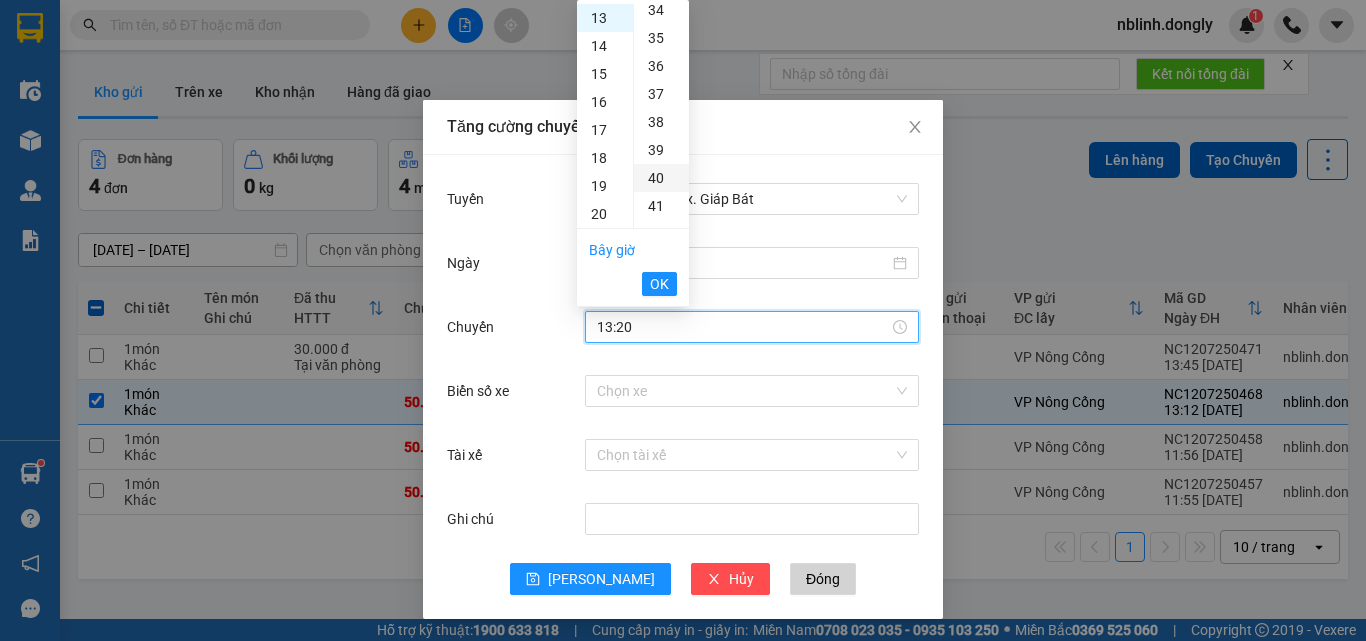 click on "40" at bounding box center [661, 178] 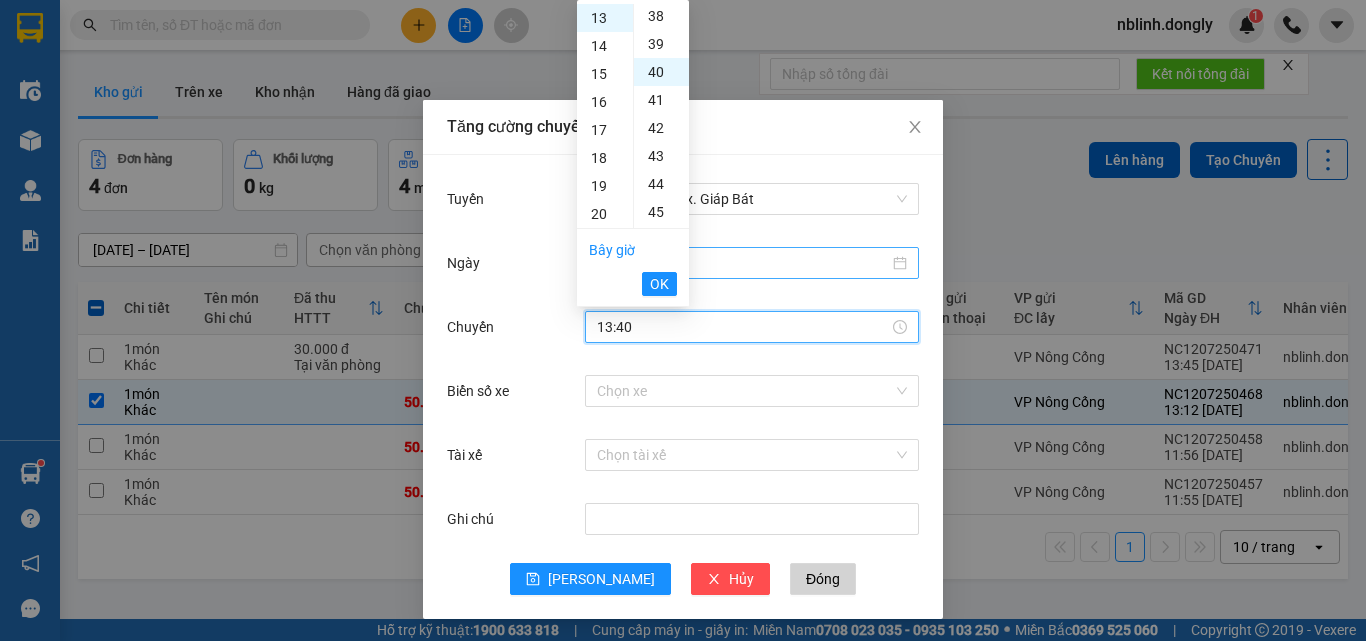 scroll, scrollTop: 1120, scrollLeft: 0, axis: vertical 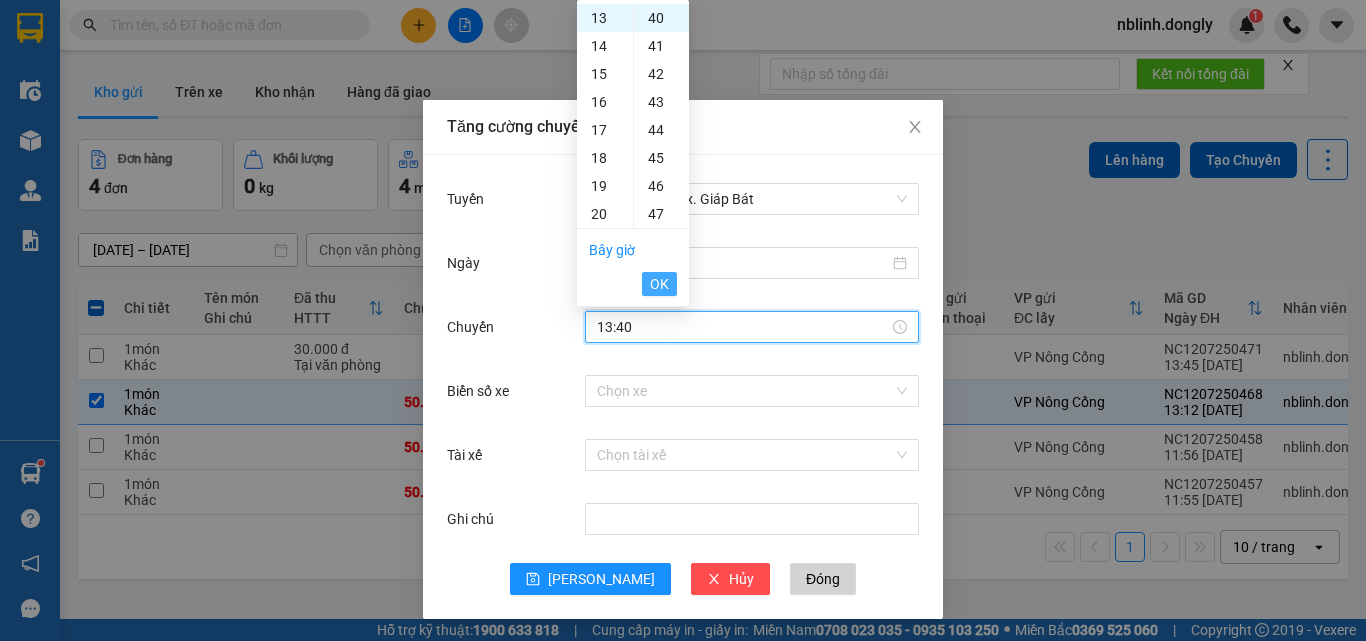 click on "OK" at bounding box center [659, 284] 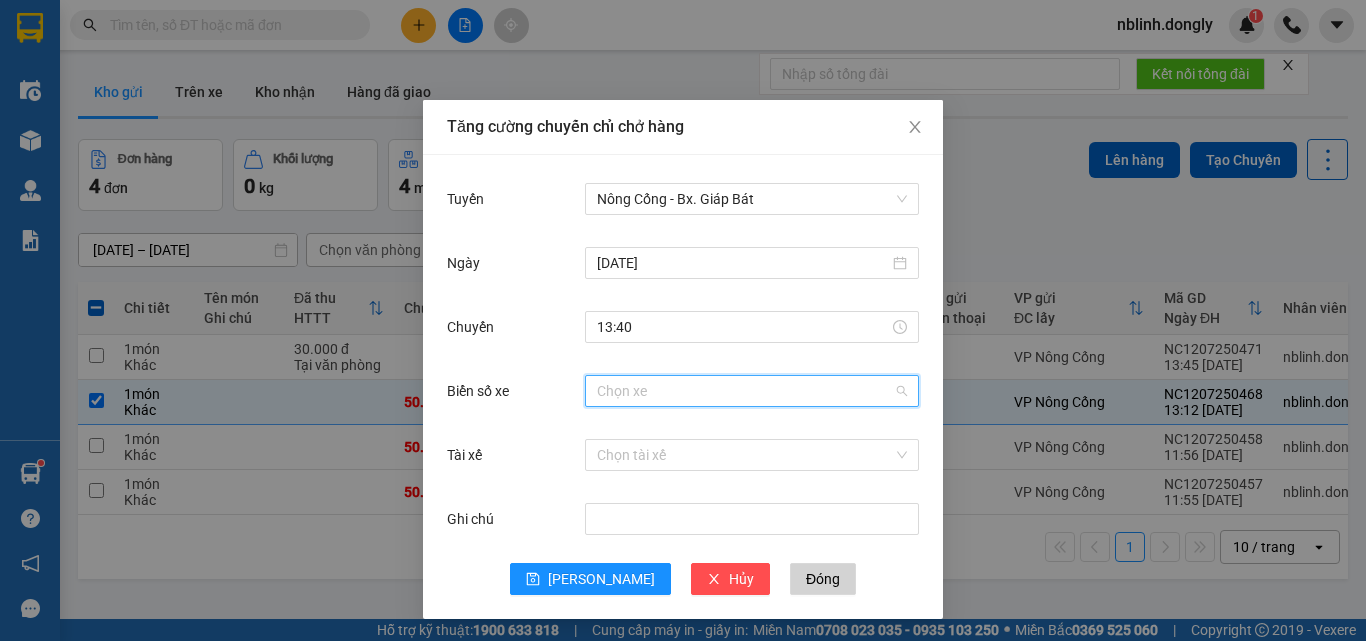 click on "Biển số xe" at bounding box center [745, 391] 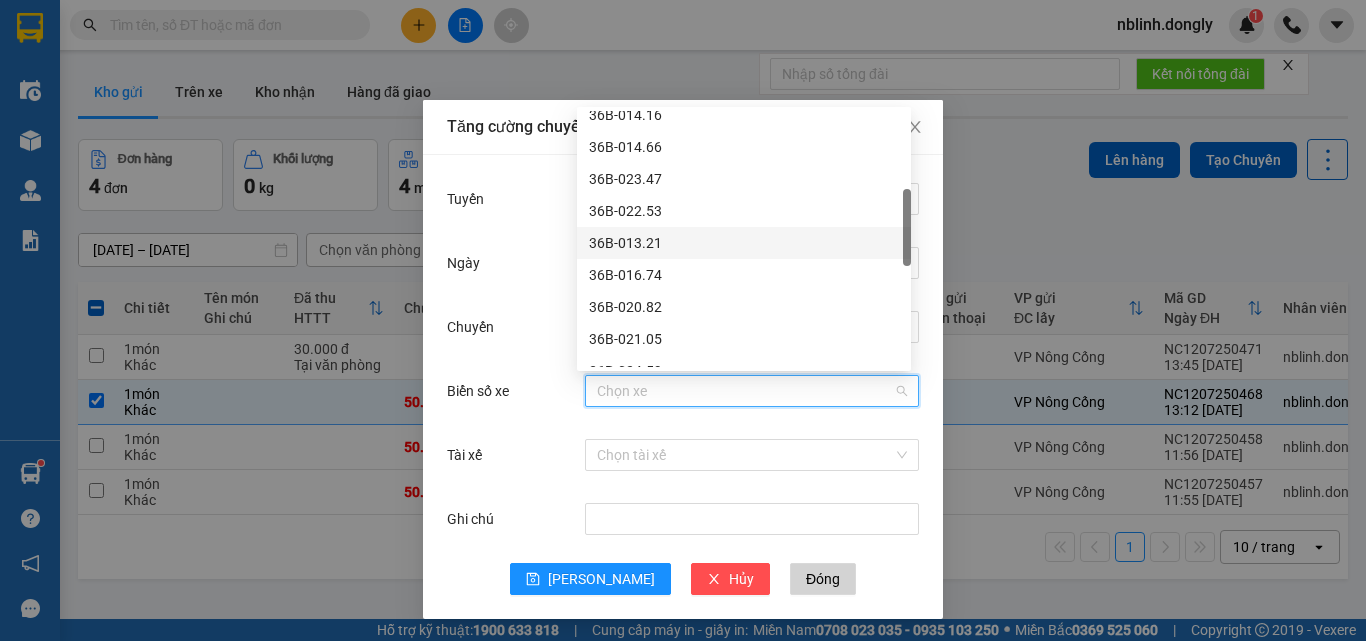 scroll, scrollTop: 400, scrollLeft: 0, axis: vertical 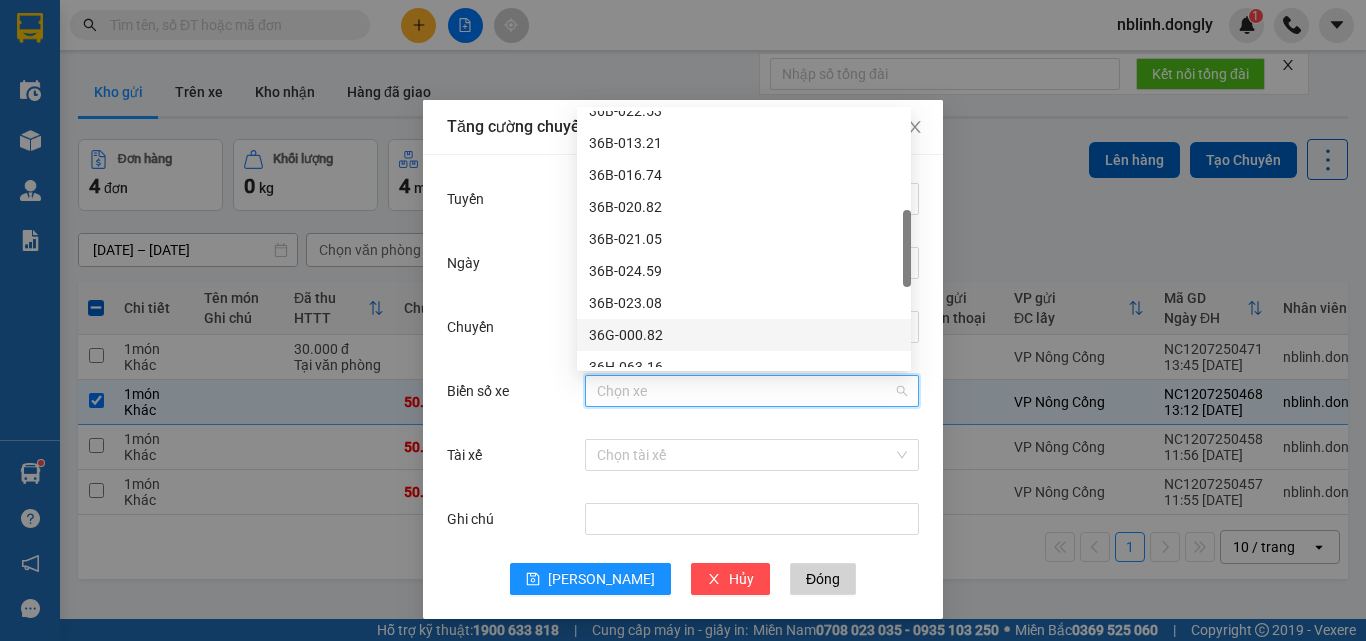 click on "36G-000.82" at bounding box center (744, 335) 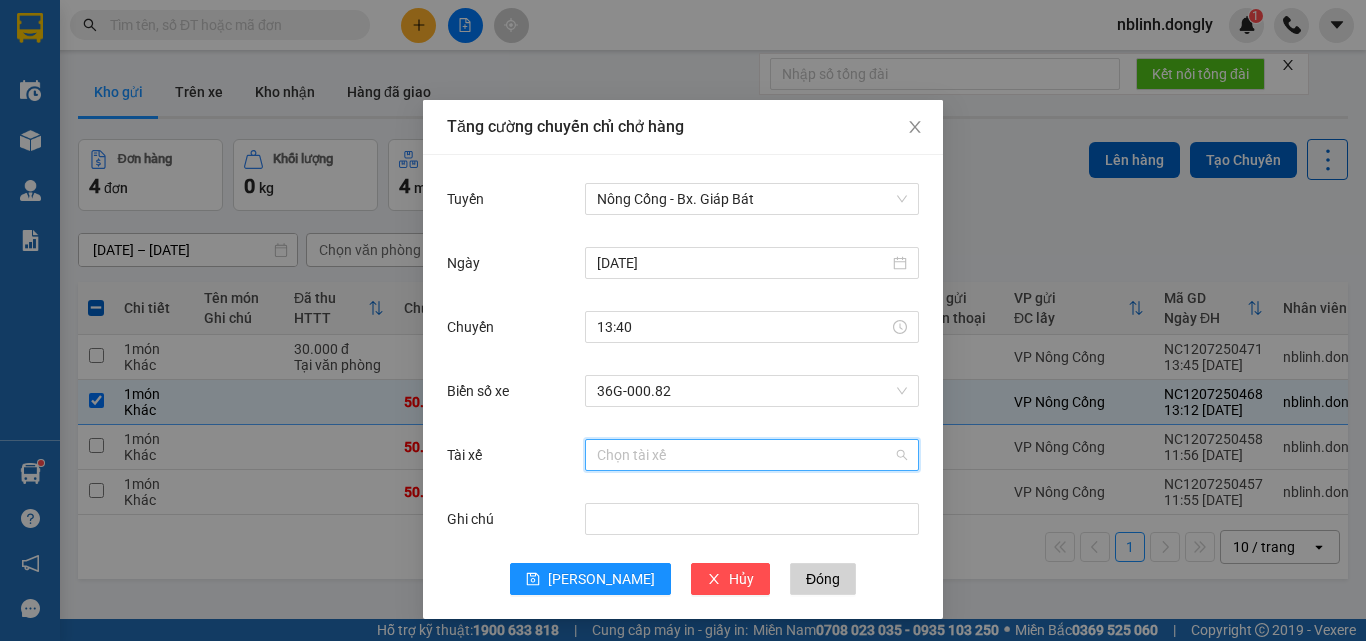 click on "Tài xế" at bounding box center [745, 455] 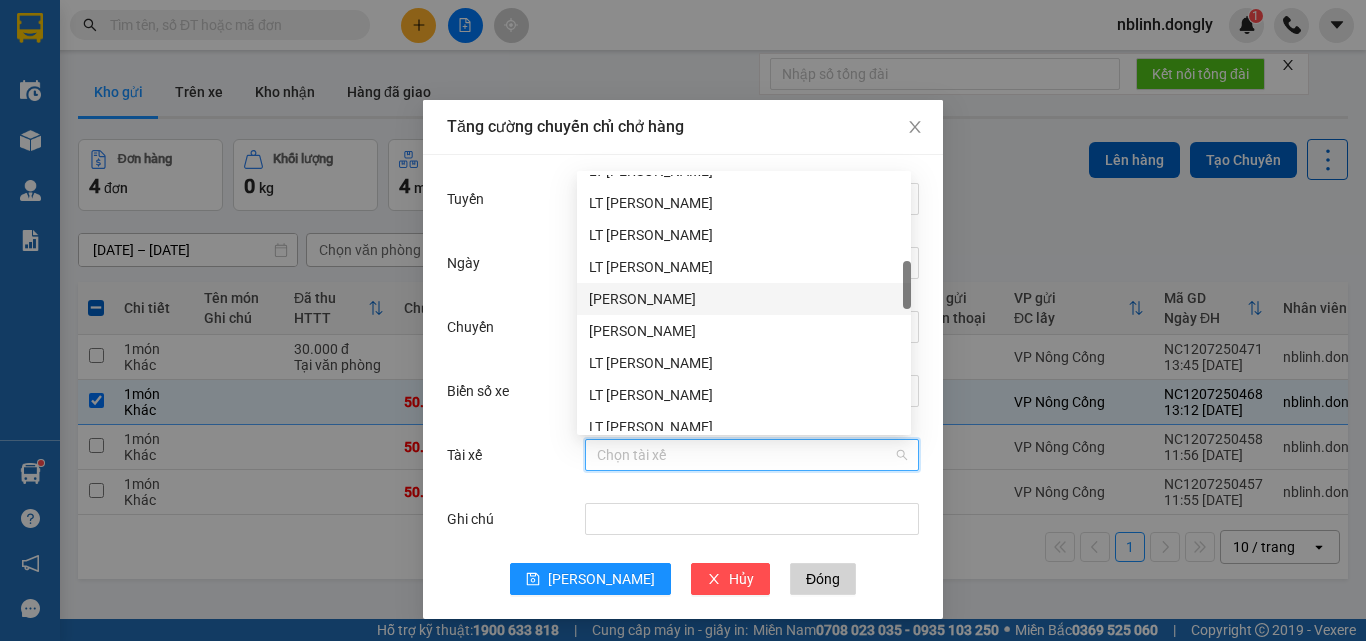scroll, scrollTop: 600, scrollLeft: 0, axis: vertical 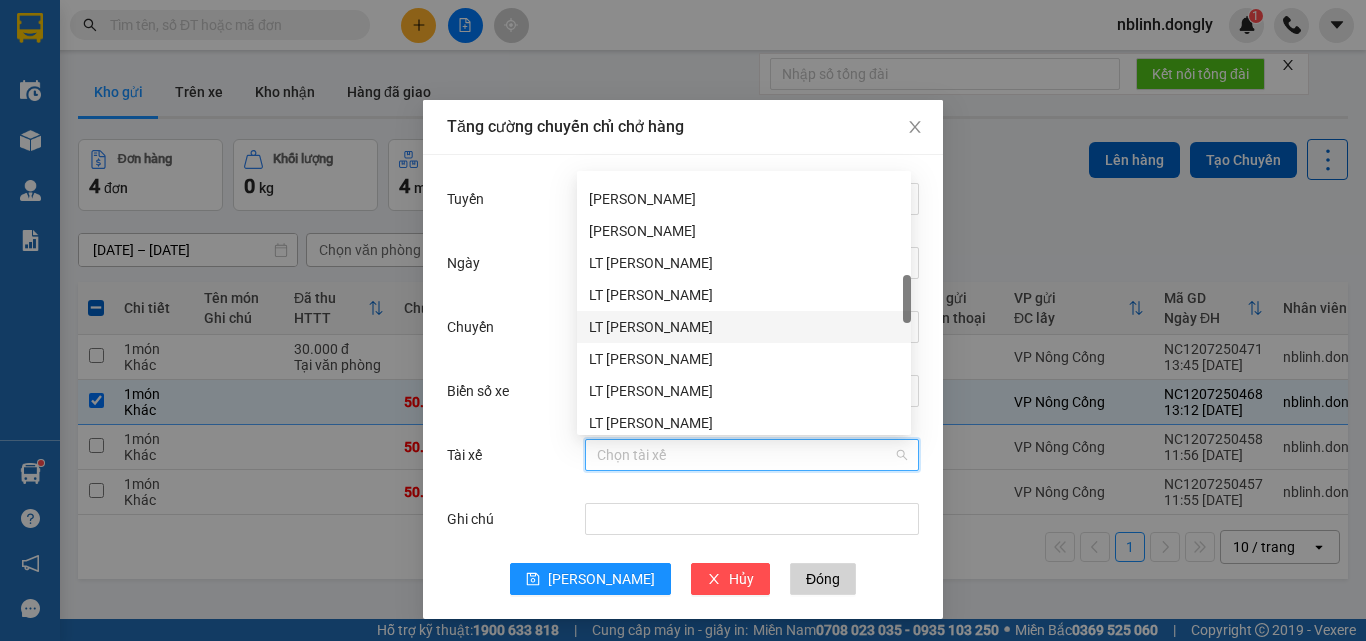 click on "LT Nguyễn Văn Thành" at bounding box center (744, 327) 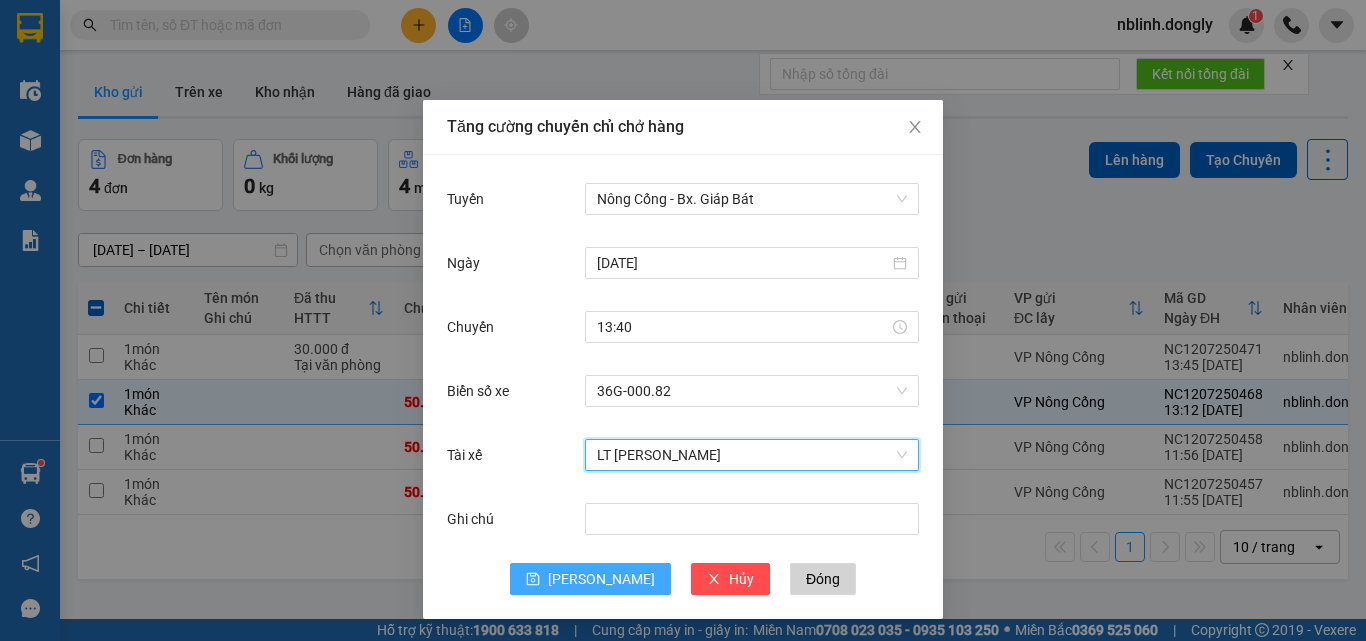 click on "[PERSON_NAME]" at bounding box center (601, 579) 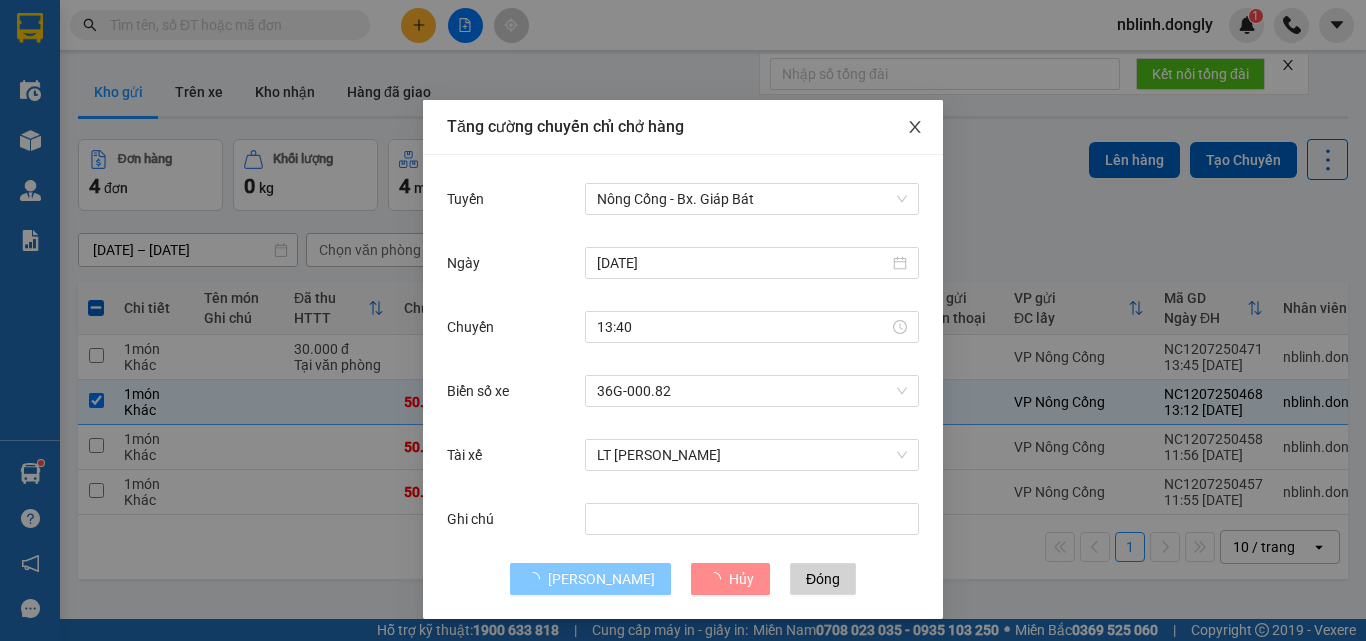 type 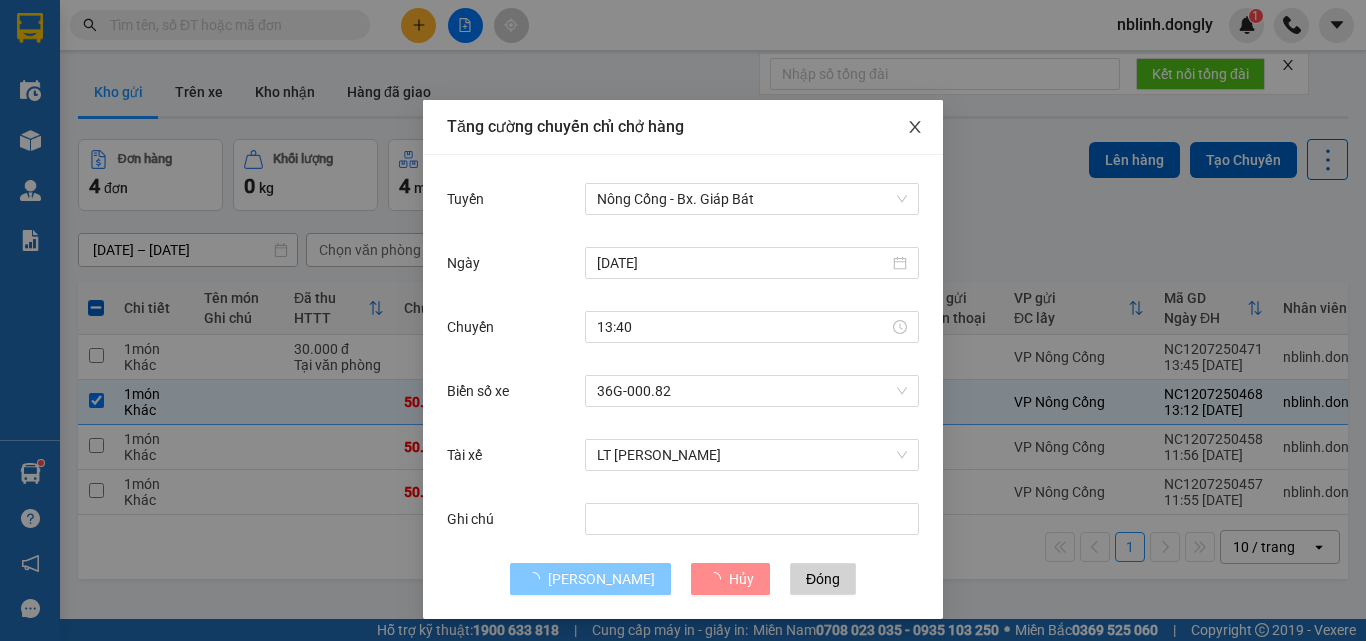type 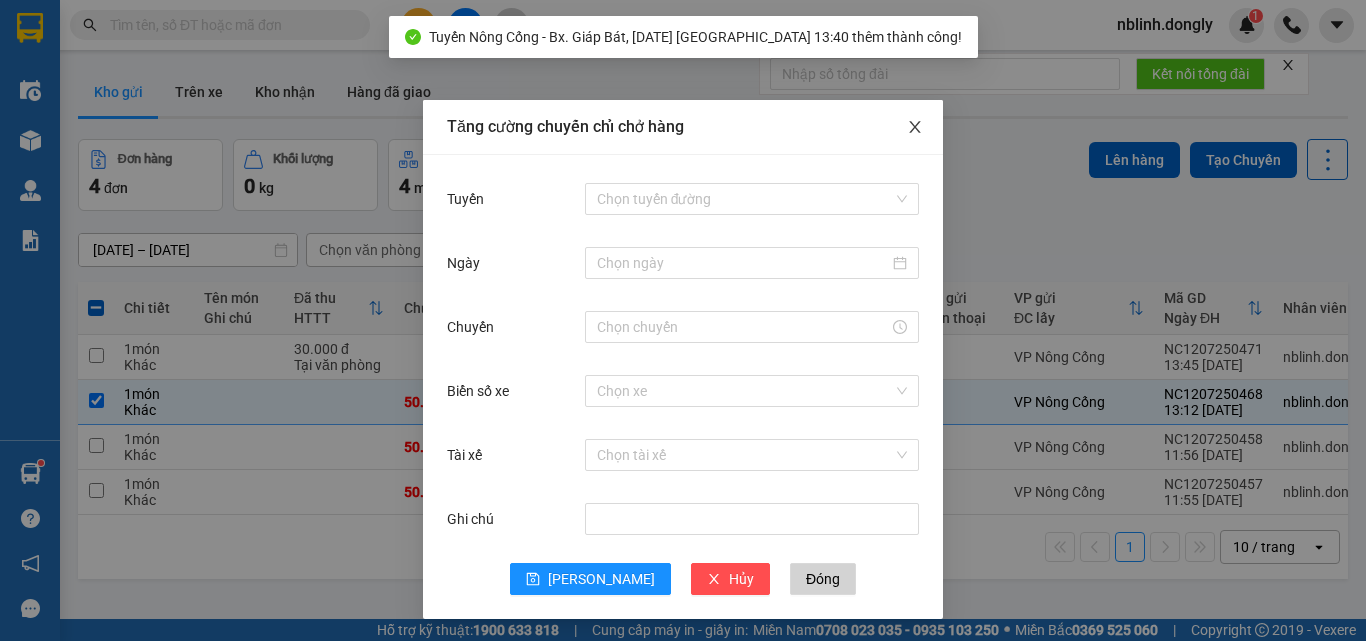 click 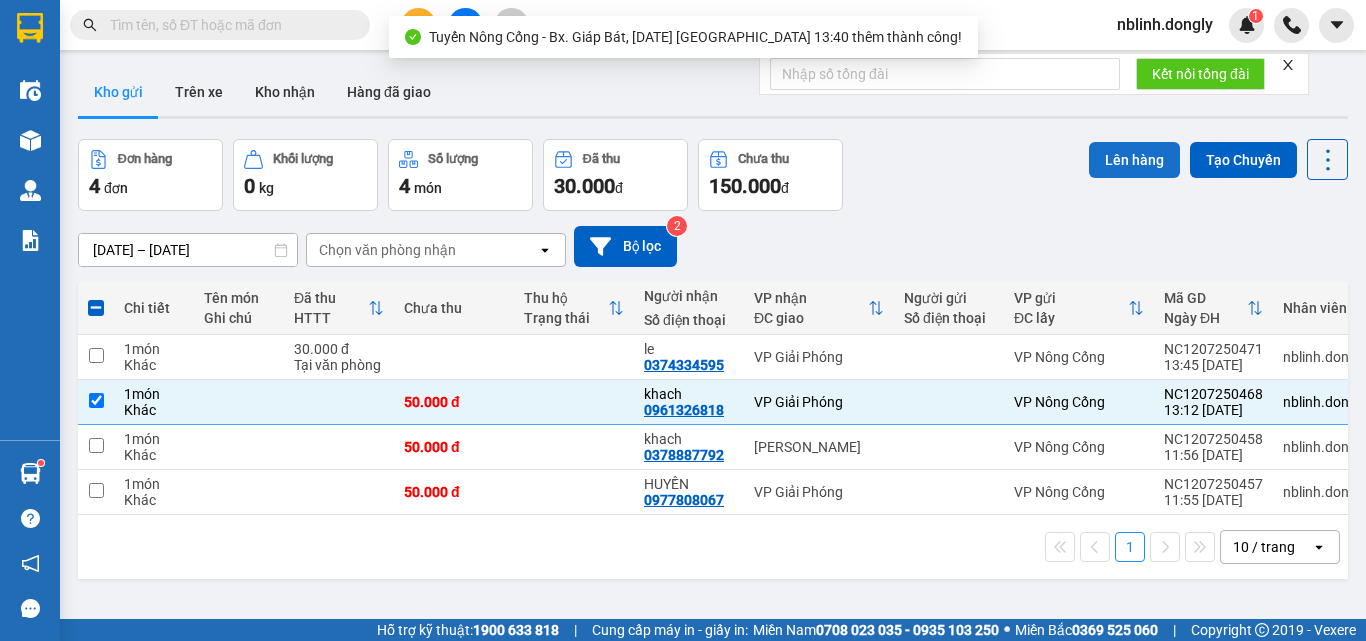 click on "Lên hàng" at bounding box center [1134, 160] 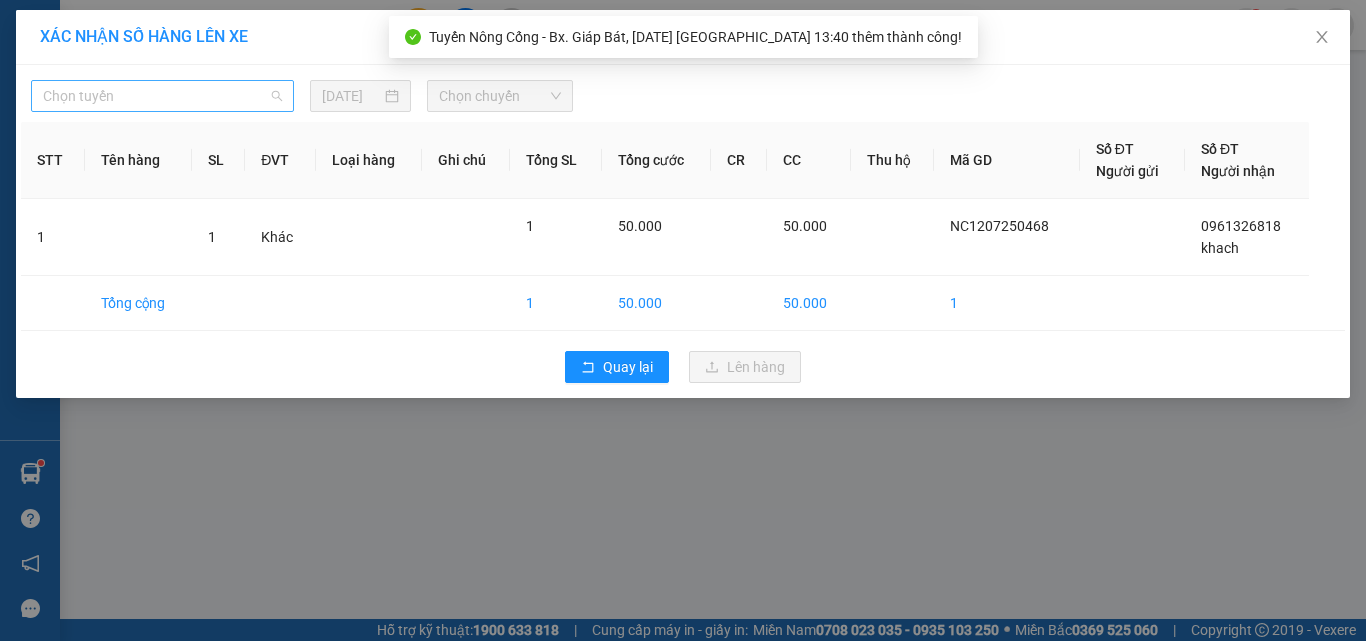click on "Chọn tuyến" at bounding box center [162, 96] 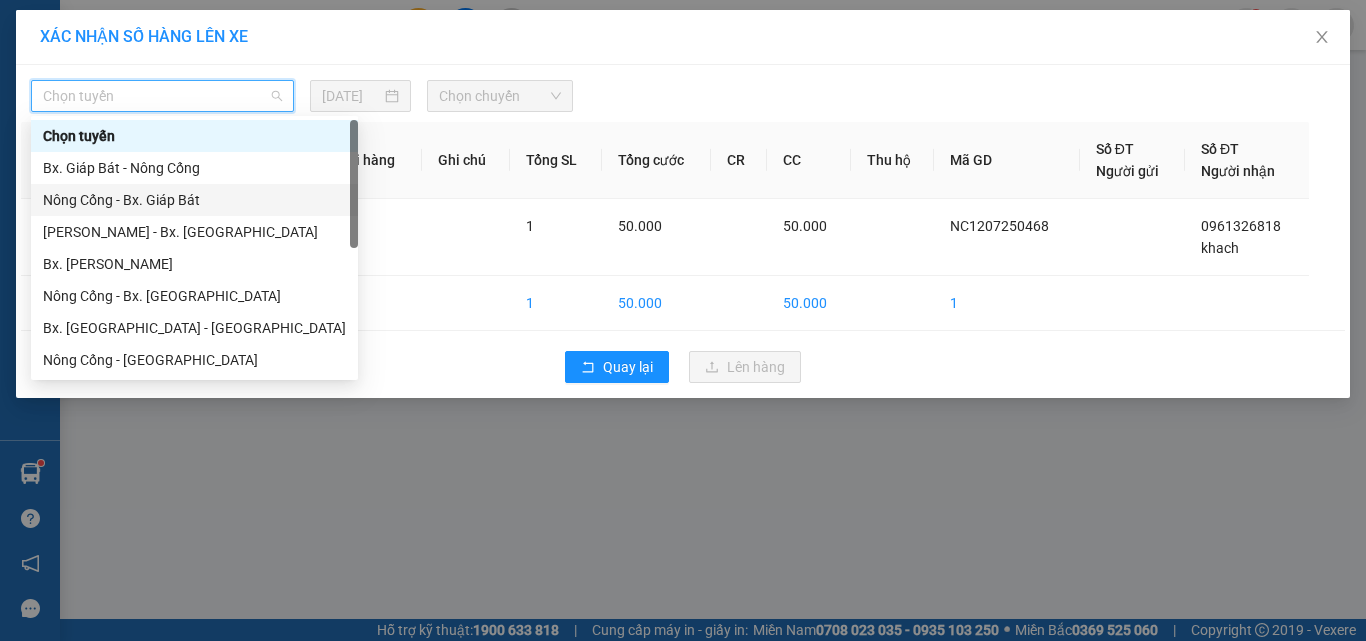click on "Nông Cống - Bx. Giáp Bát" at bounding box center [194, 200] 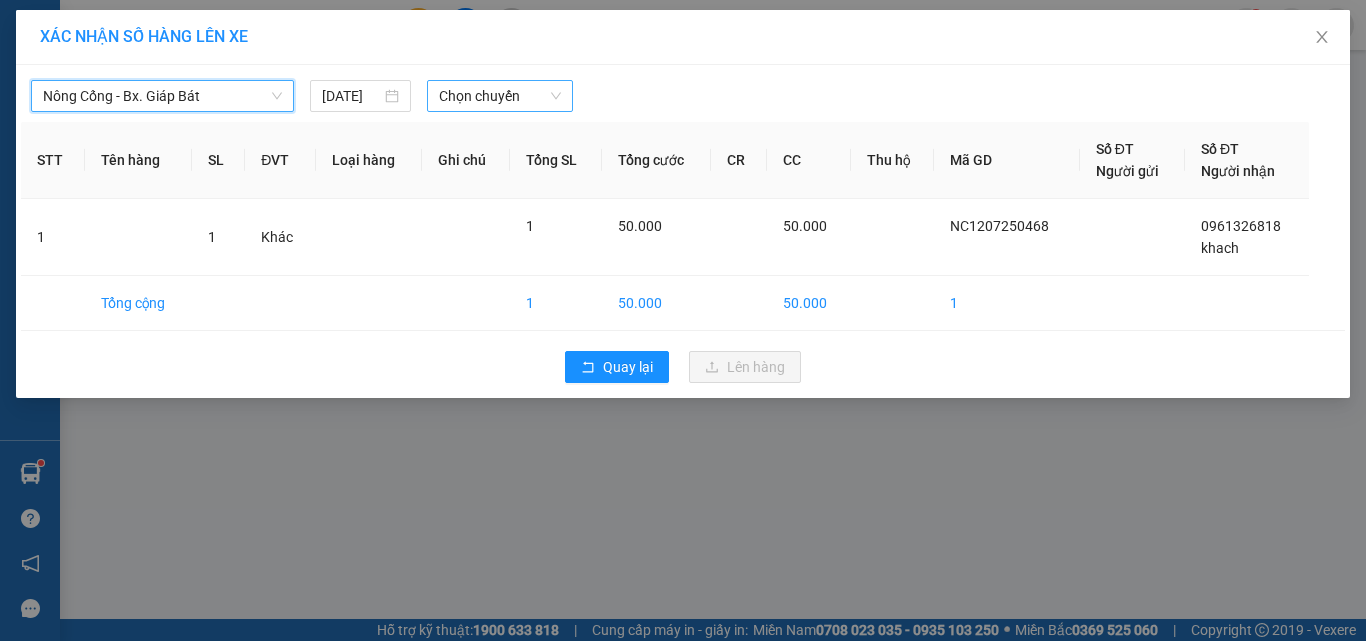 click on "Chọn chuyến" at bounding box center (500, 96) 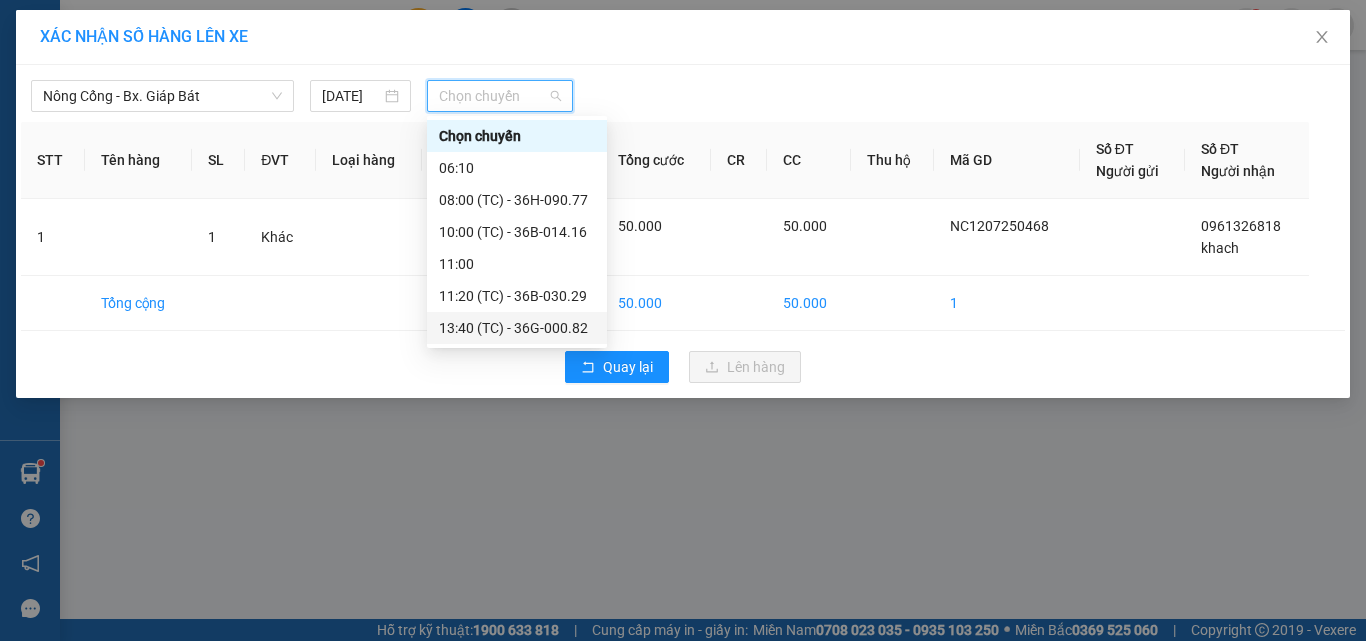 click on "13:40   (TC)   - 36G-000.82" at bounding box center [517, 328] 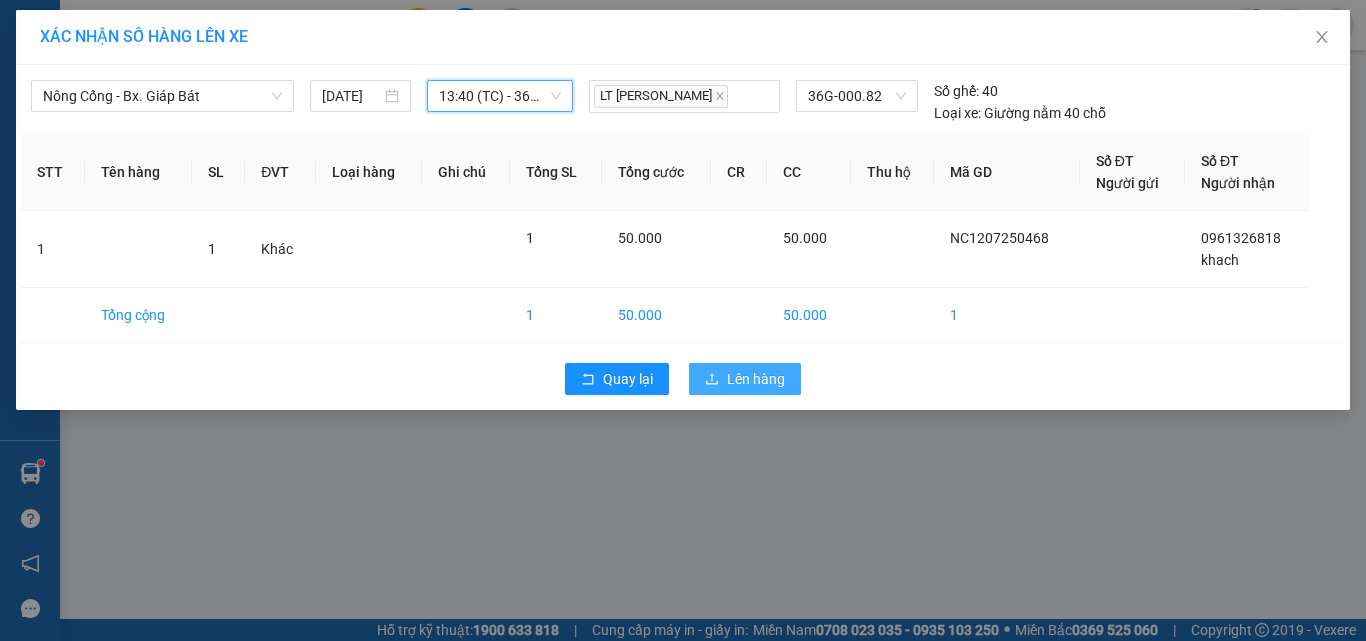 click on "Lên hàng" at bounding box center [756, 379] 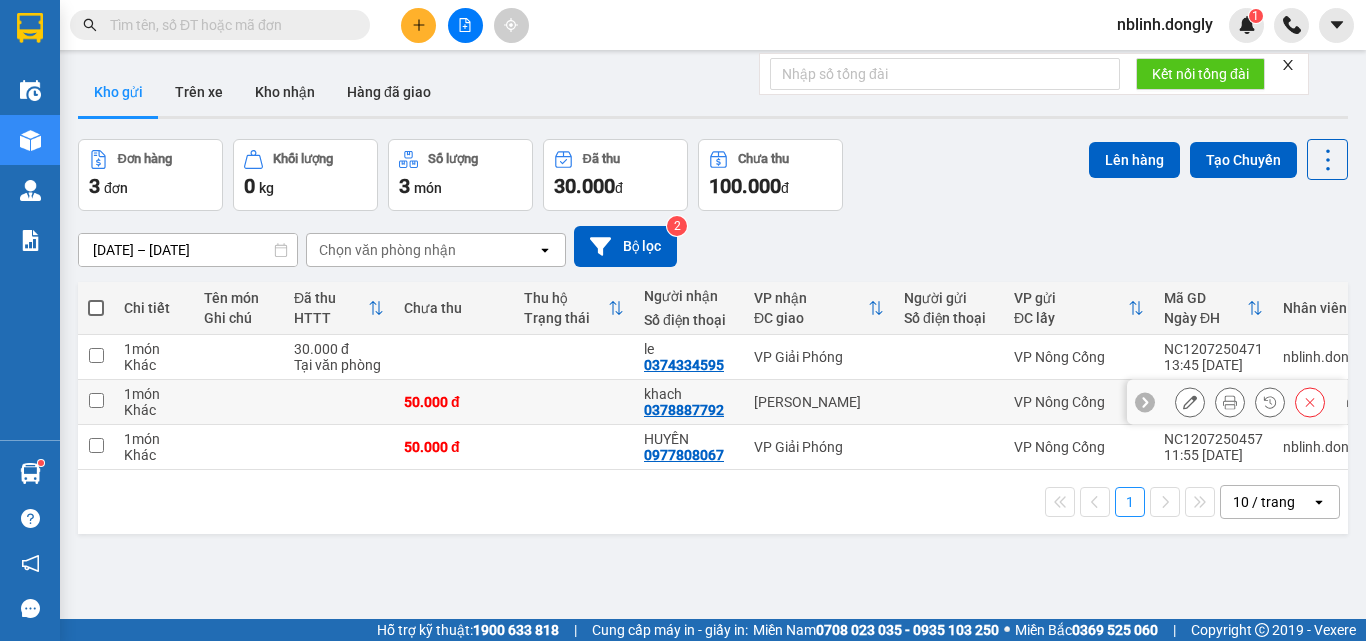 click at bounding box center [96, 400] 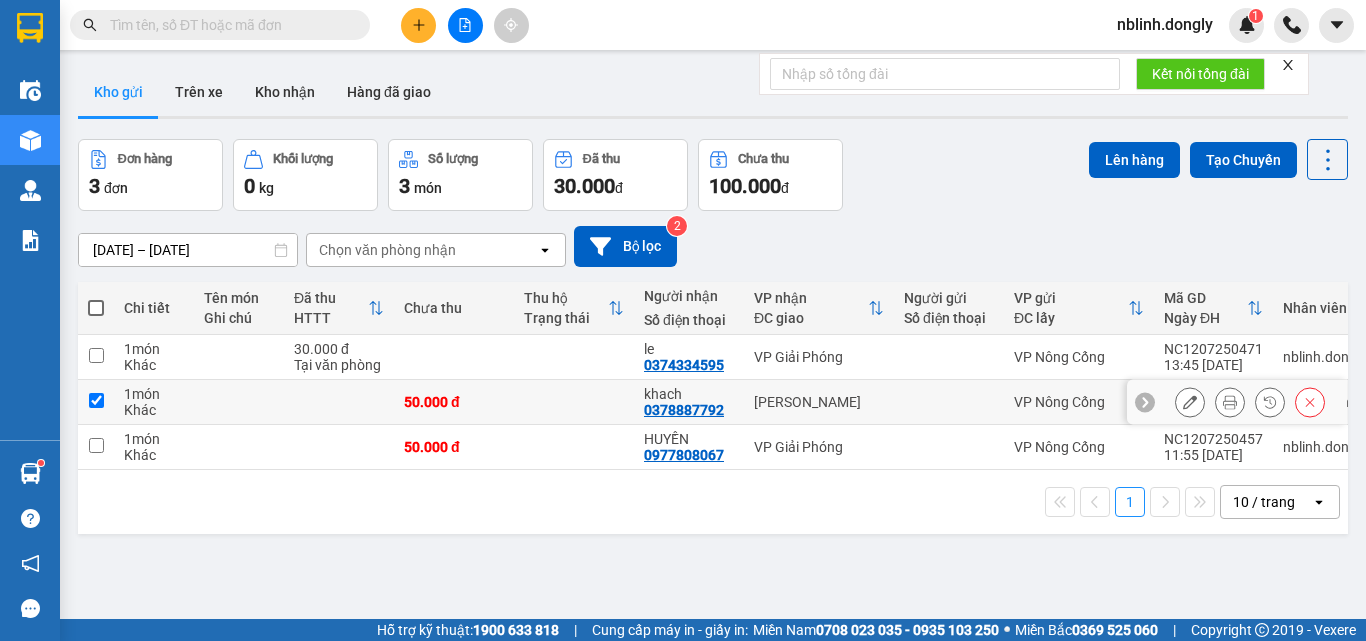 checkbox on "true" 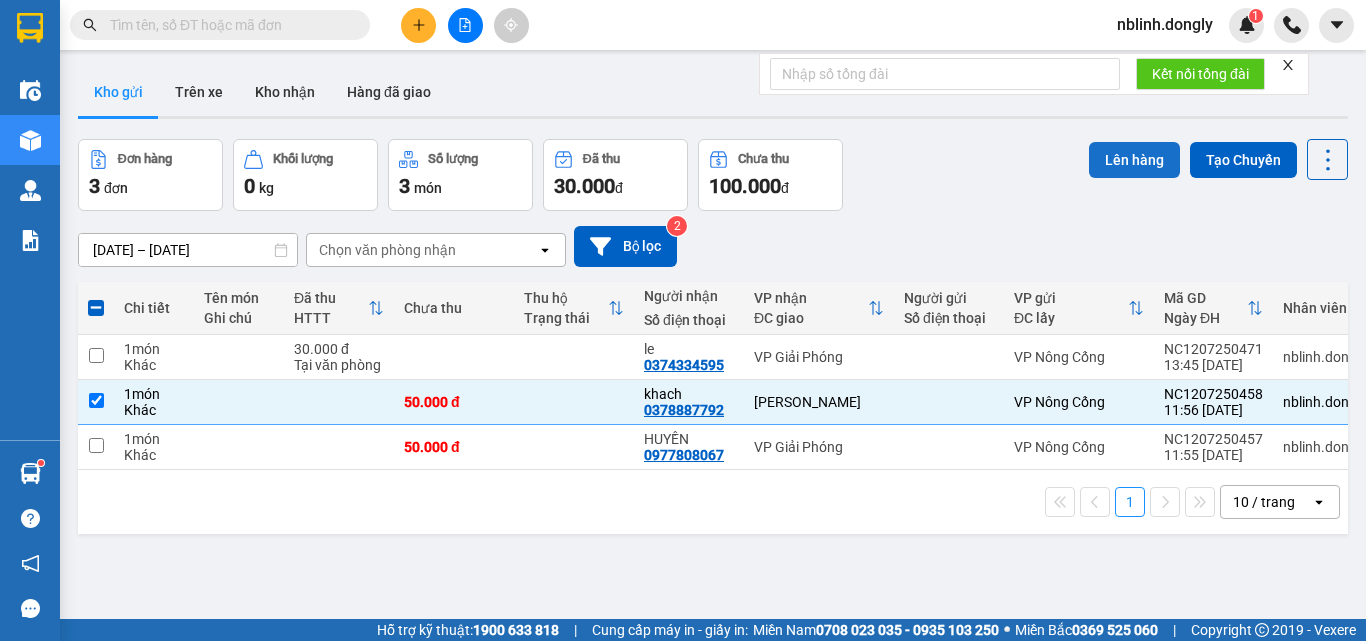 click on "Lên hàng" at bounding box center [1134, 160] 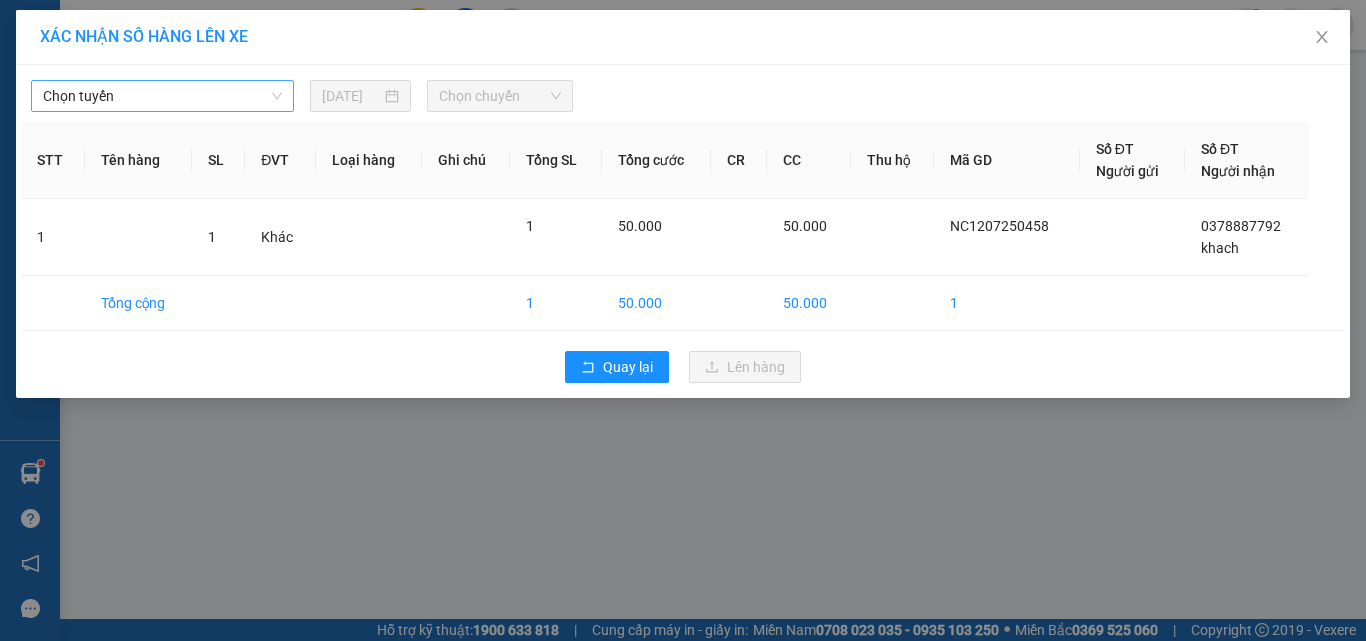 click on "Chọn tuyến" at bounding box center [162, 96] 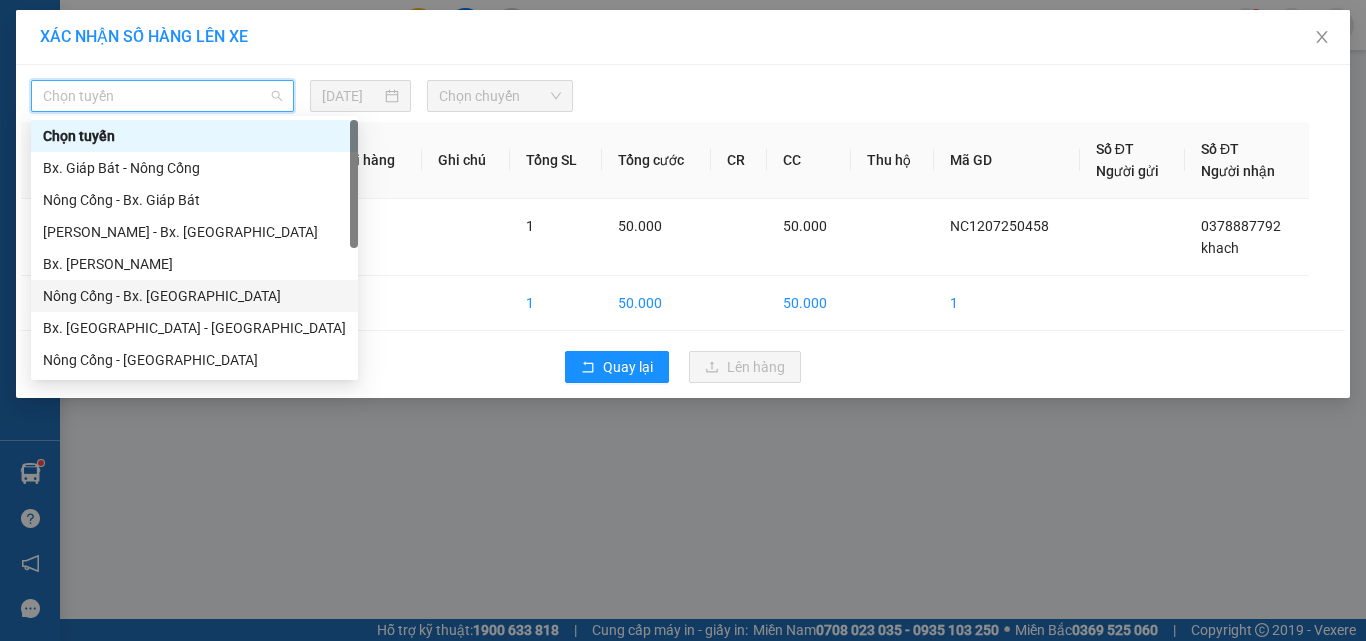click on "Nông Cống - Bx. Mỹ Đình" at bounding box center (194, 296) 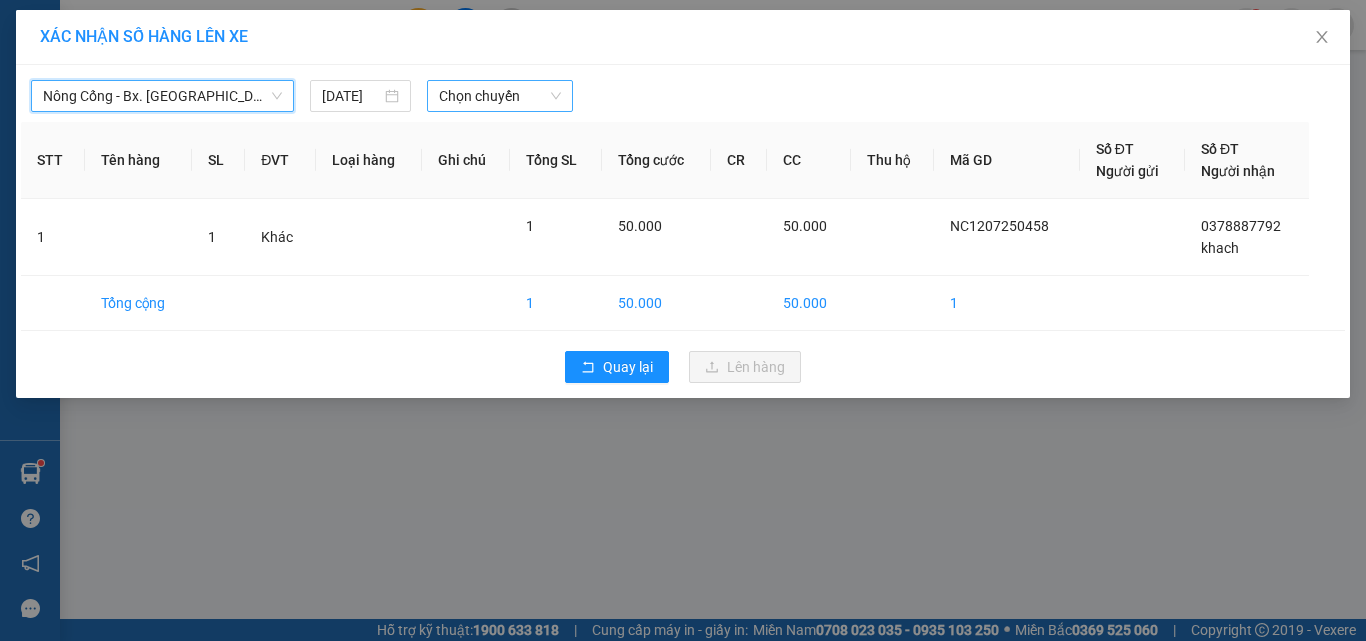 click on "Chọn chuyến" at bounding box center (500, 96) 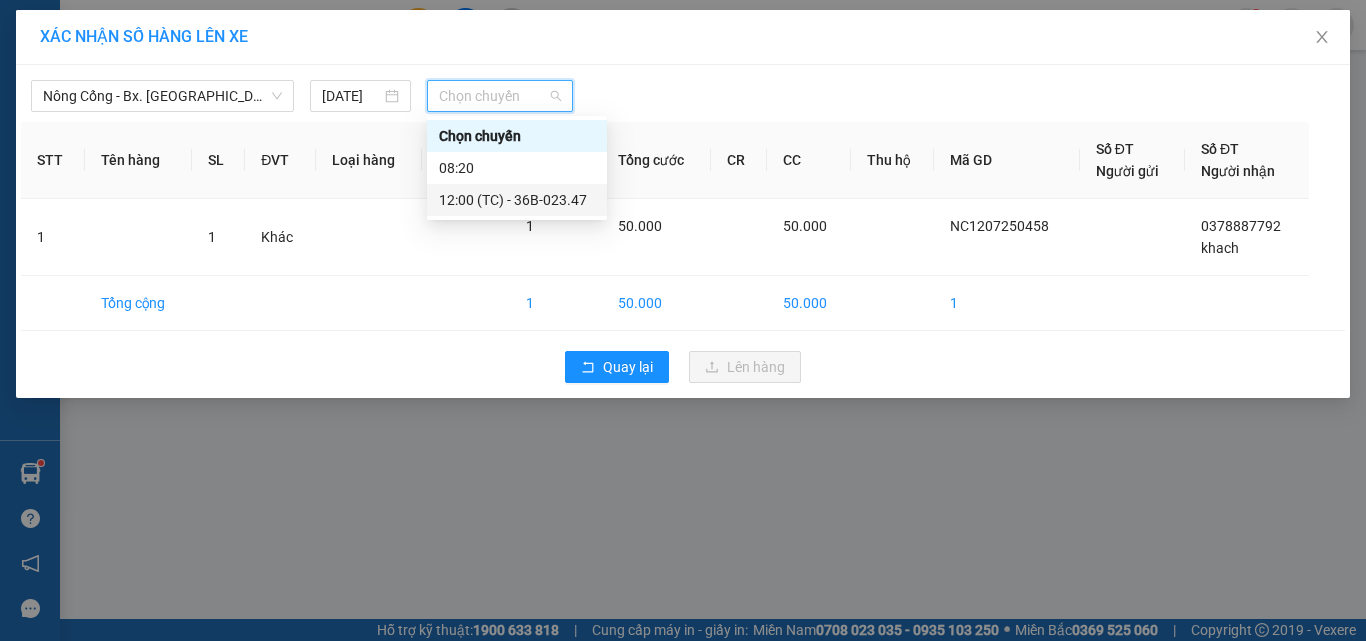 click on "12:00   (TC)   - 36B-023.47" at bounding box center (517, 200) 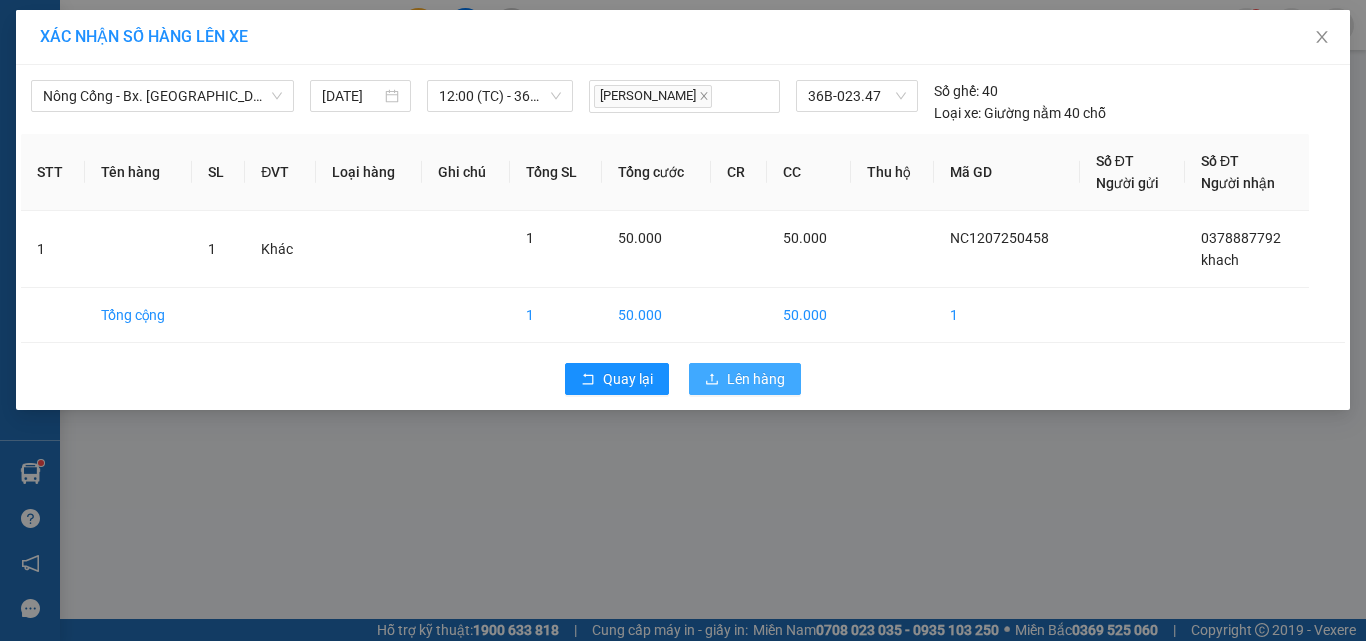 click on "Lên hàng" at bounding box center [756, 379] 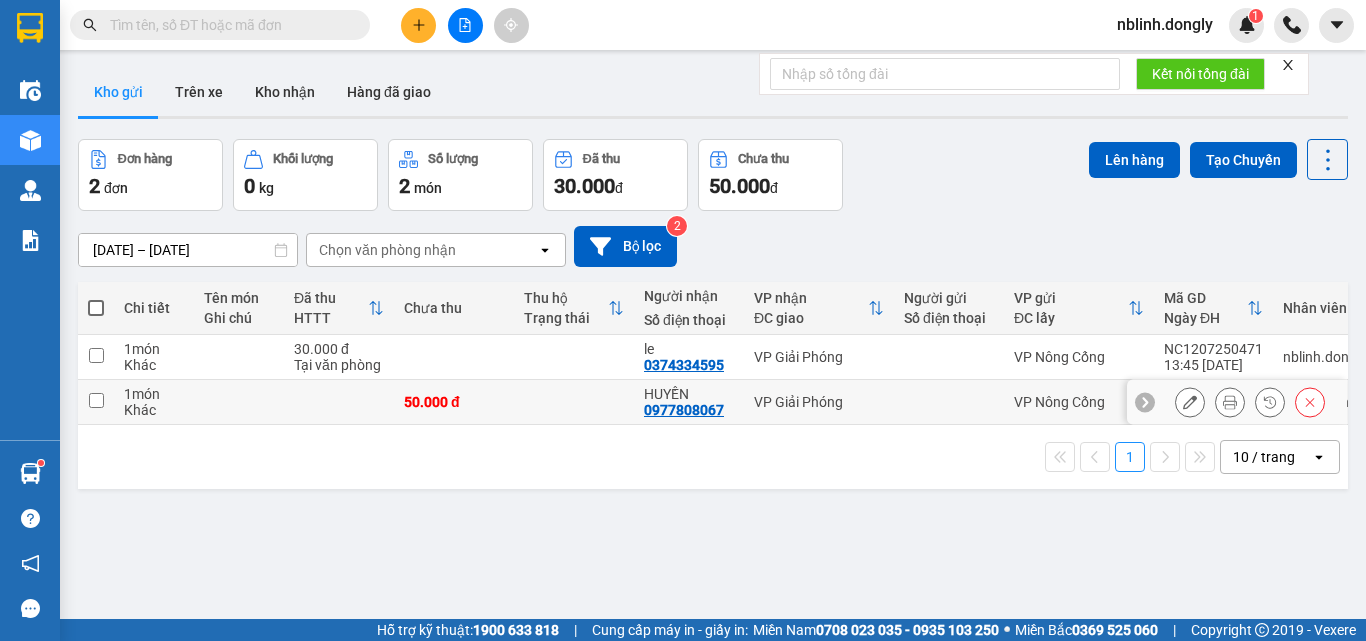 click at bounding box center (96, 400) 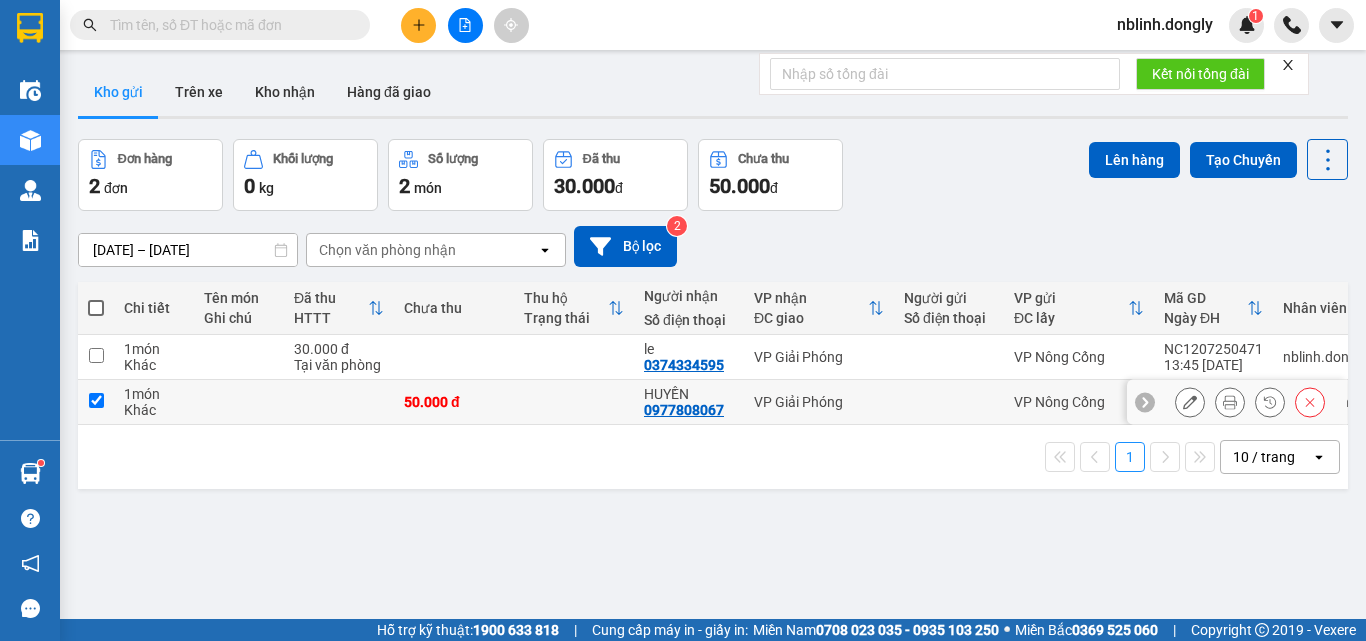 checkbox on "true" 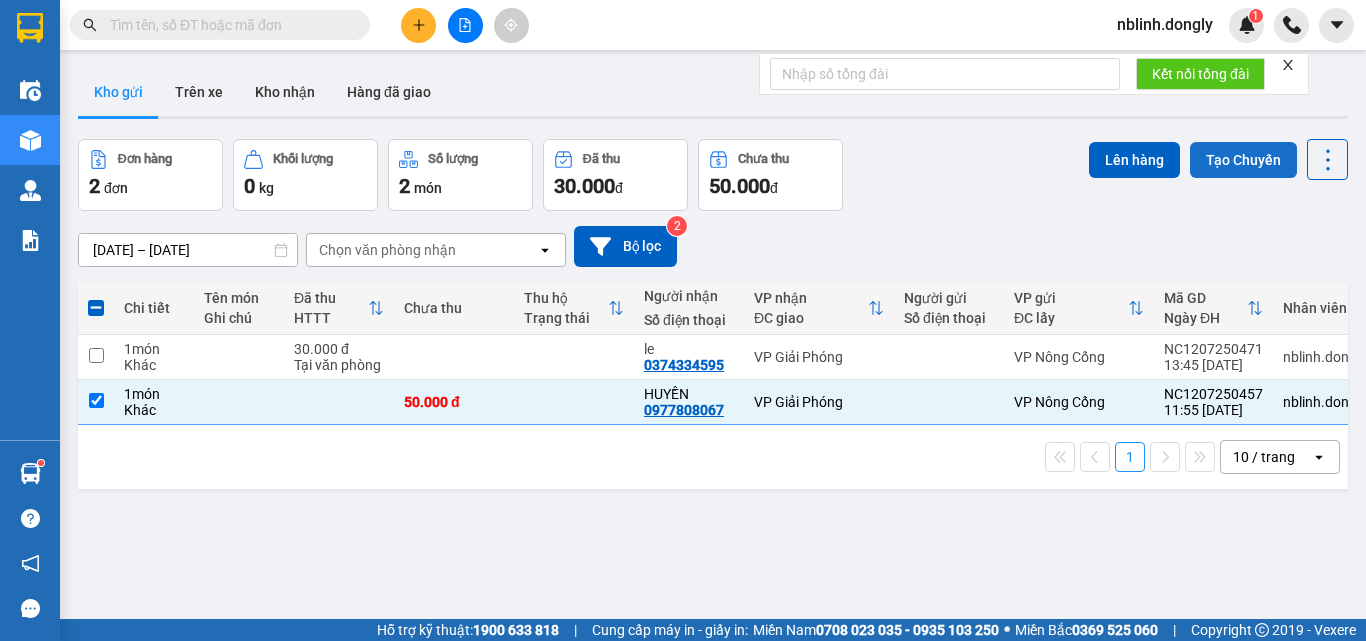 click on "Tạo Chuyến" at bounding box center [1243, 160] 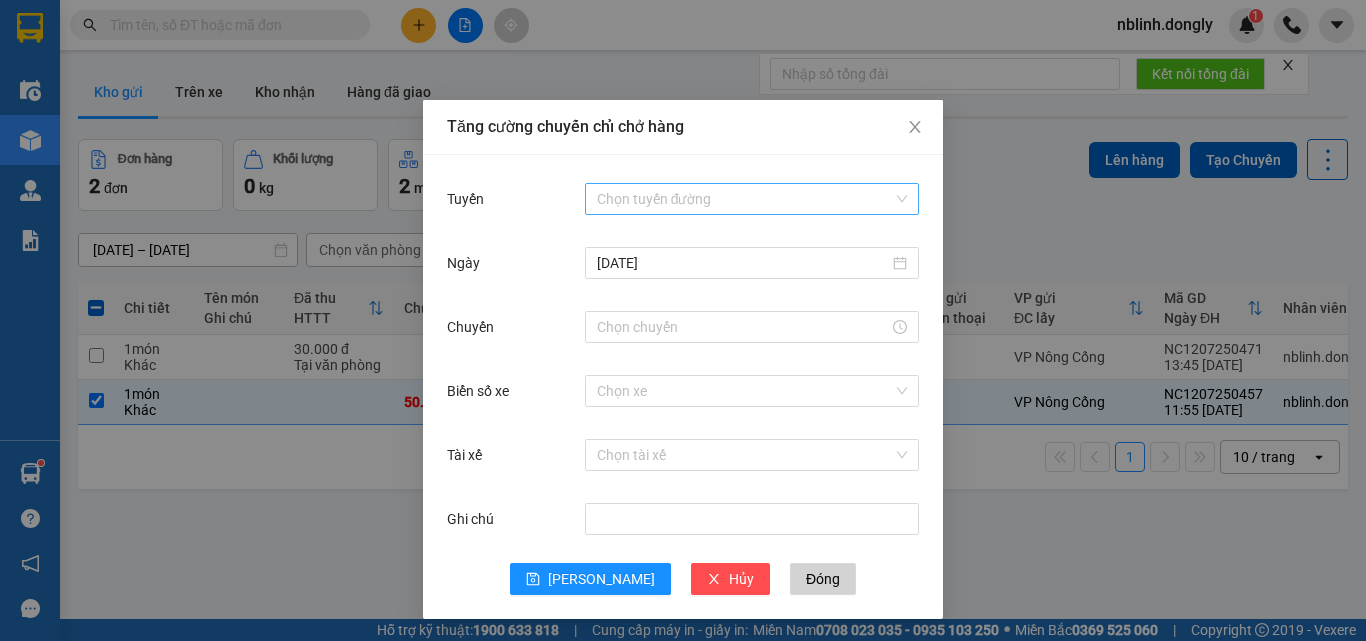 click on "Tuyến" at bounding box center (745, 199) 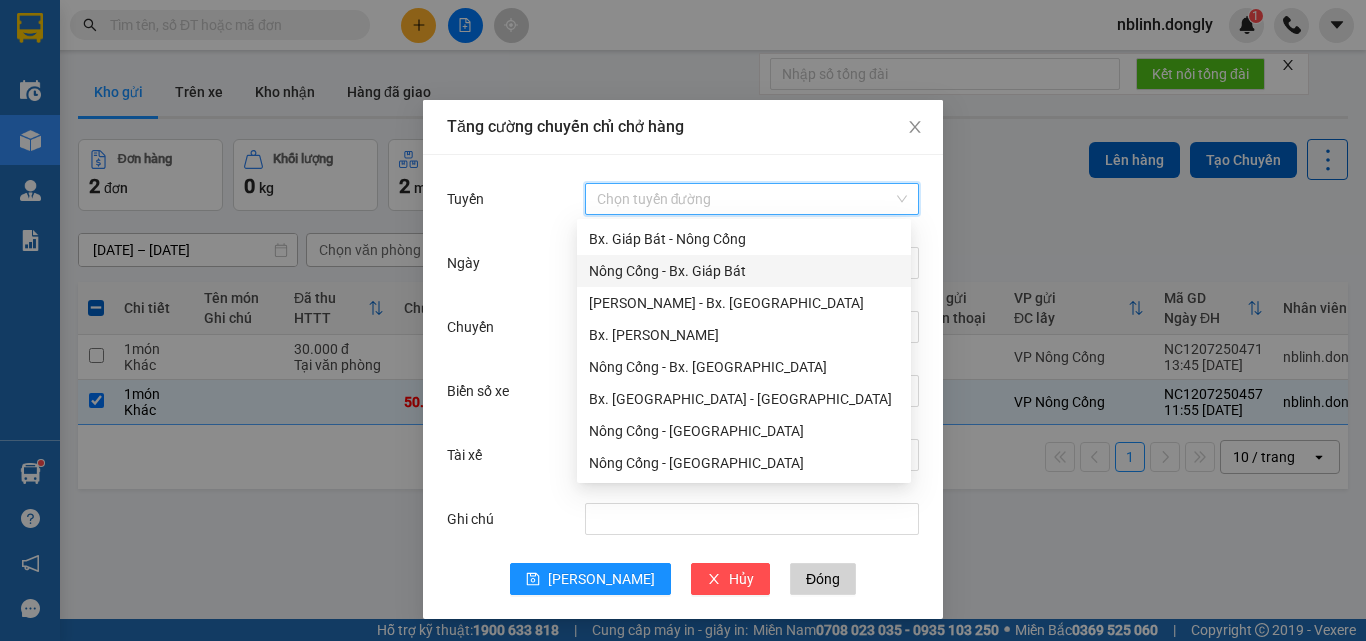 click on "Nông Cống - Bx. Giáp Bát" at bounding box center (744, 271) 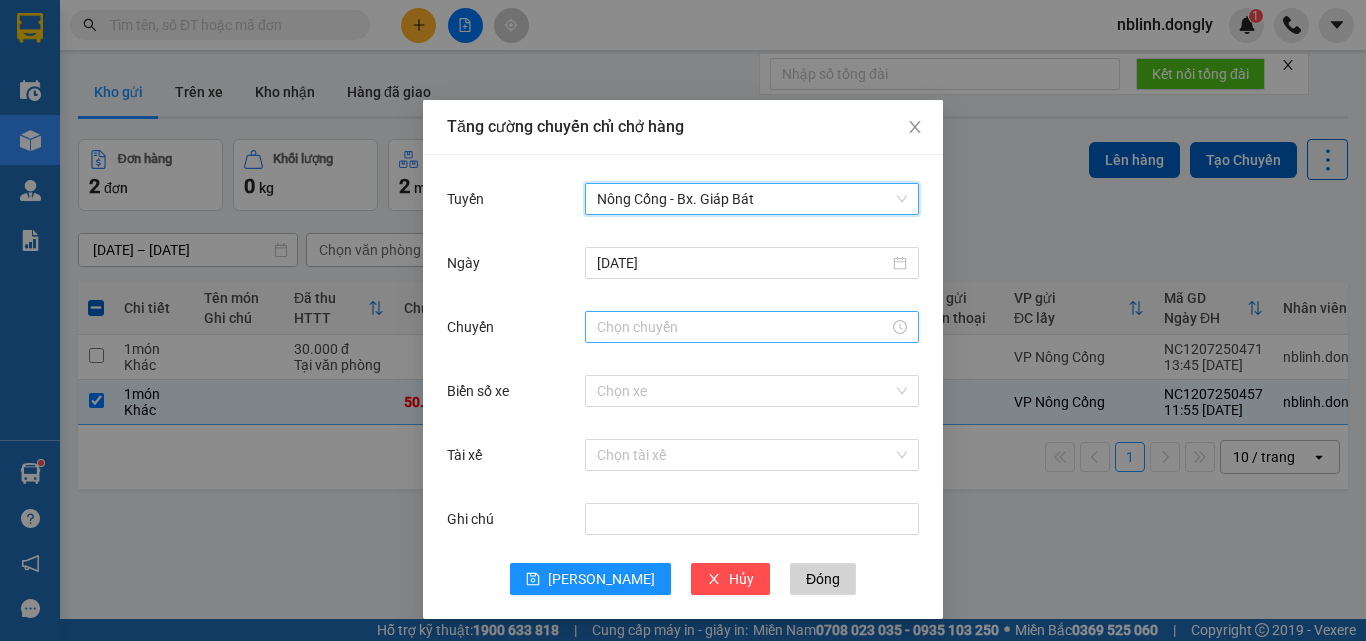 click on "Chuyến" at bounding box center (743, 327) 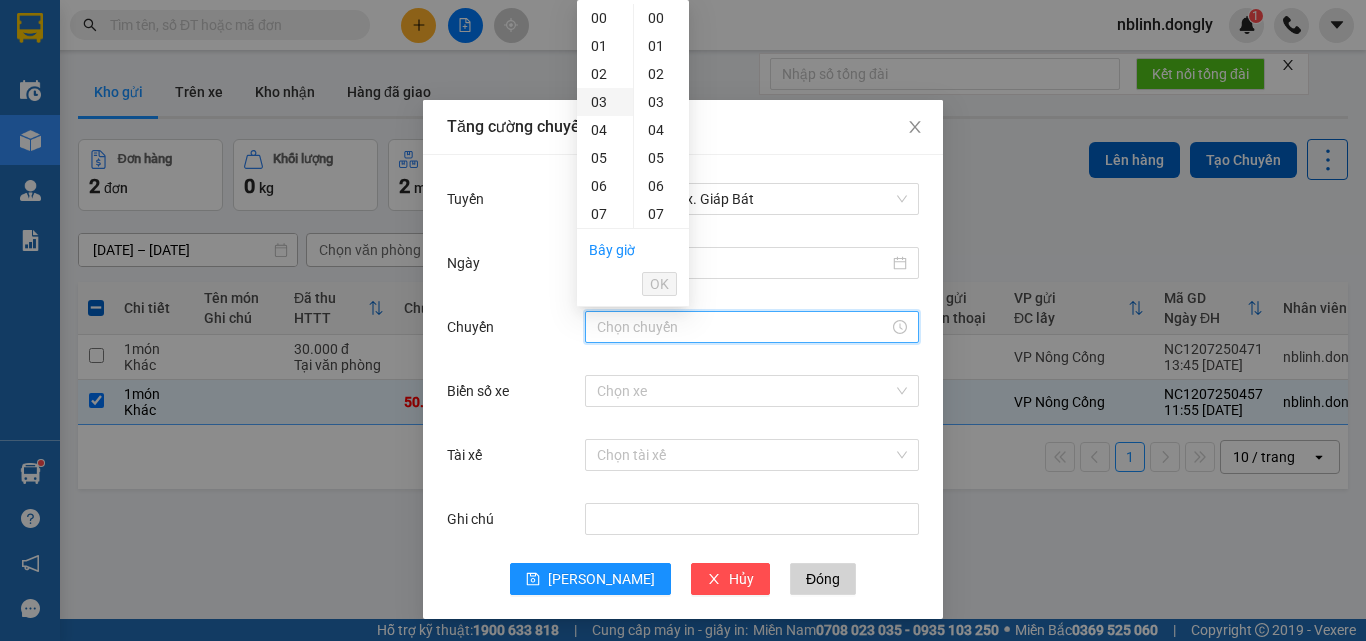 scroll, scrollTop: 100, scrollLeft: 0, axis: vertical 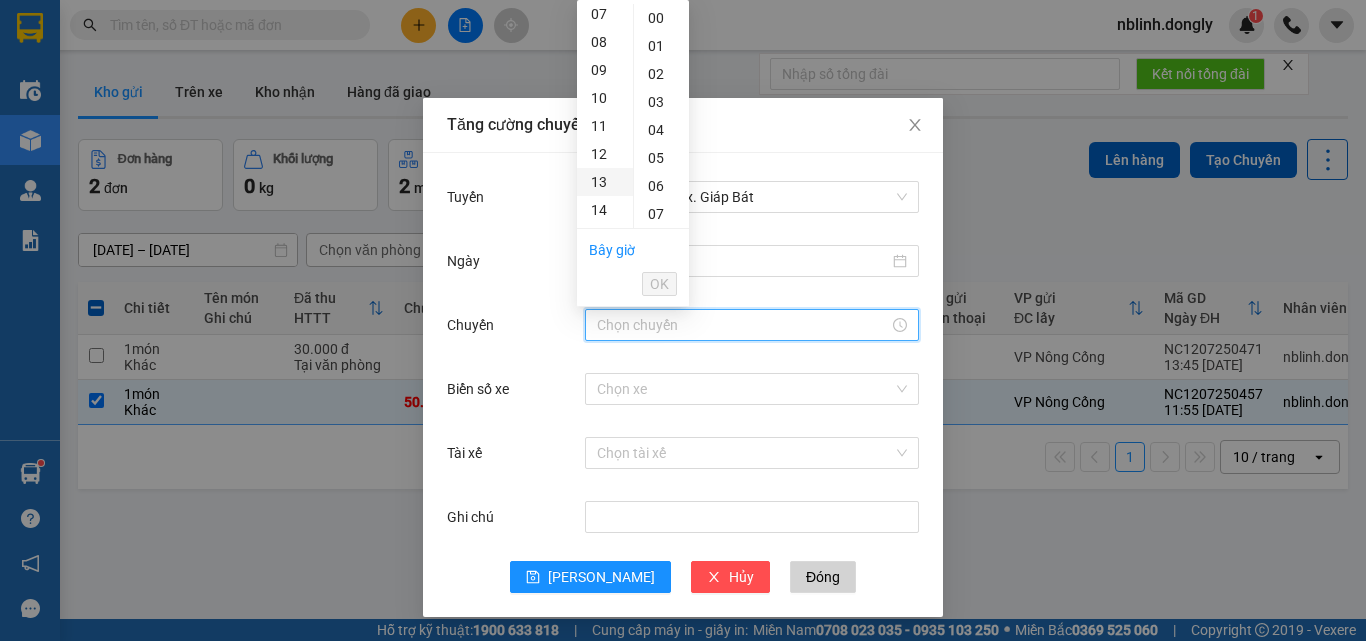 click on "12" at bounding box center [605, 154] 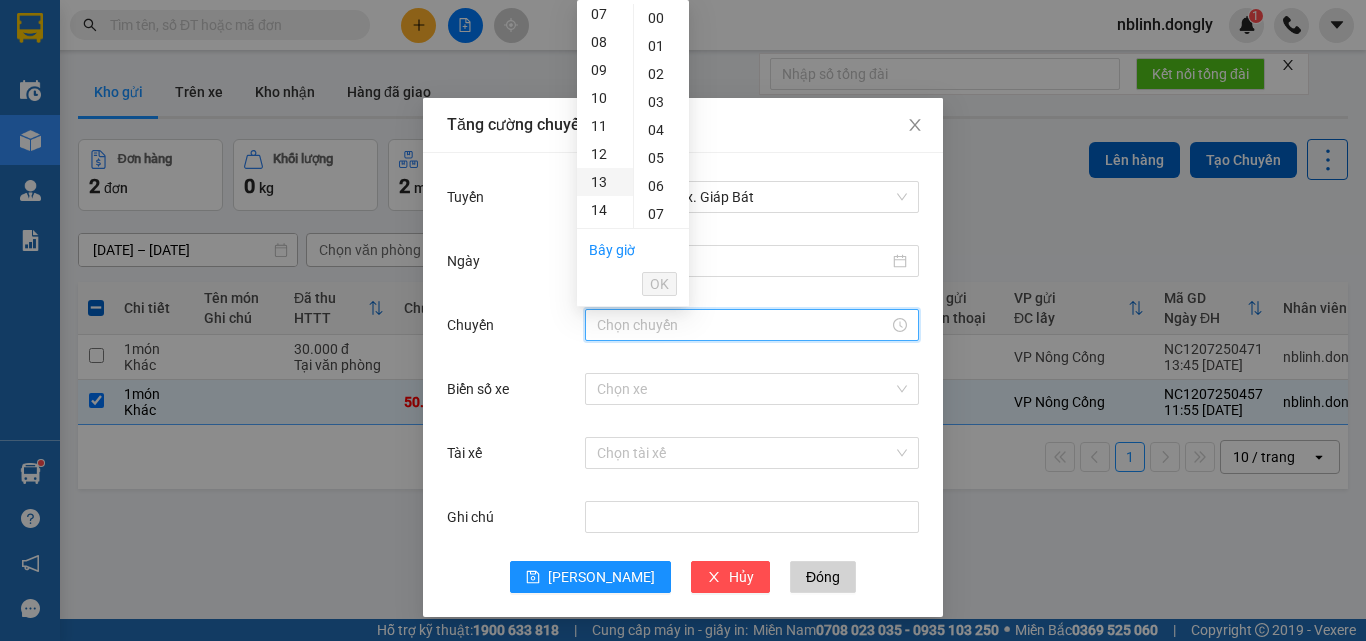 type on "12:00" 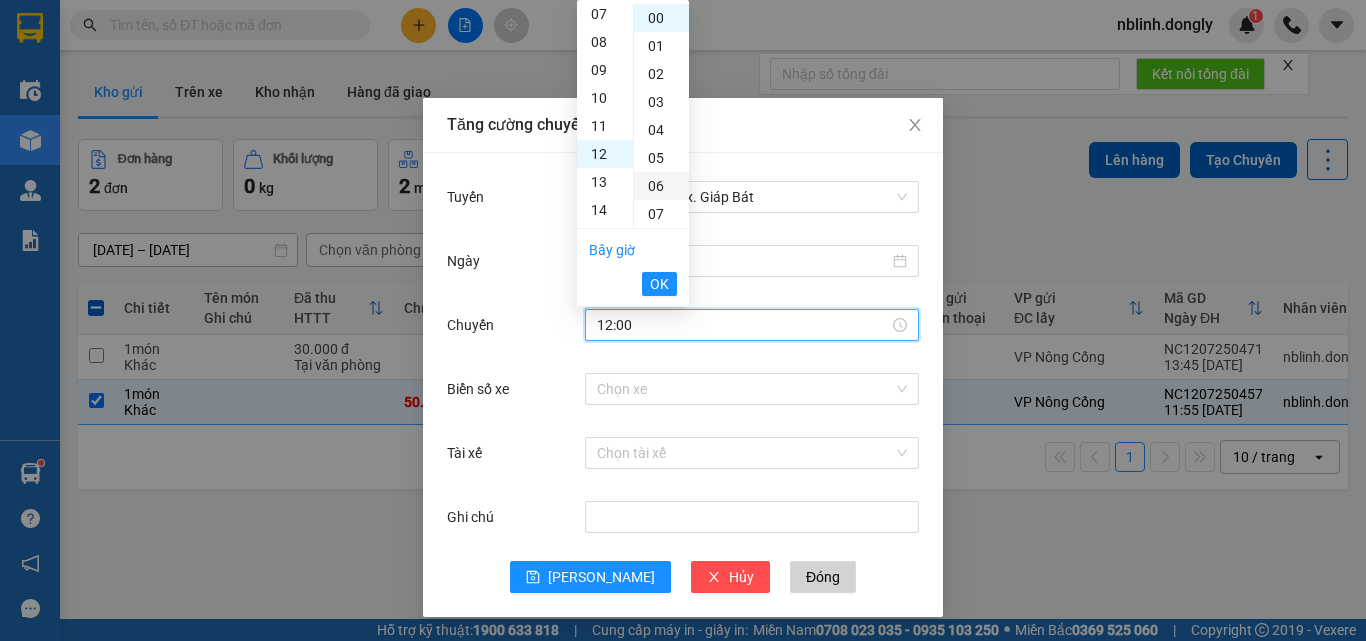scroll, scrollTop: 336, scrollLeft: 0, axis: vertical 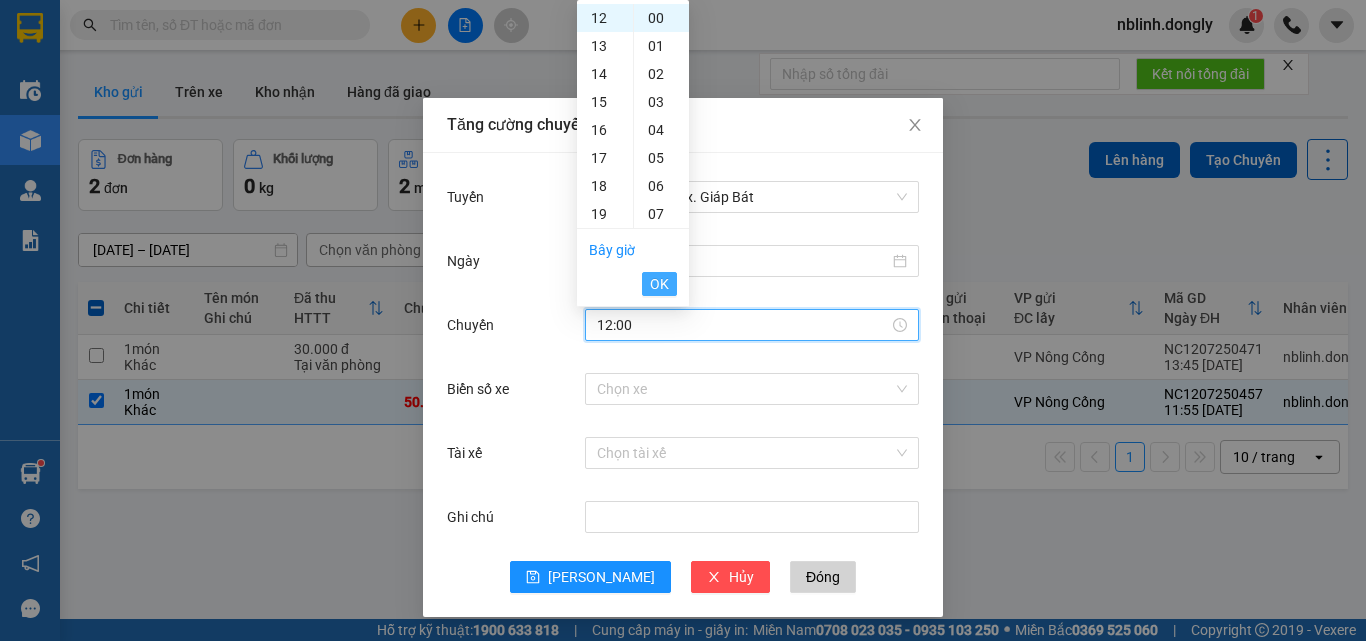 click on "OK" at bounding box center (659, 284) 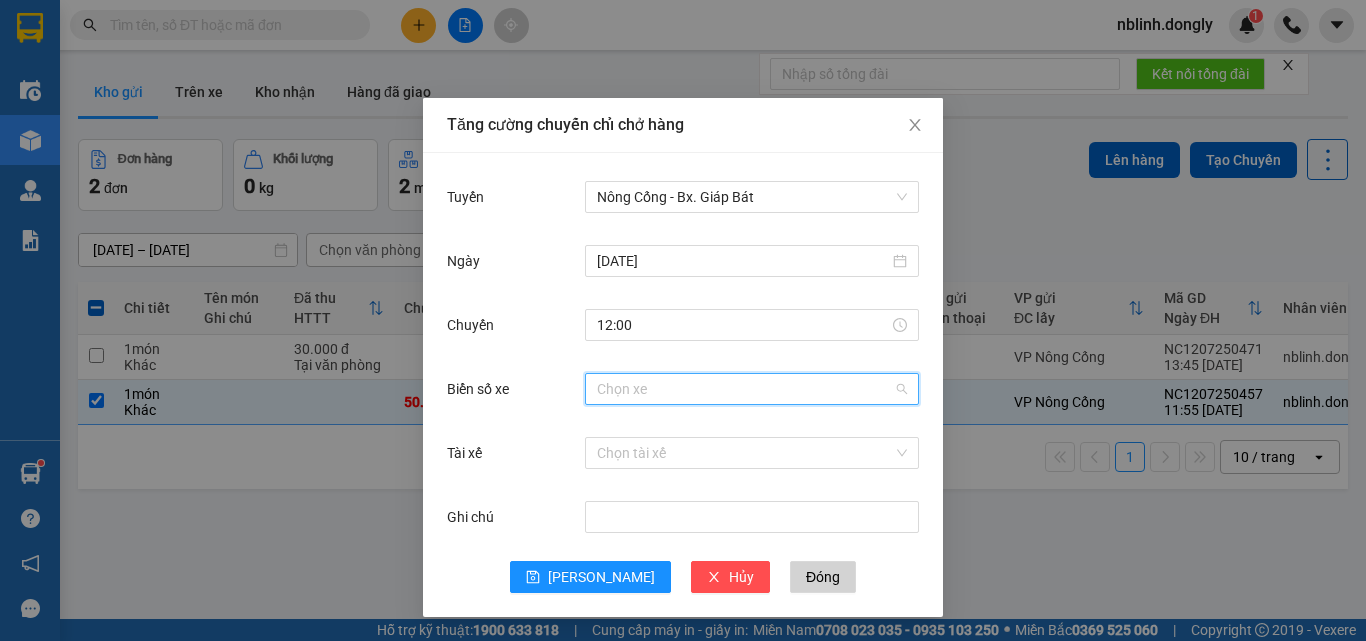 click on "Biển số xe" at bounding box center [745, 389] 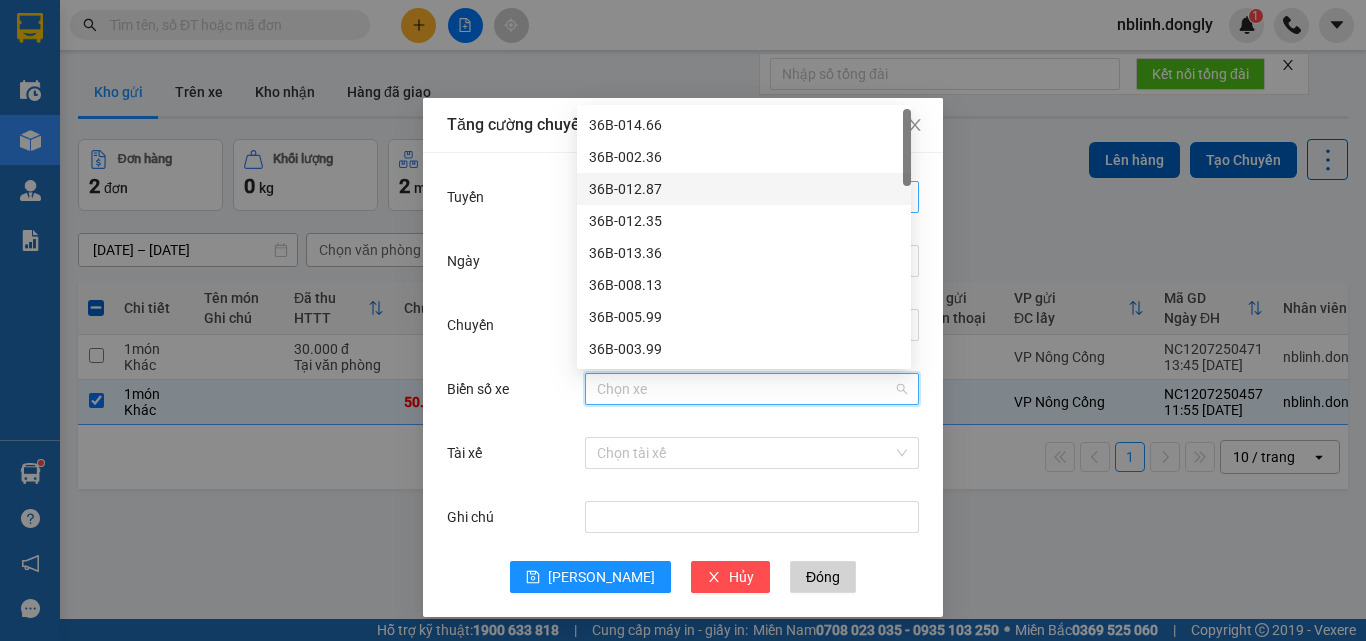 drag, startPoint x: 646, startPoint y: 188, endPoint x: 645, endPoint y: 198, distance: 10.049875 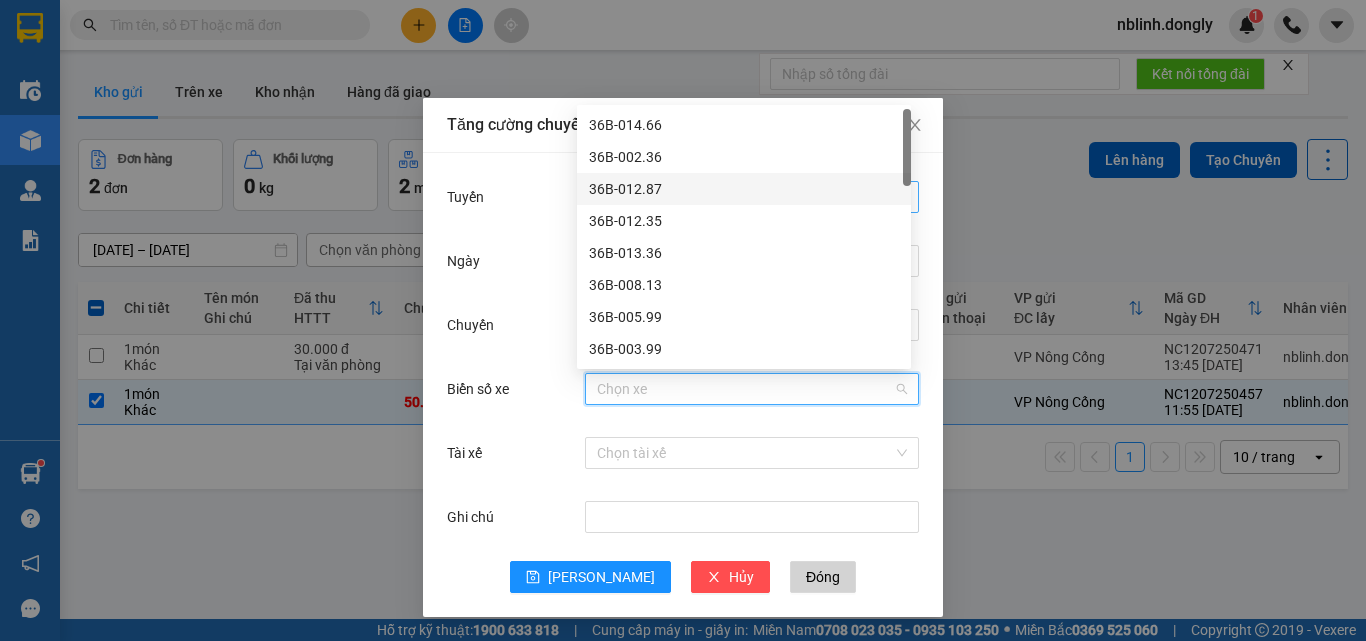 click on "36B-012.87" at bounding box center (744, 189) 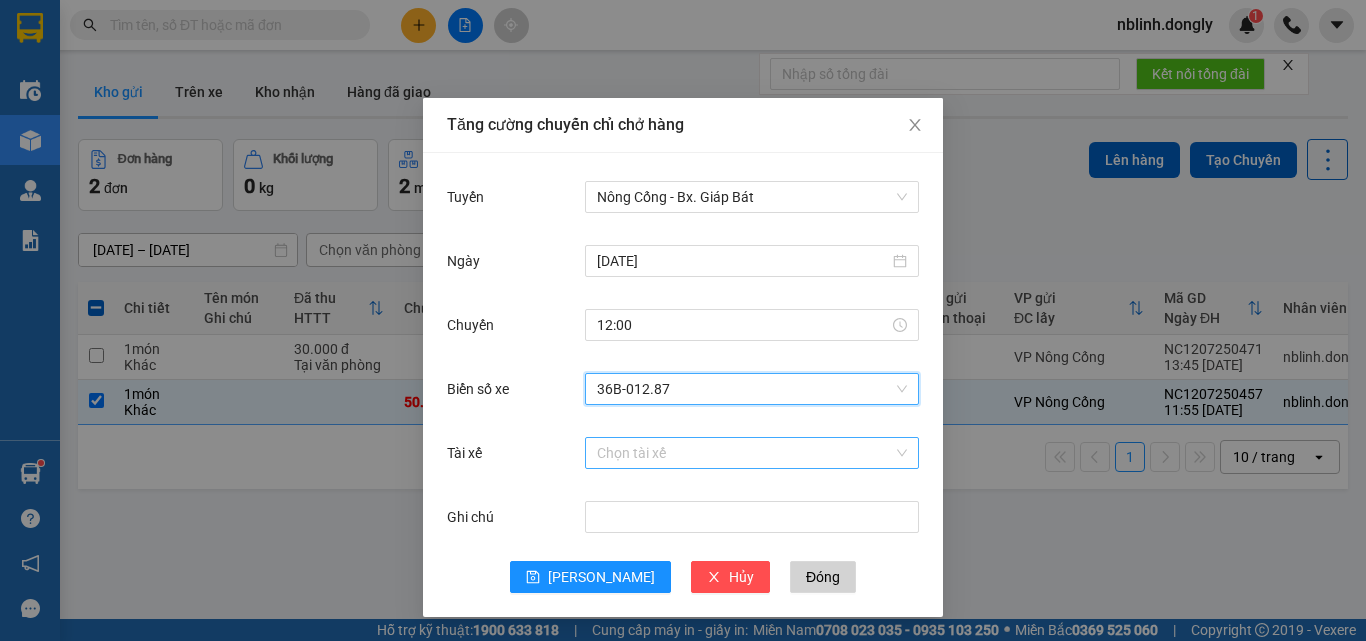 click on "Tài xế" at bounding box center [745, 453] 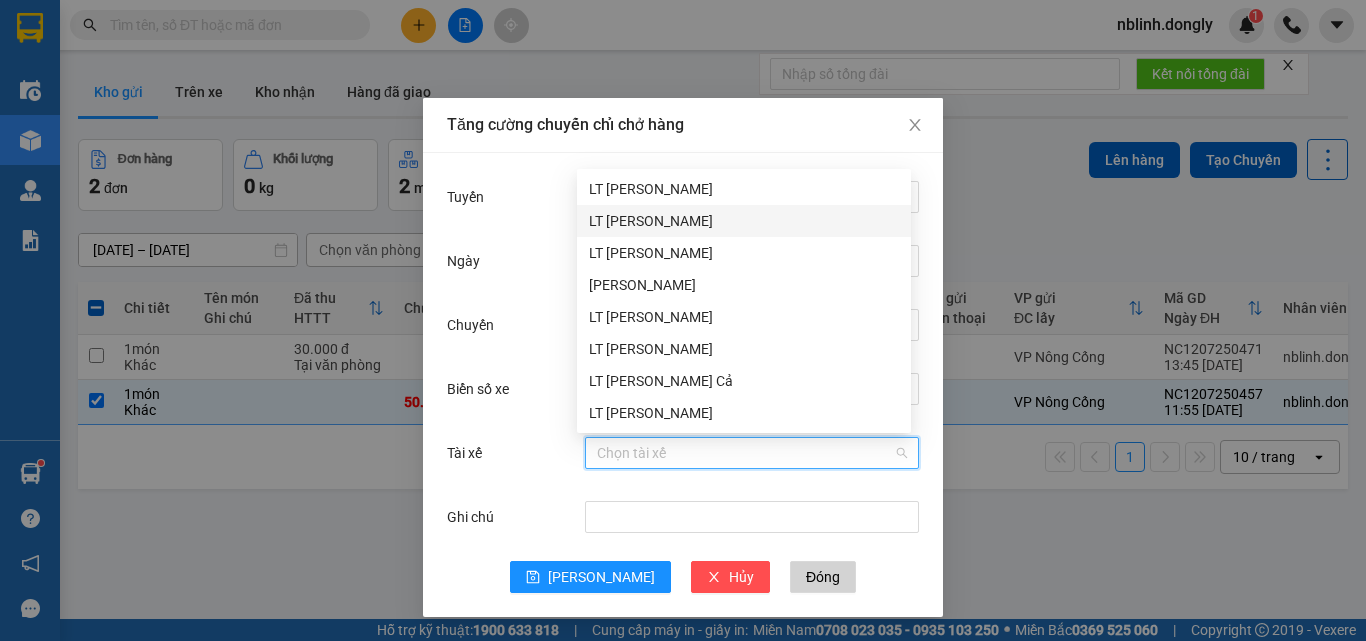 scroll, scrollTop: 100, scrollLeft: 0, axis: vertical 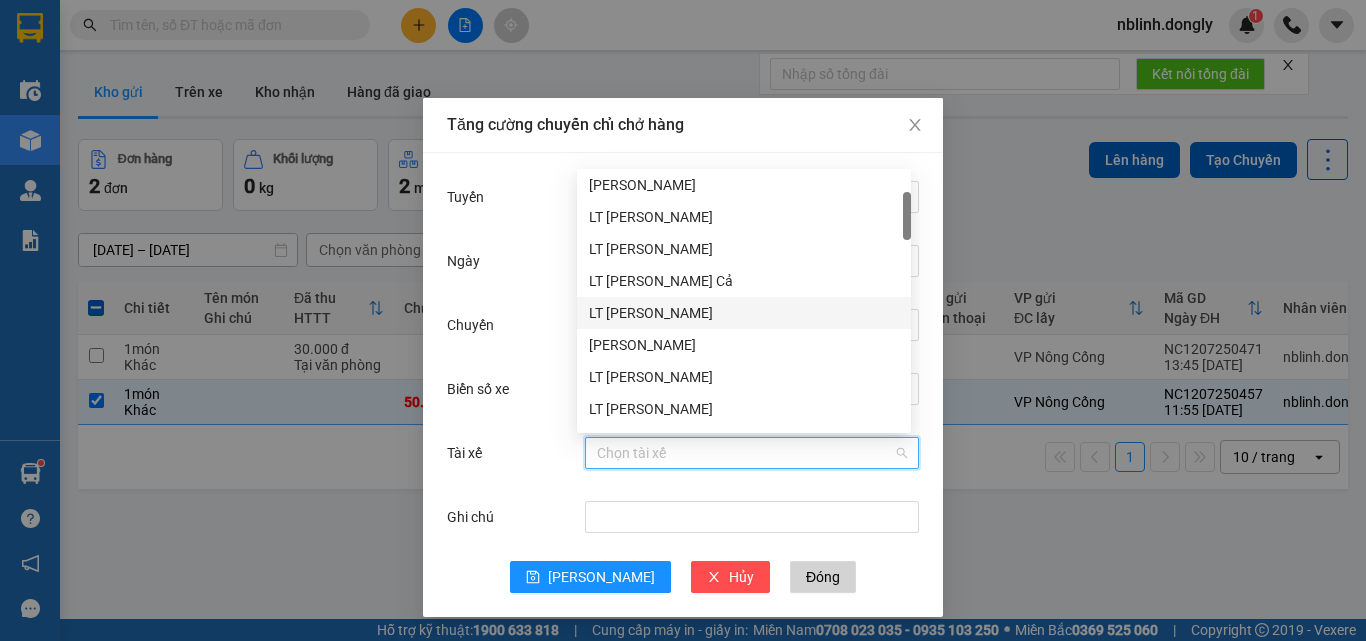 click on "LT Lê Văn Thành" at bounding box center [744, 313] 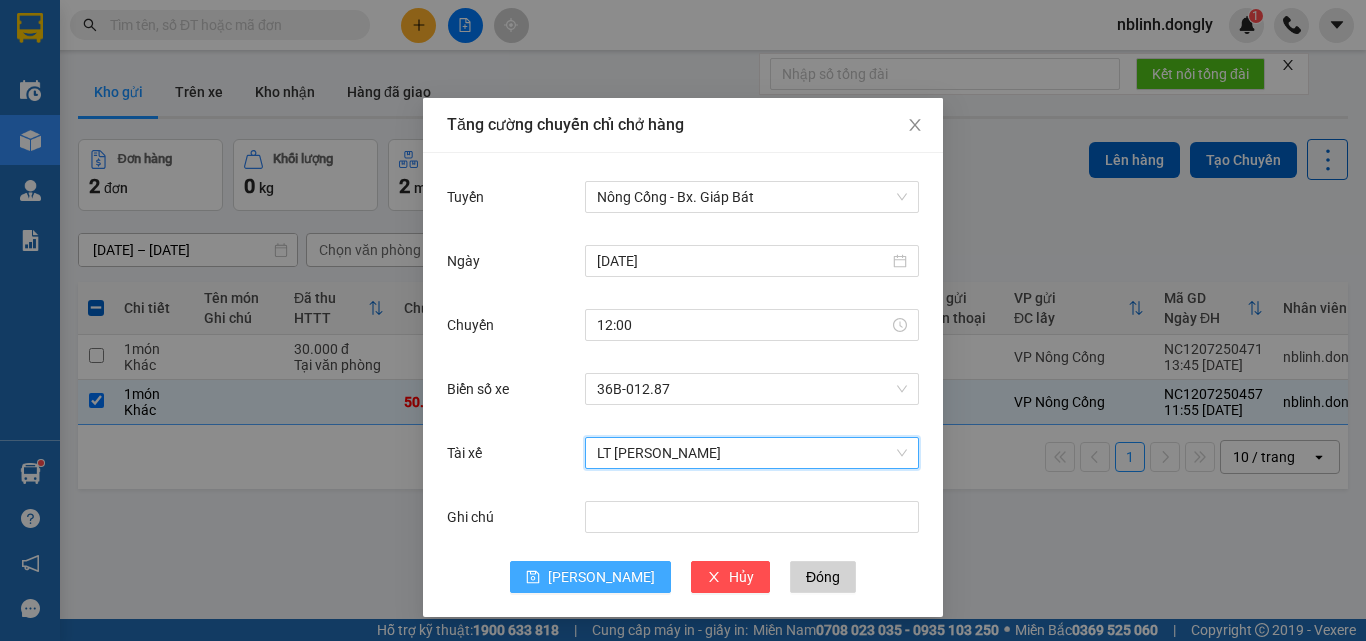 click on "[PERSON_NAME]" at bounding box center (601, 577) 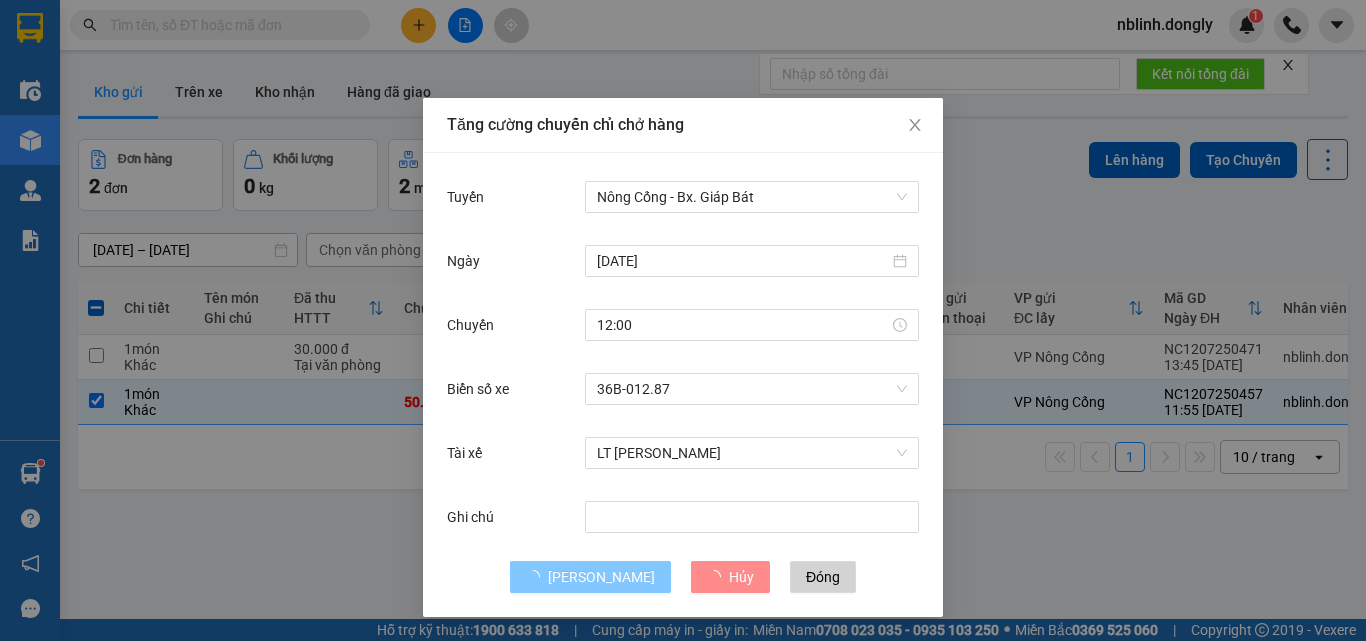 type 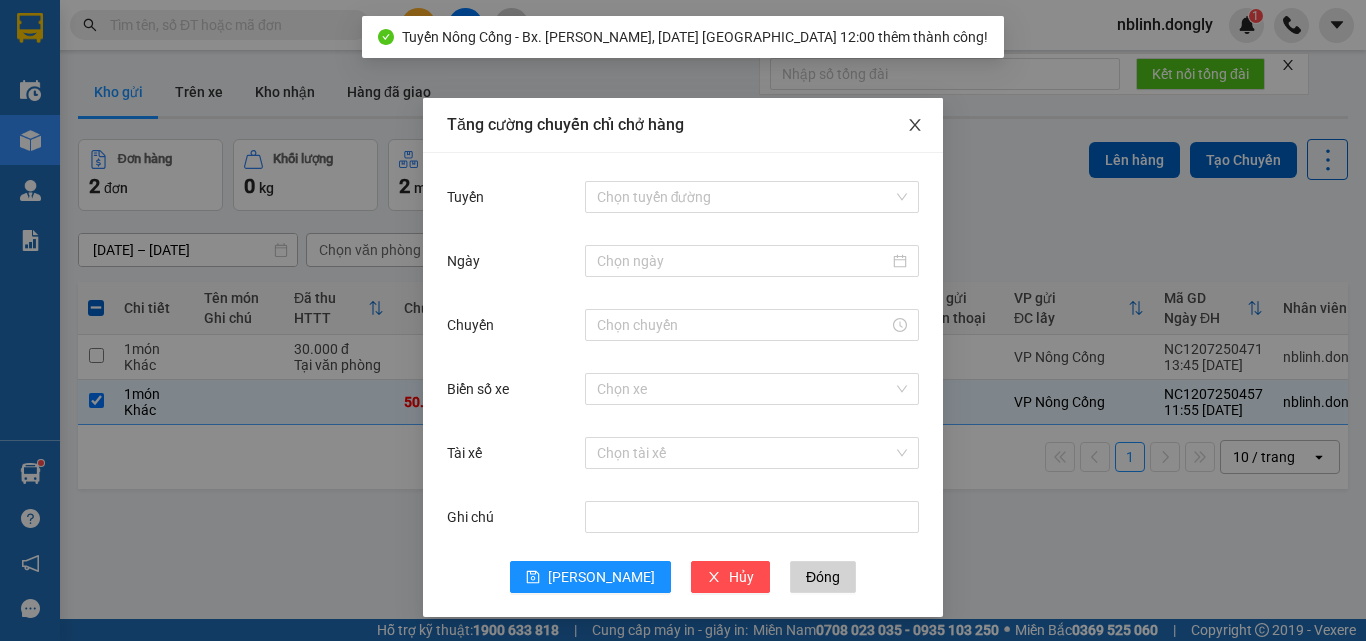 drag, startPoint x: 897, startPoint y: 125, endPoint x: 1001, endPoint y: 176, distance: 115.83177 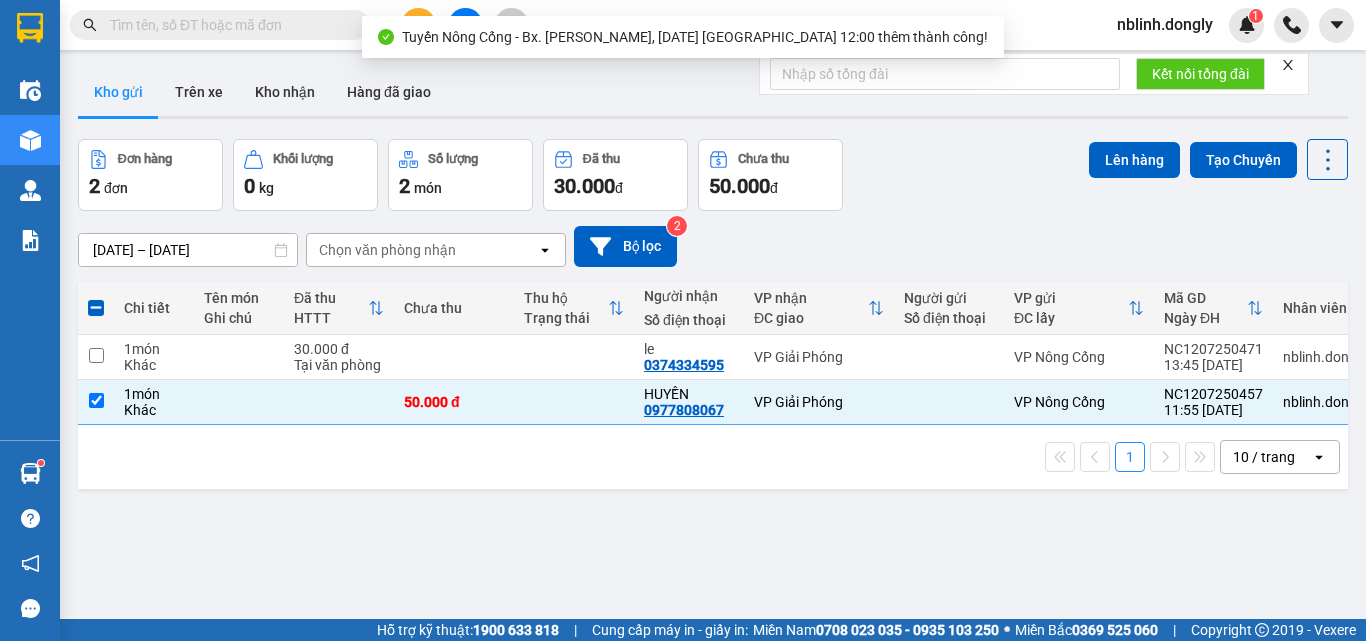 scroll, scrollTop: 0, scrollLeft: 0, axis: both 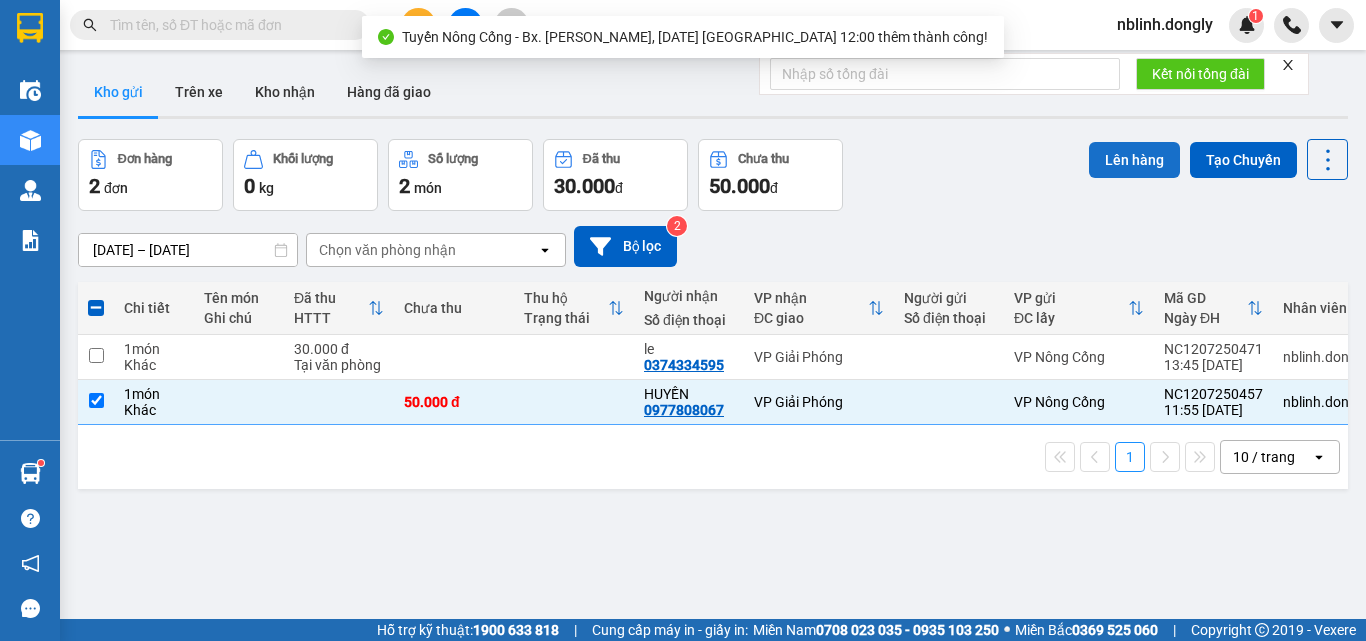 click on "Lên hàng" at bounding box center [1134, 160] 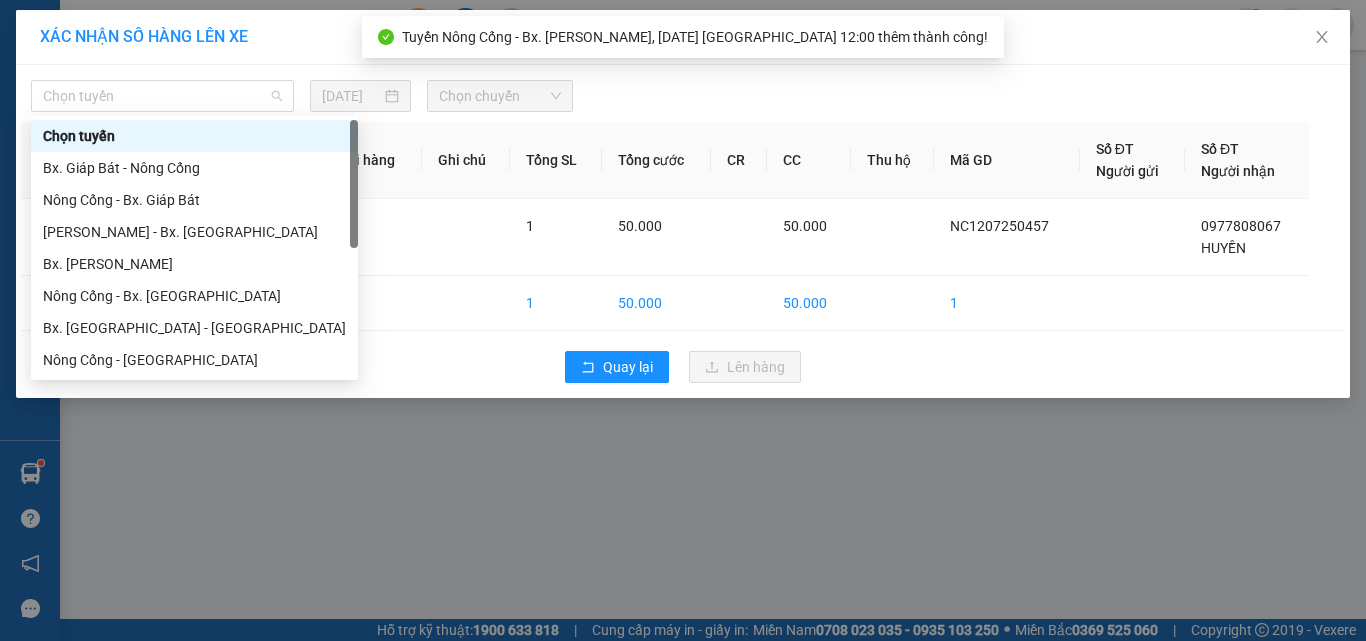 drag, startPoint x: 94, startPoint y: 81, endPoint x: 93, endPoint y: 142, distance: 61.008198 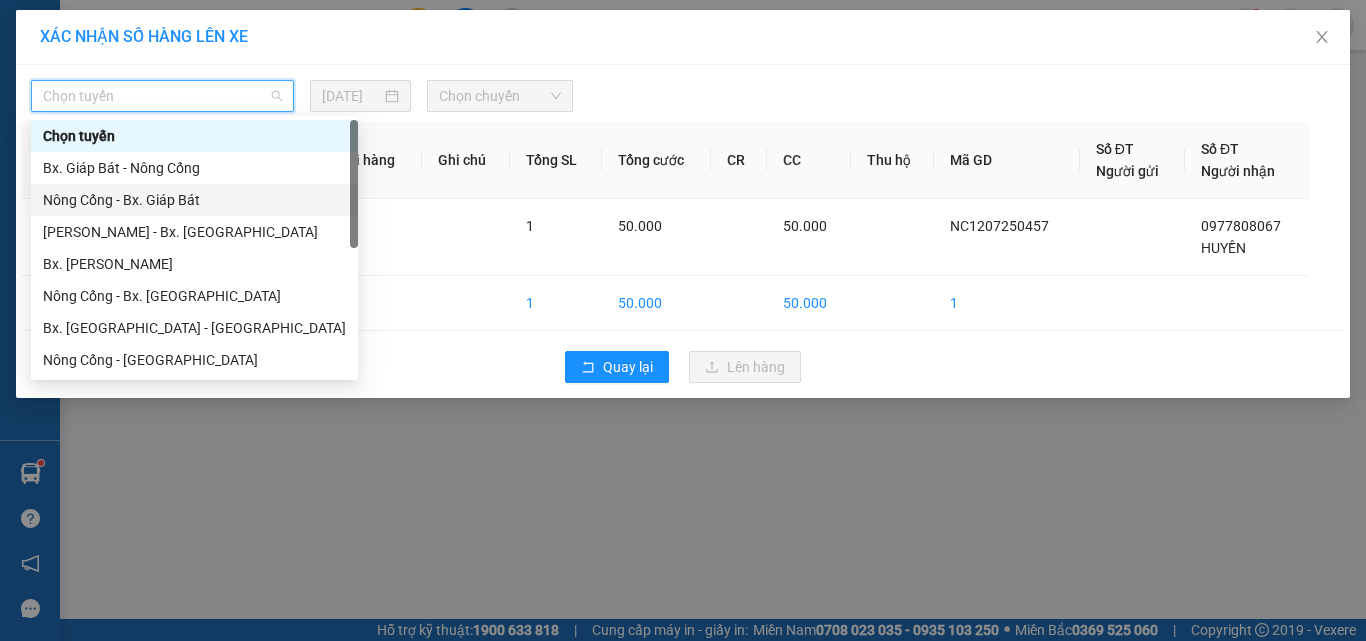 drag, startPoint x: 115, startPoint y: 202, endPoint x: 441, endPoint y: 167, distance: 327.87344 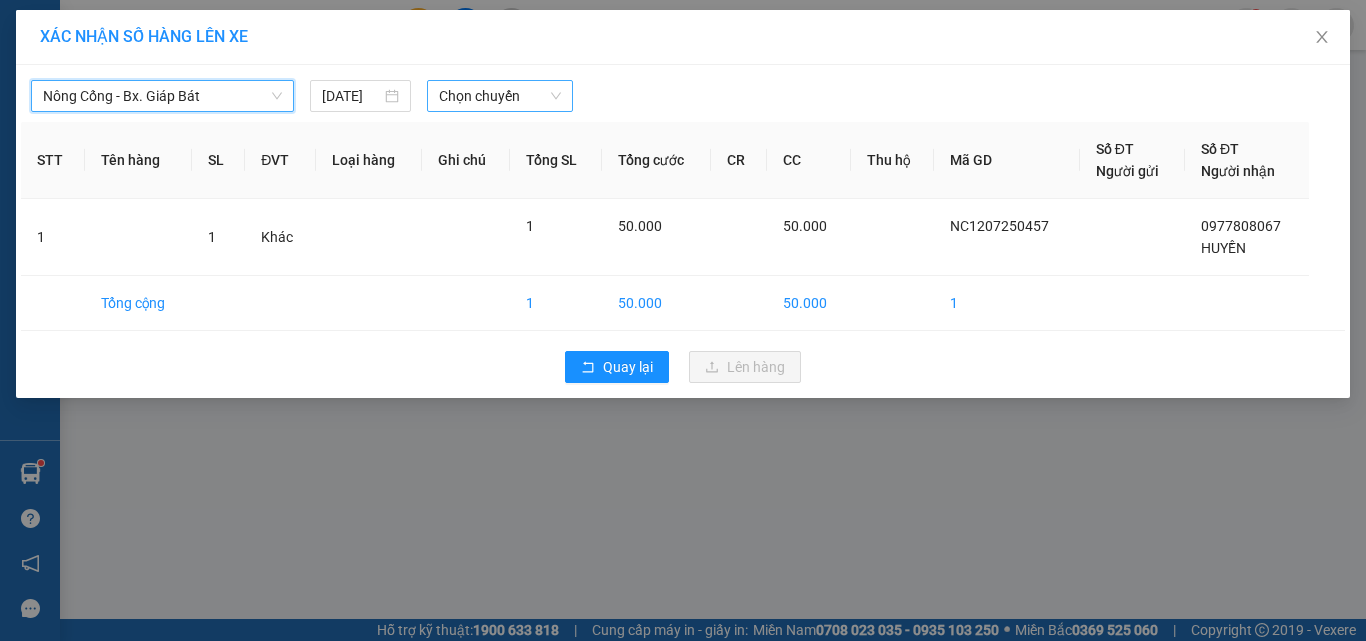 click on "Chọn chuyến" at bounding box center (500, 96) 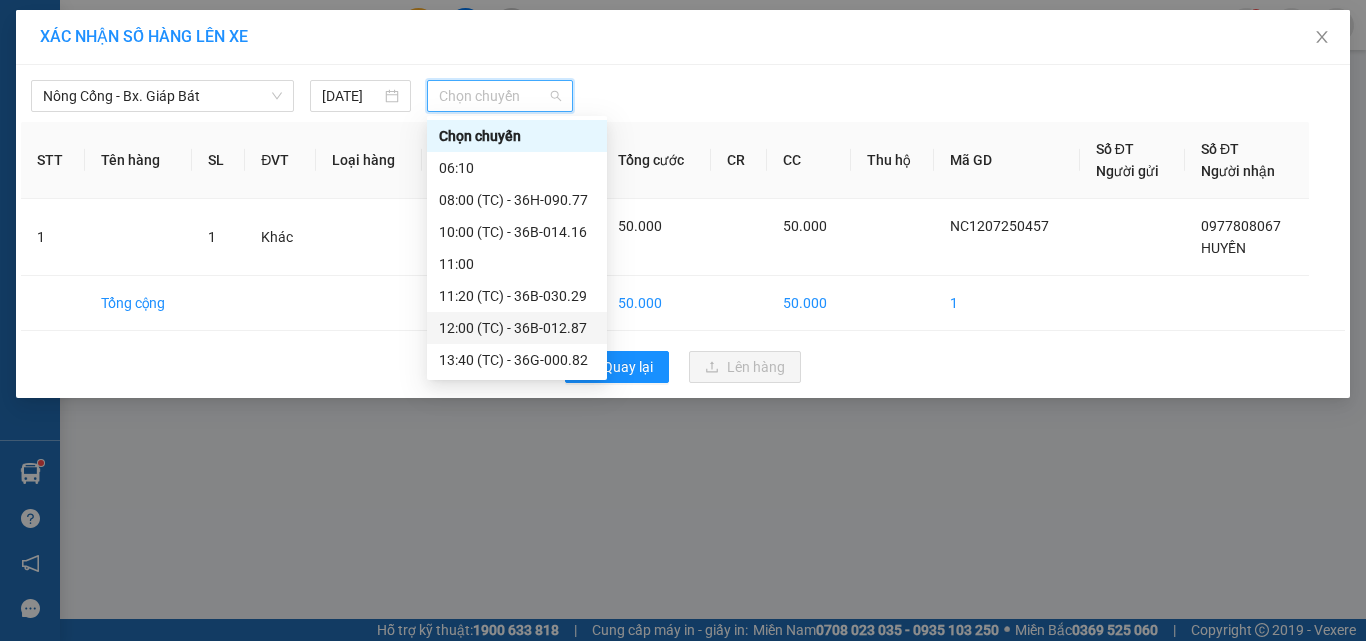 click on "12:00   (TC)   - 36B-012.87" at bounding box center (517, 328) 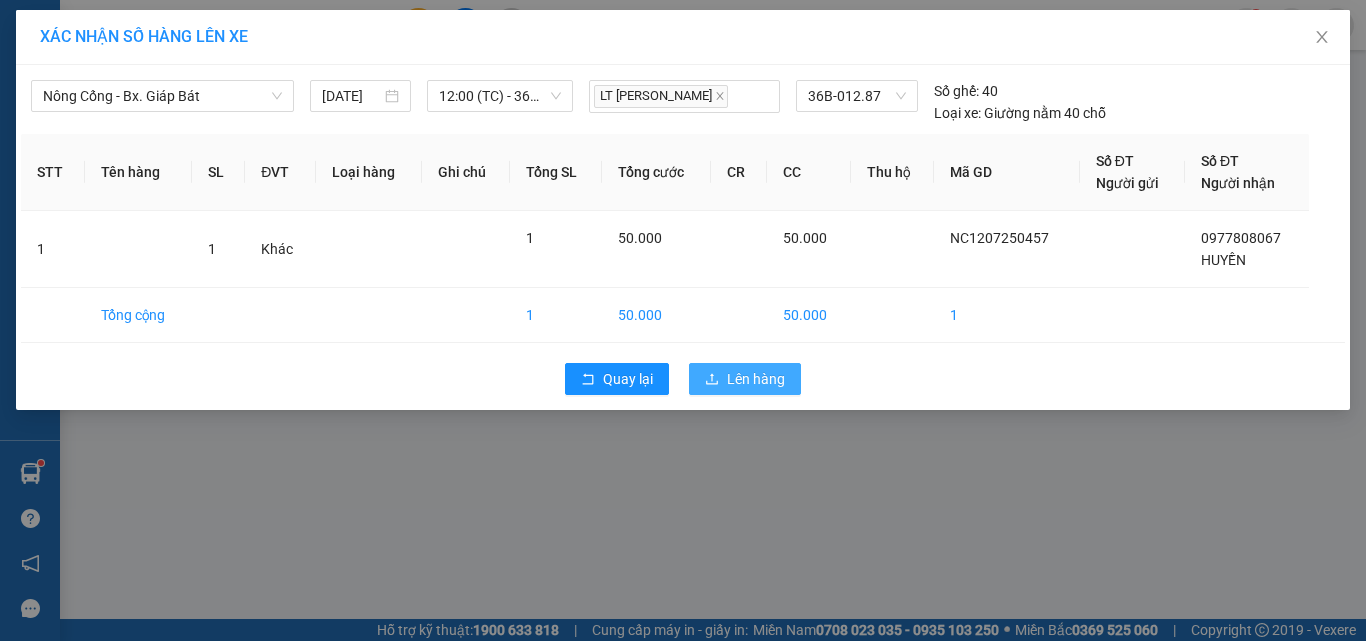 click on "Lên hàng" at bounding box center [756, 379] 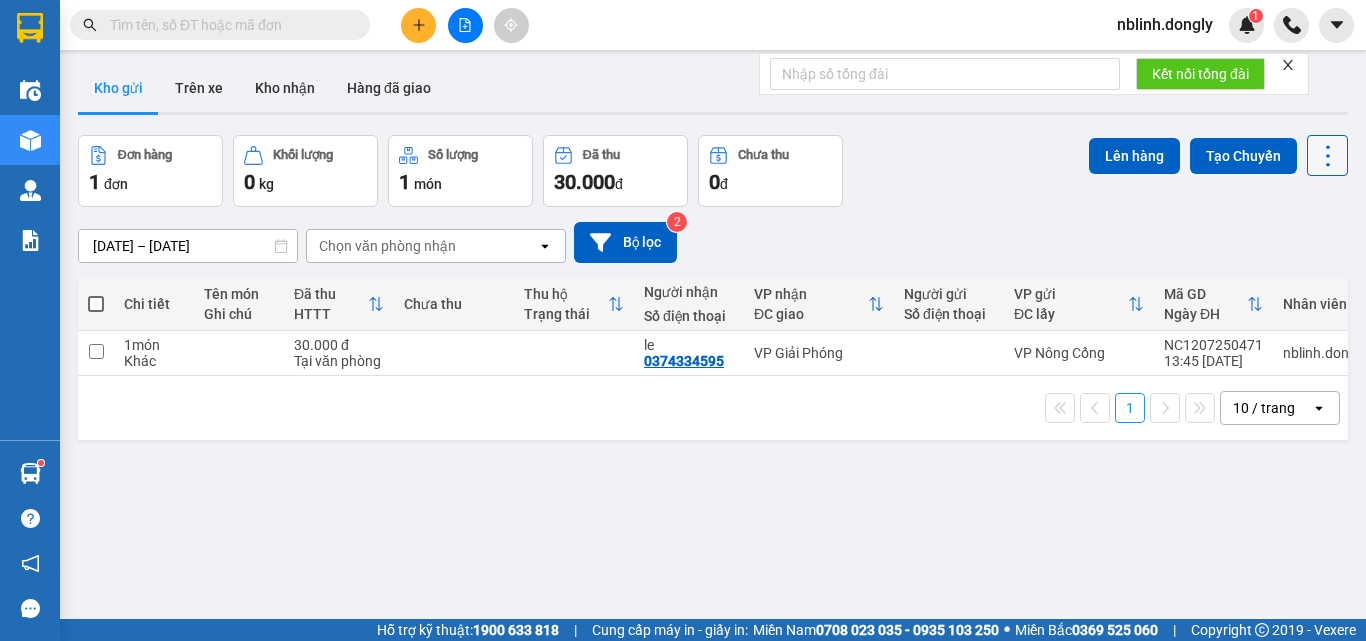 scroll, scrollTop: 5, scrollLeft: 0, axis: vertical 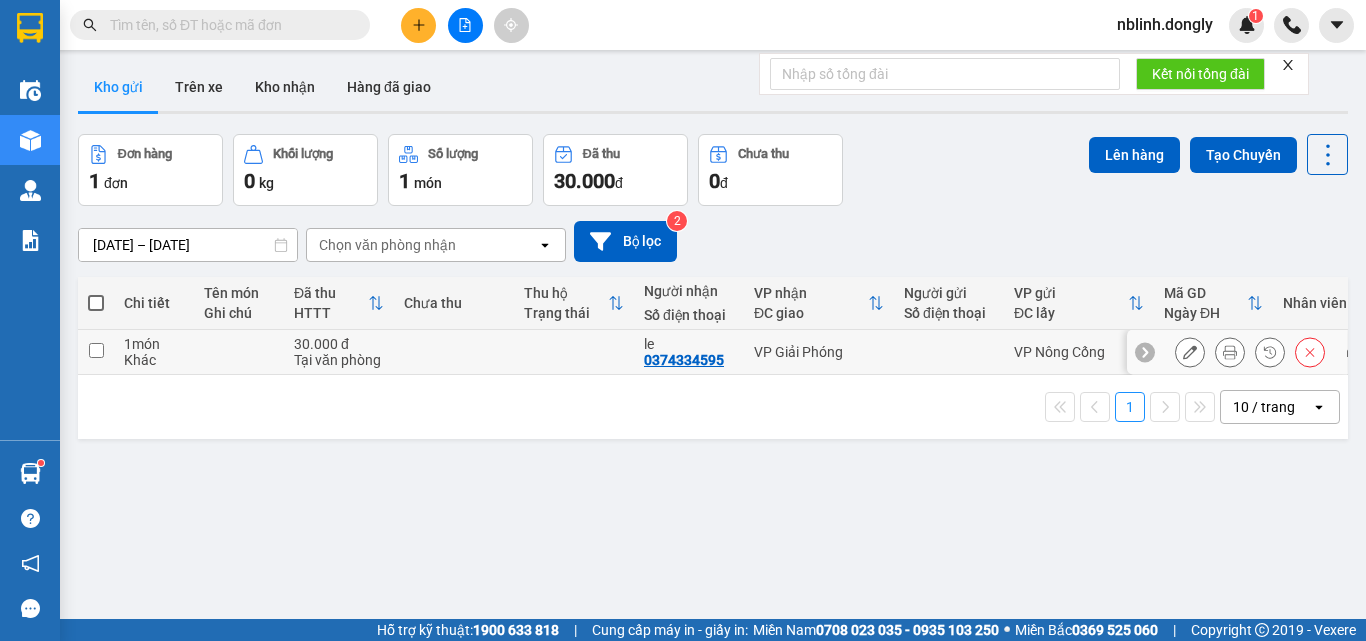click at bounding box center (96, 350) 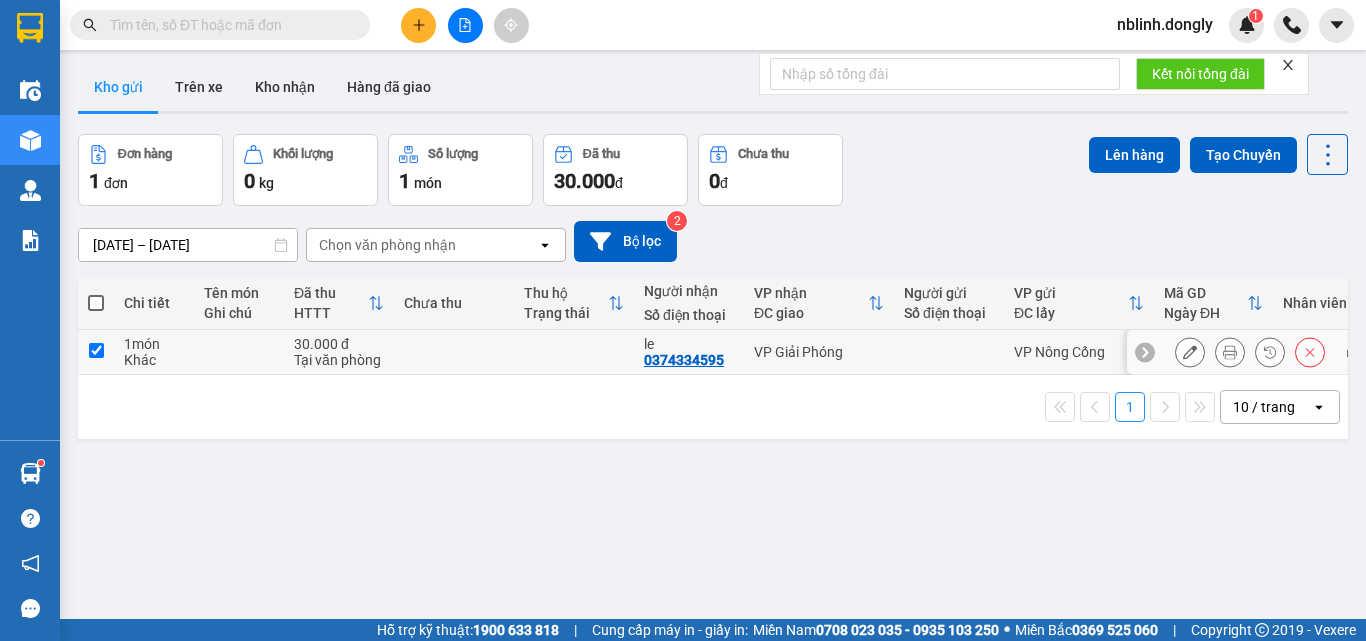 checkbox on "true" 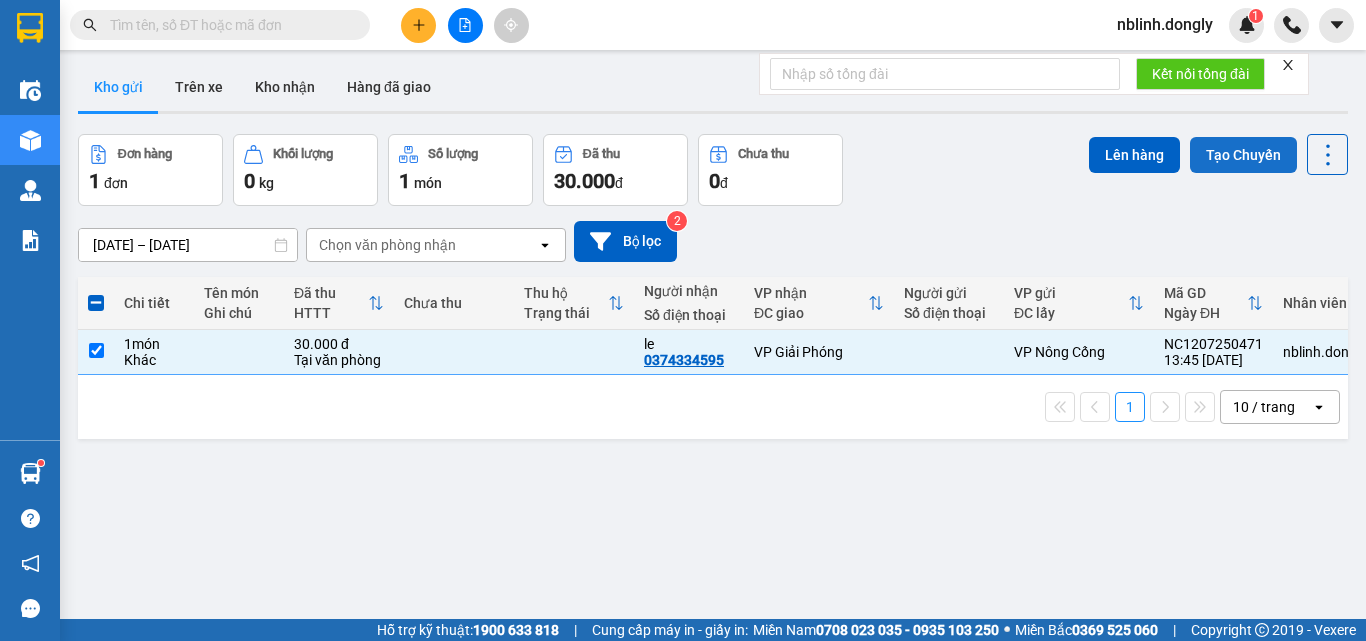 click on "Tạo Chuyến" at bounding box center (1243, 155) 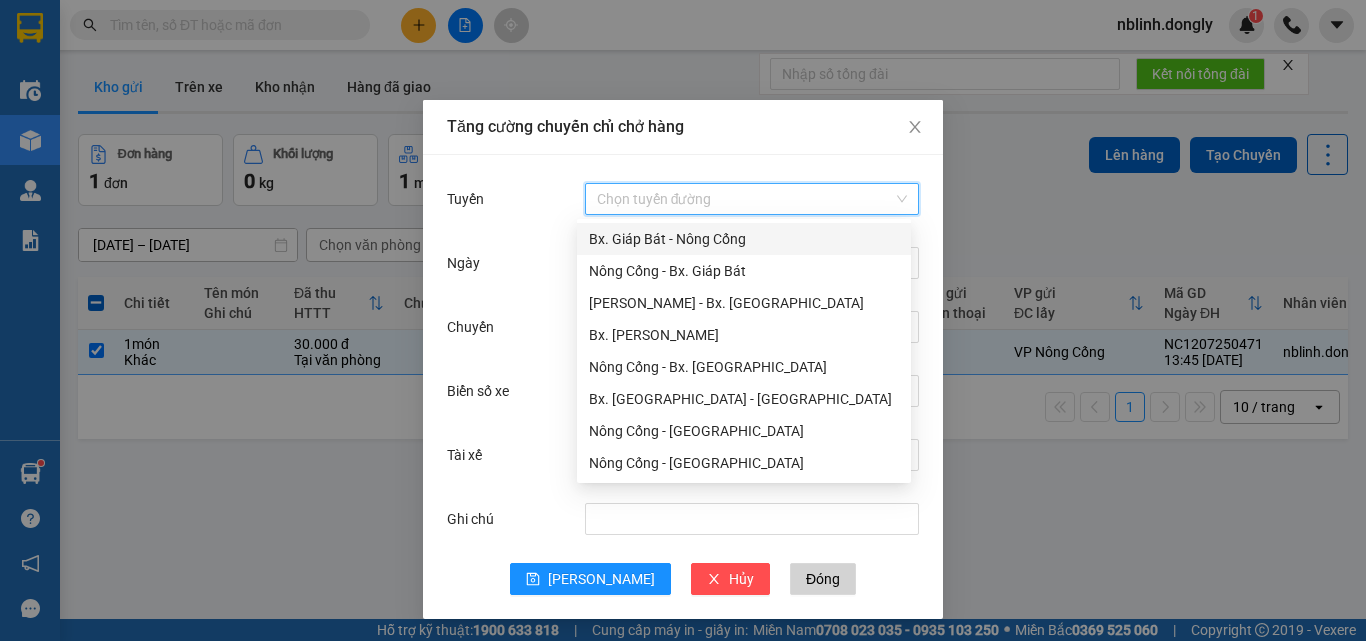 drag, startPoint x: 618, startPoint y: 199, endPoint x: 643, endPoint y: 276, distance: 80.95678 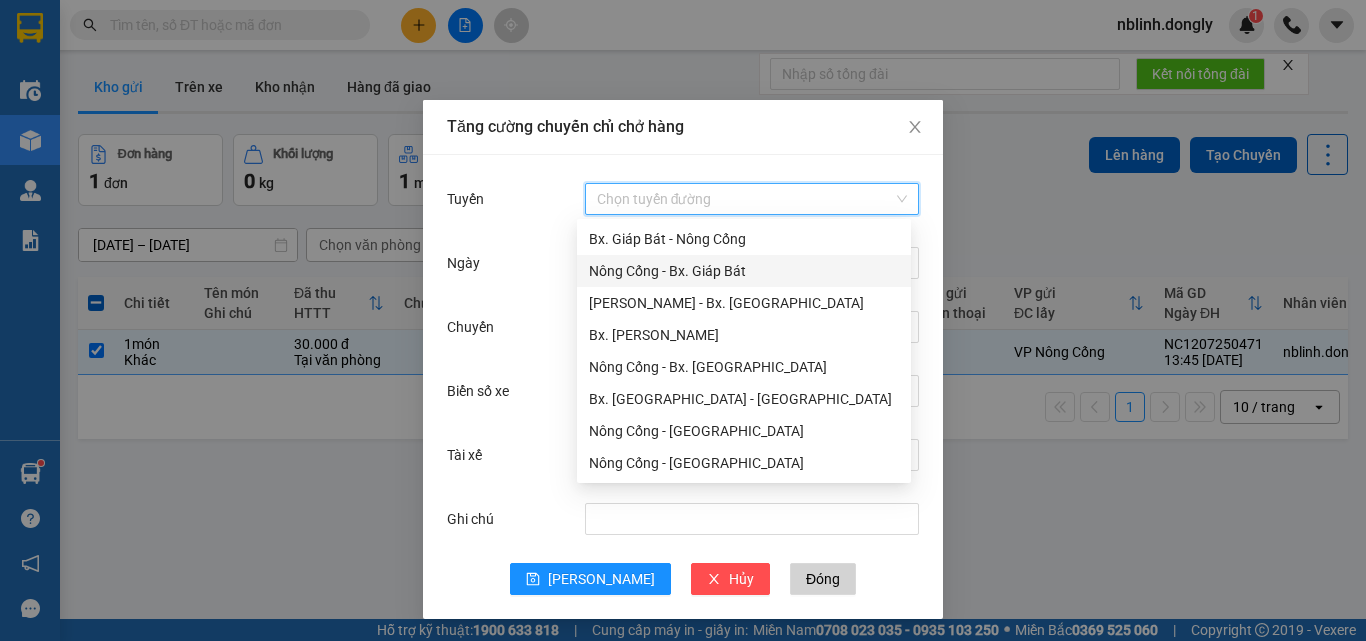 click on "Nông Cống - Bx. Giáp Bát" at bounding box center (744, 271) 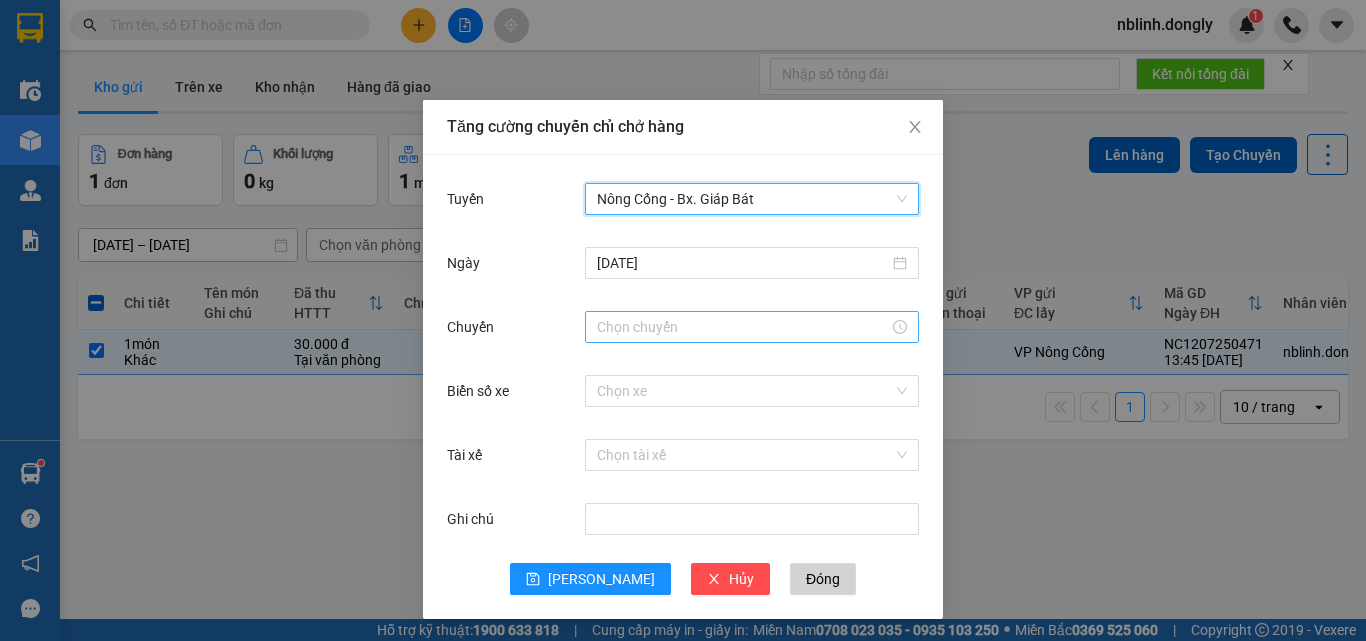 click on "Chuyến" at bounding box center (743, 327) 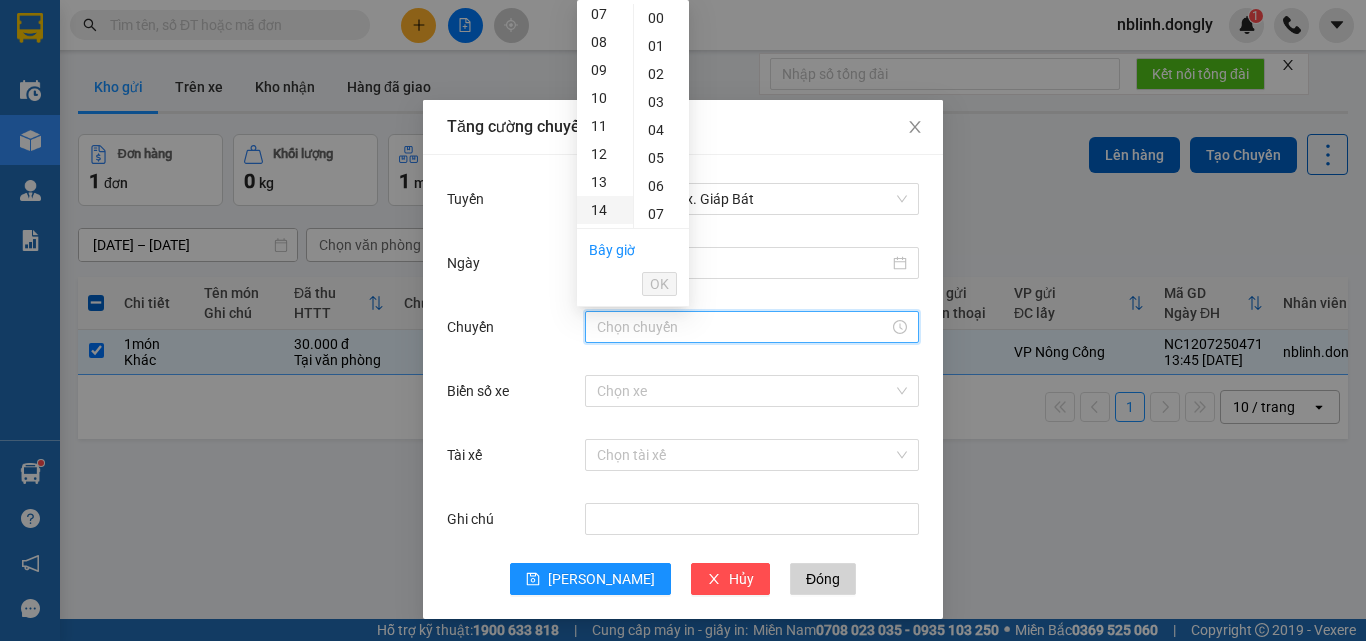 scroll, scrollTop: 300, scrollLeft: 0, axis: vertical 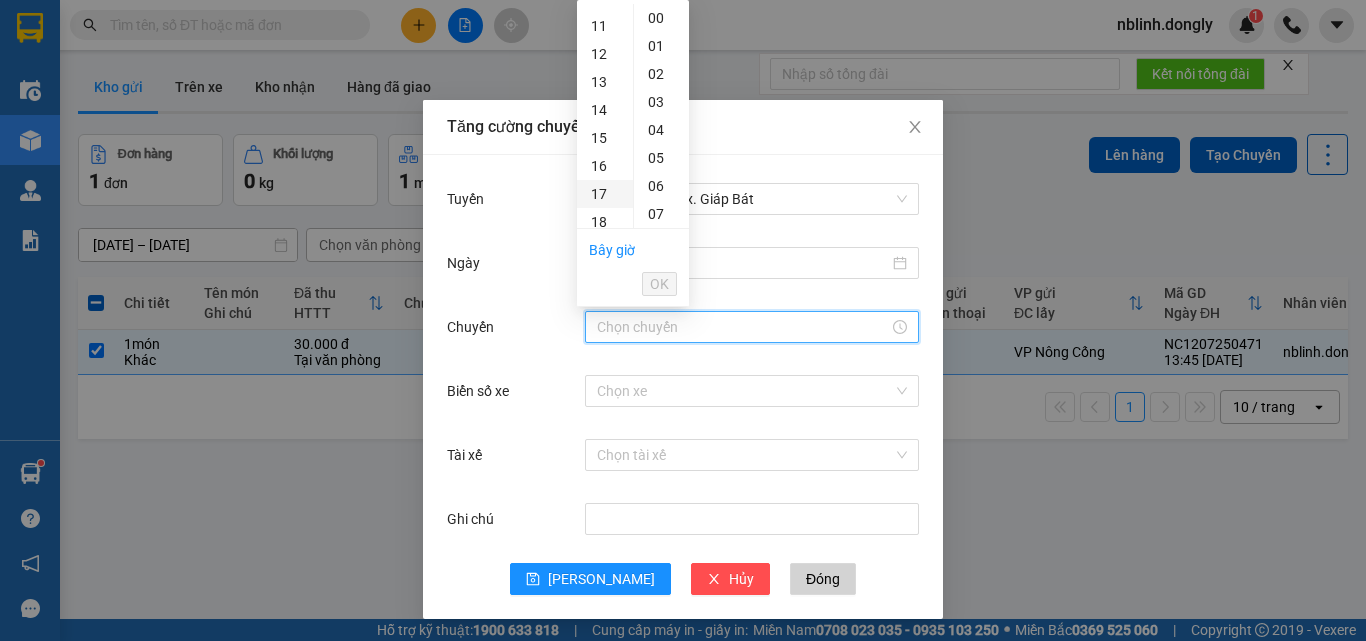 drag, startPoint x: 596, startPoint y: 137, endPoint x: 610, endPoint y: 138, distance: 14.035668 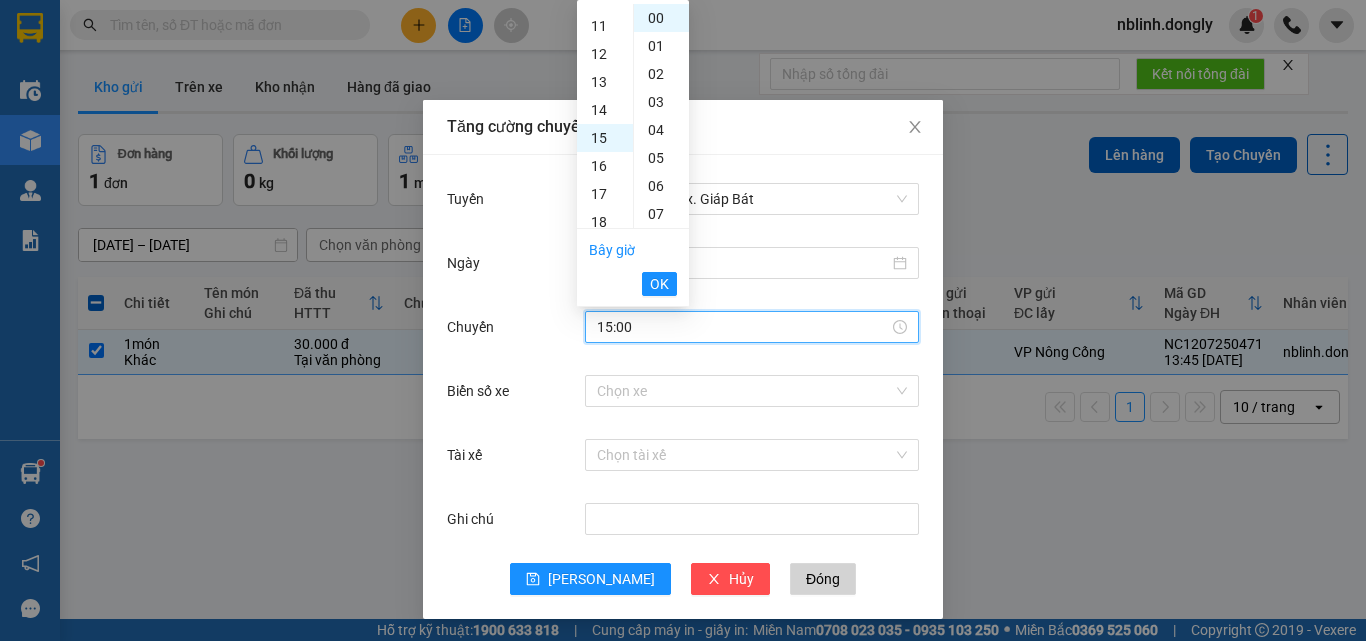scroll, scrollTop: 420, scrollLeft: 0, axis: vertical 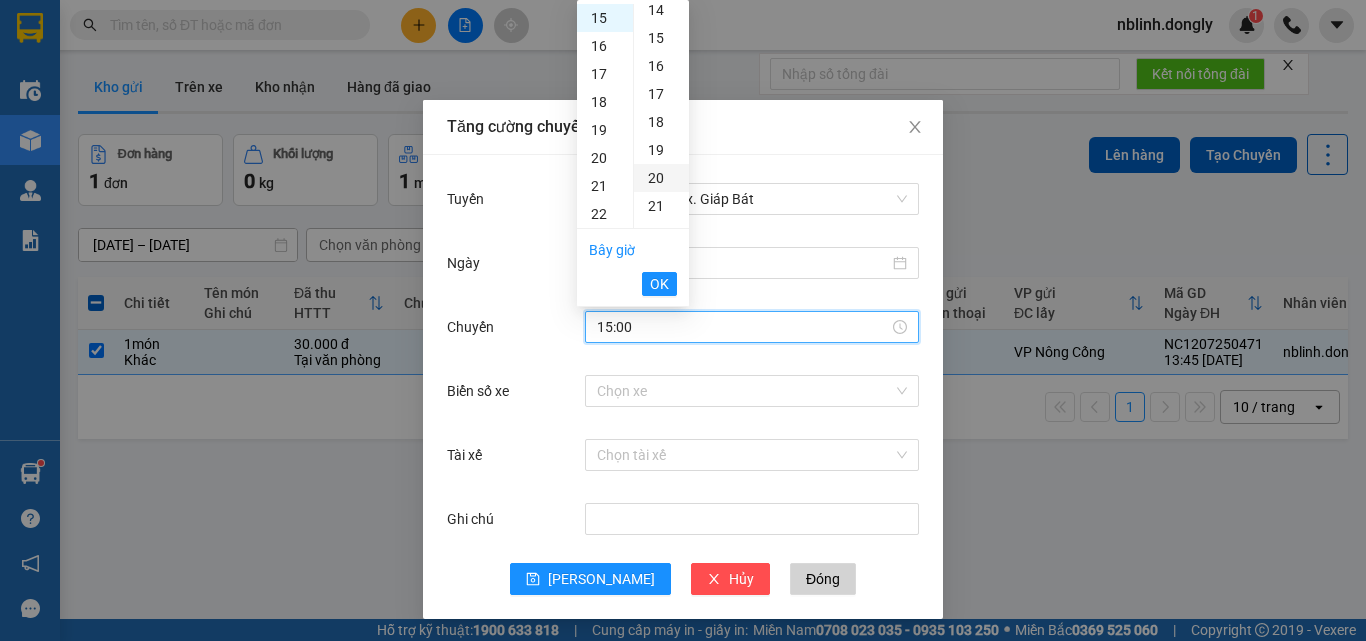 click on "20" at bounding box center [661, 178] 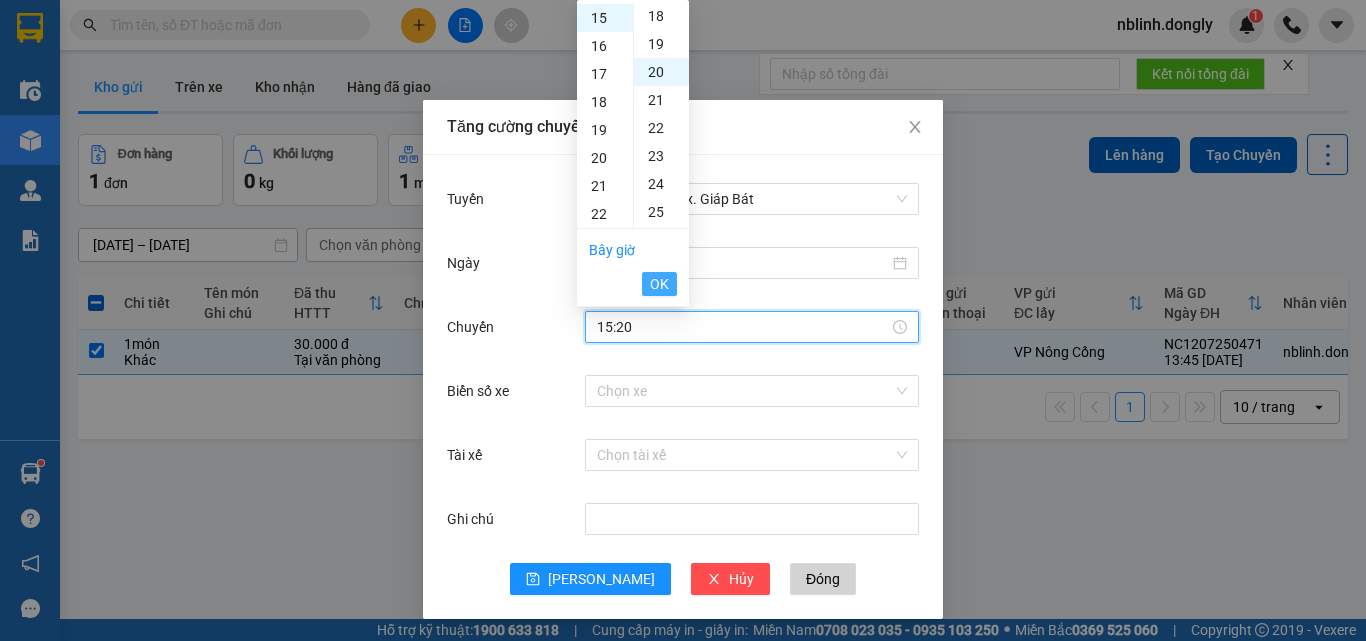 scroll, scrollTop: 560, scrollLeft: 0, axis: vertical 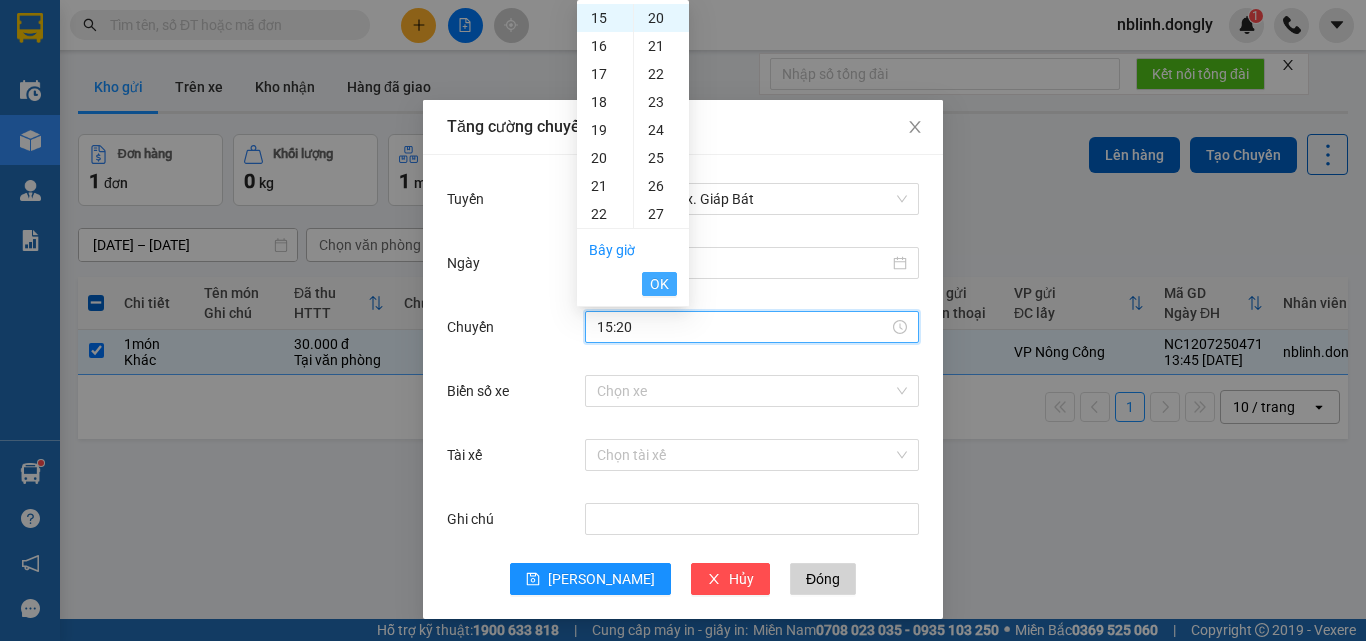 click on "OK" at bounding box center (659, 284) 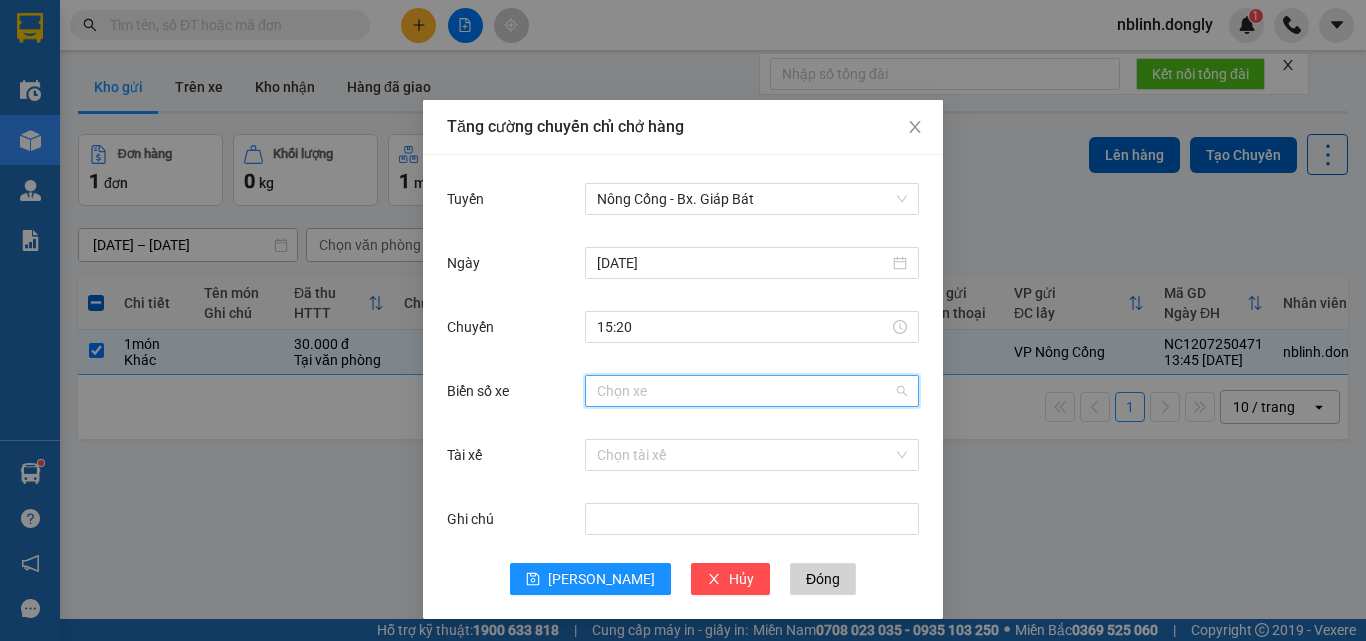 click on "Biển số xe" at bounding box center [745, 391] 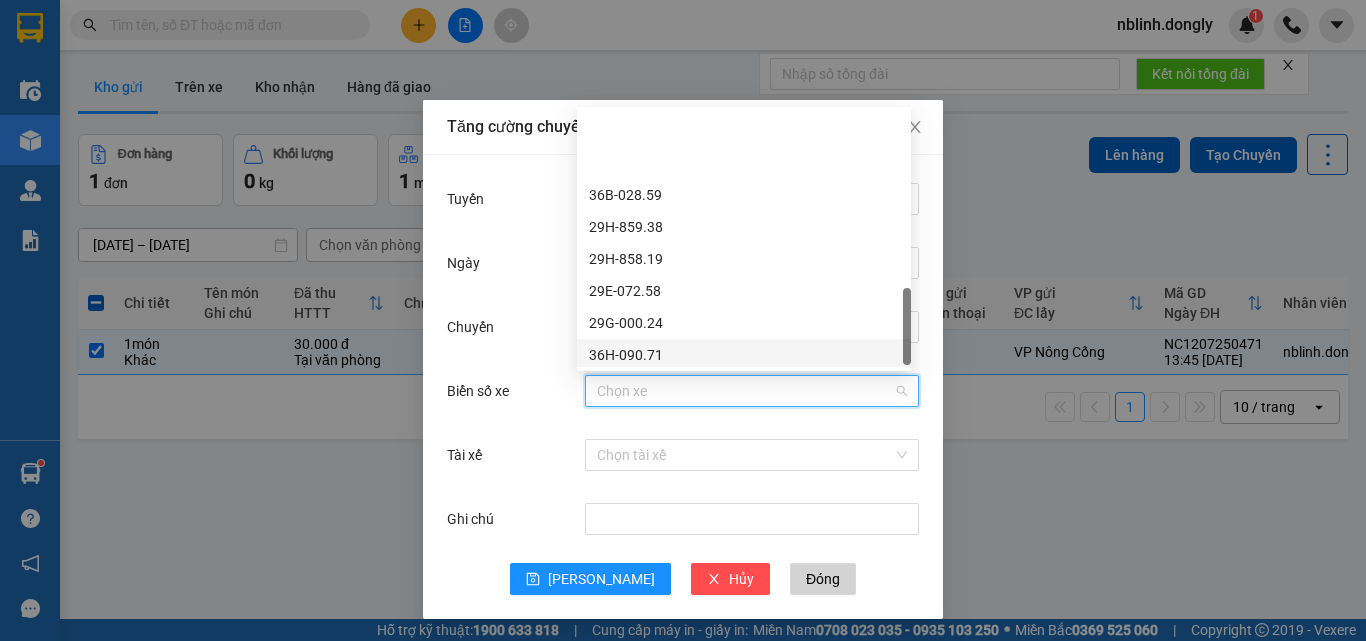 scroll, scrollTop: 792, scrollLeft: 0, axis: vertical 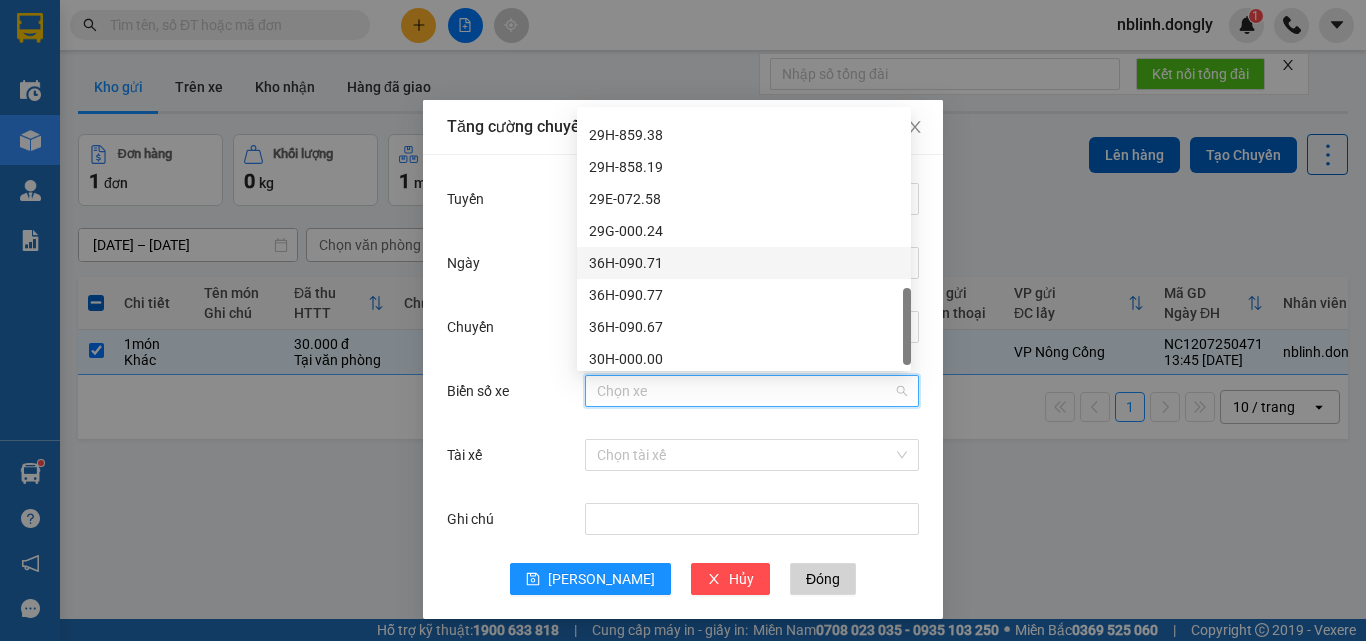 click on "36H-090.71" at bounding box center [744, 263] 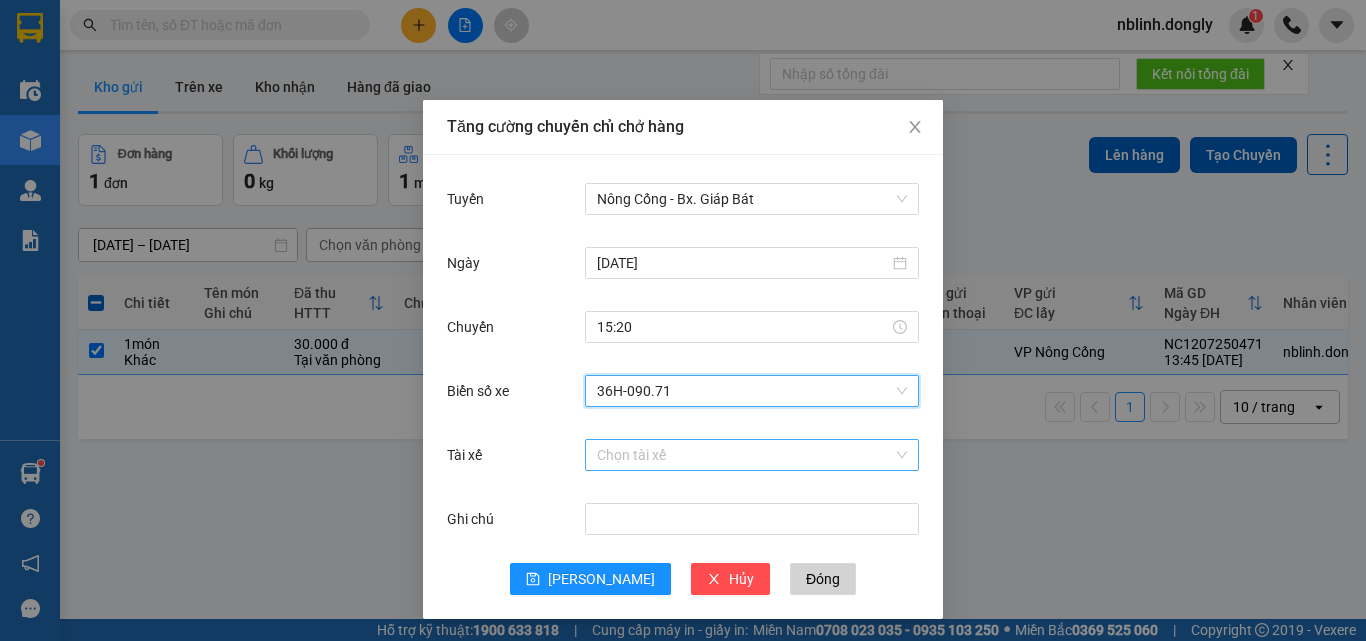 click on "Tài xế" at bounding box center [745, 455] 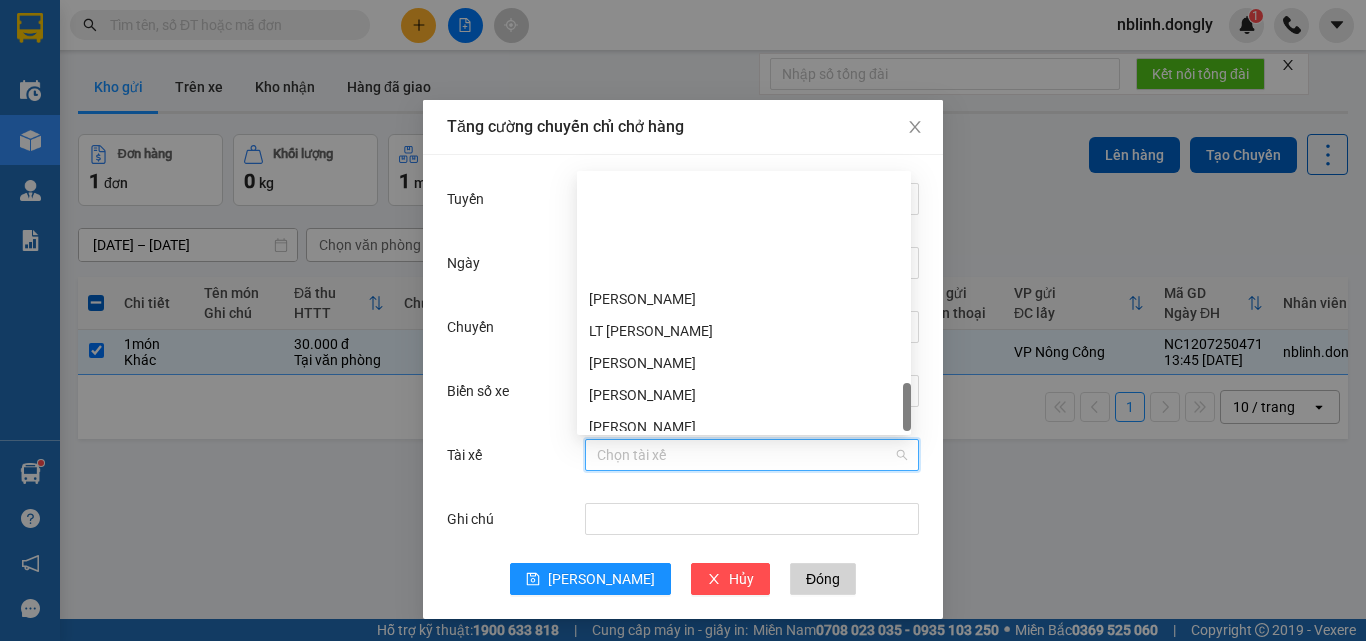 scroll, scrollTop: 1440, scrollLeft: 0, axis: vertical 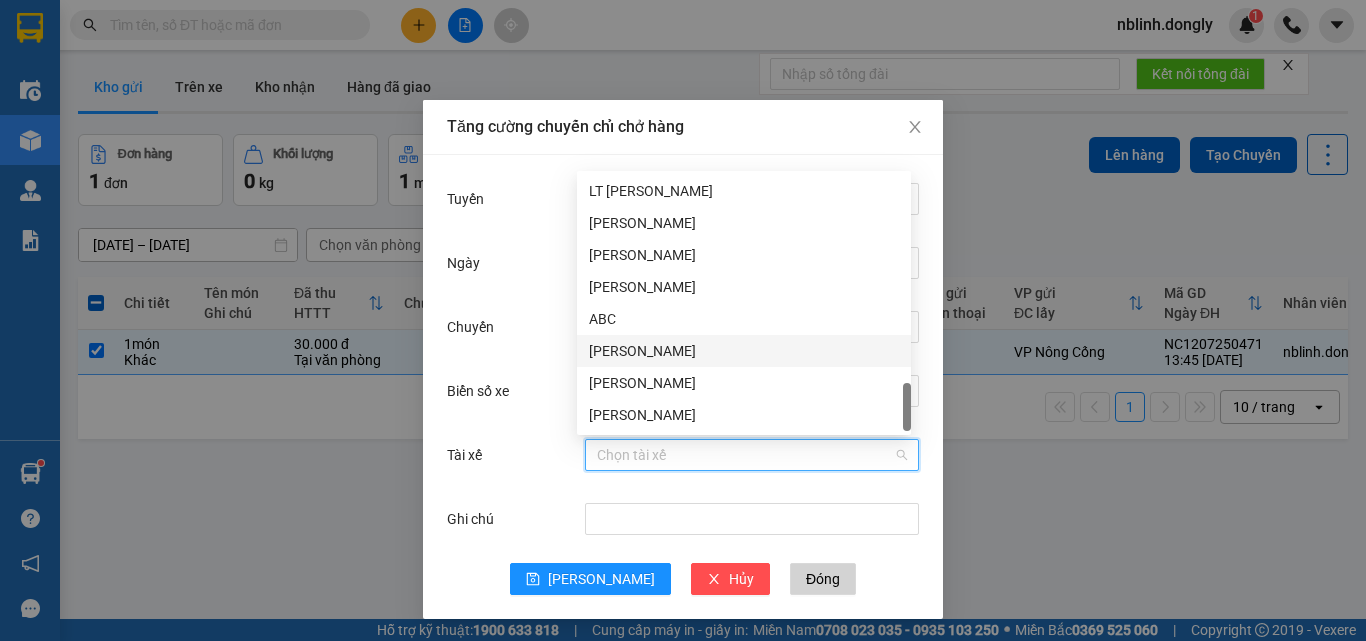 click on "Nguyễn Xuân Dũng" at bounding box center (744, 351) 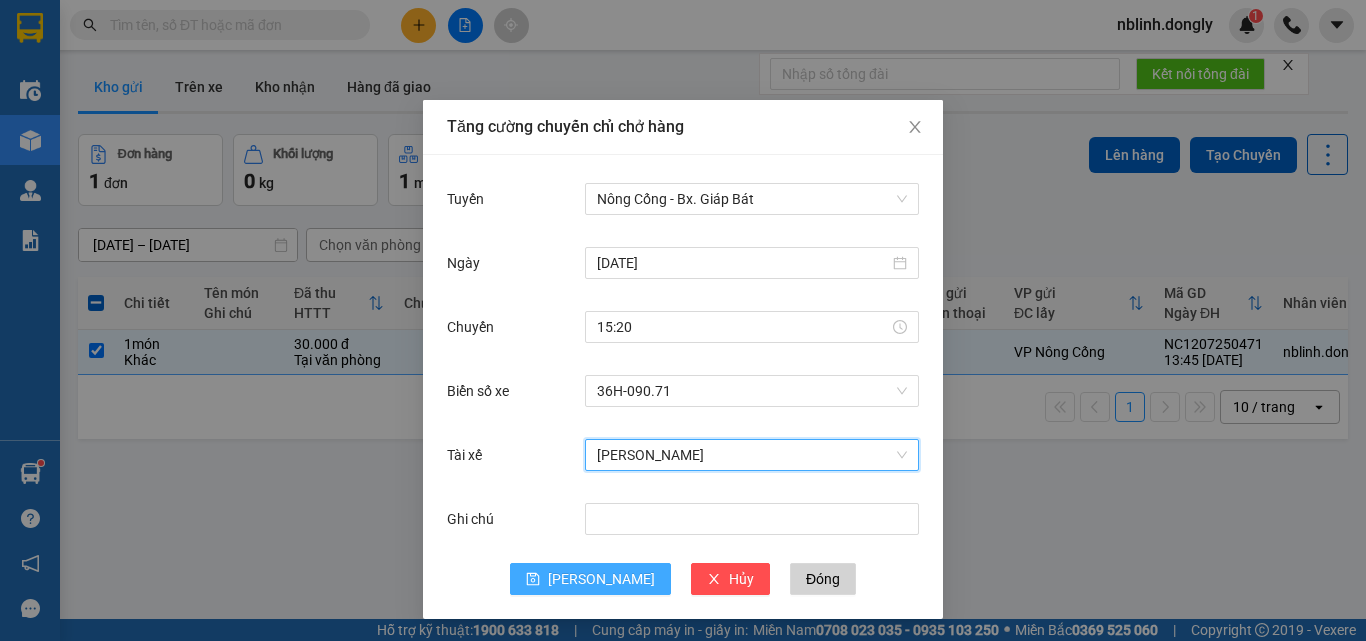 click on "[PERSON_NAME]" at bounding box center [601, 579] 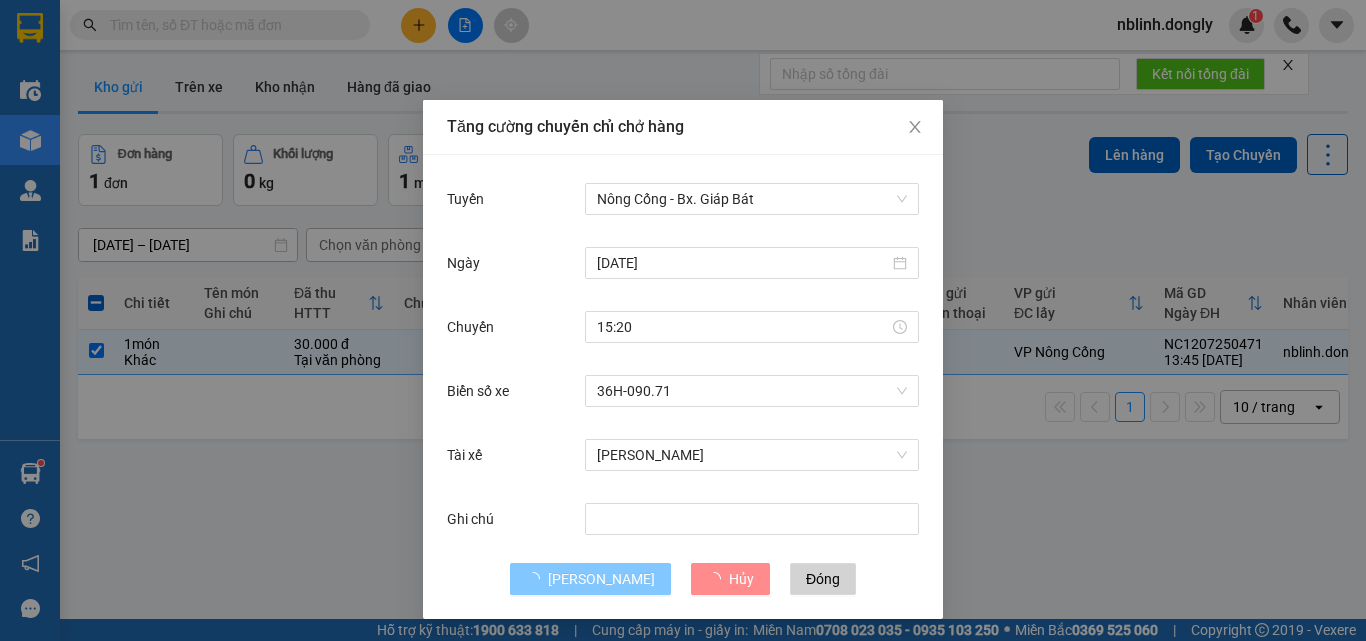 type 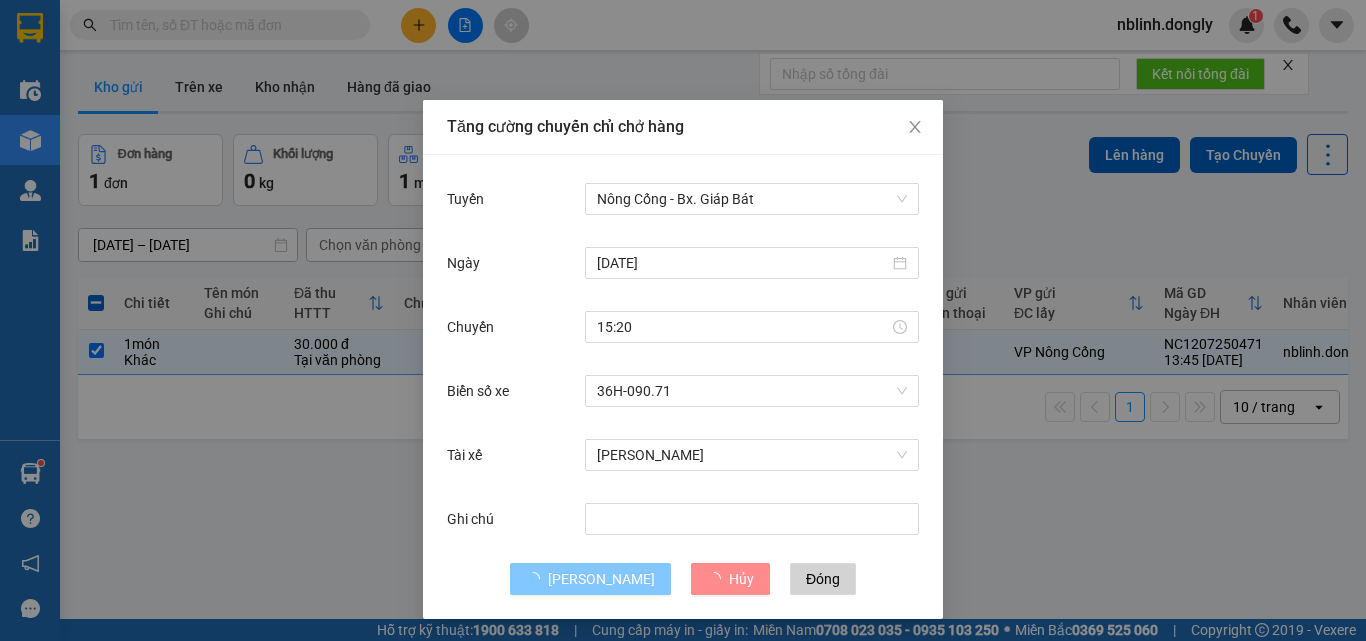 type 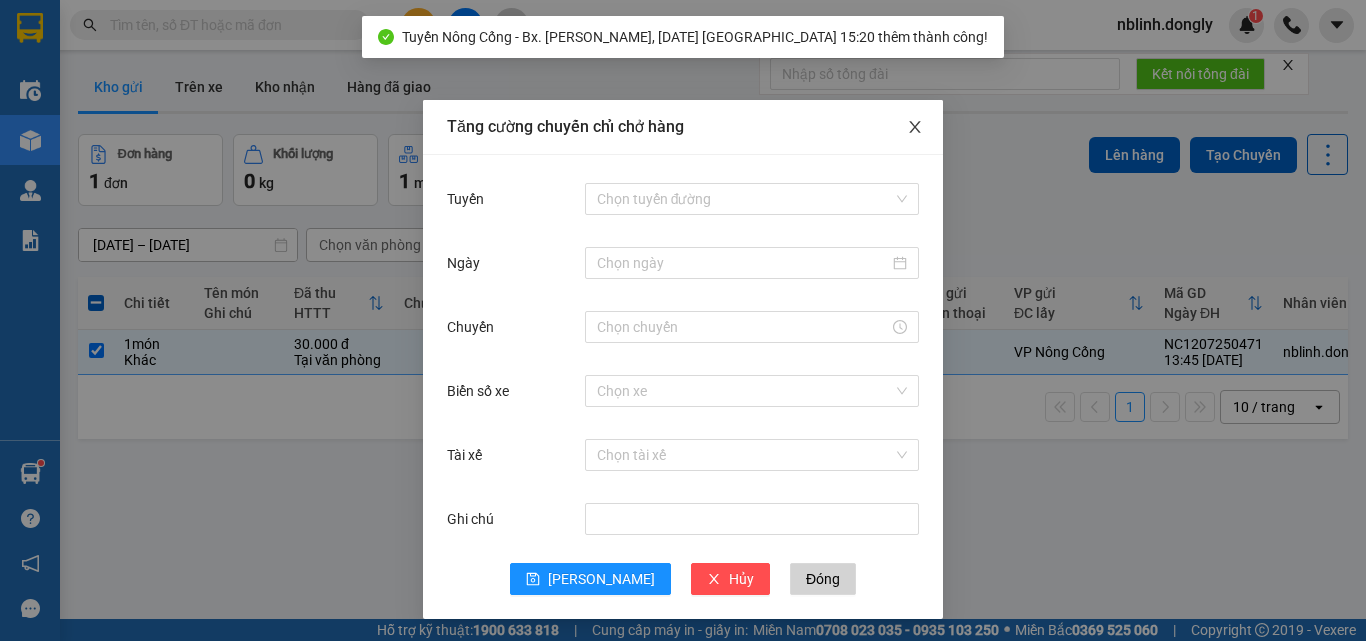 click at bounding box center (915, 128) 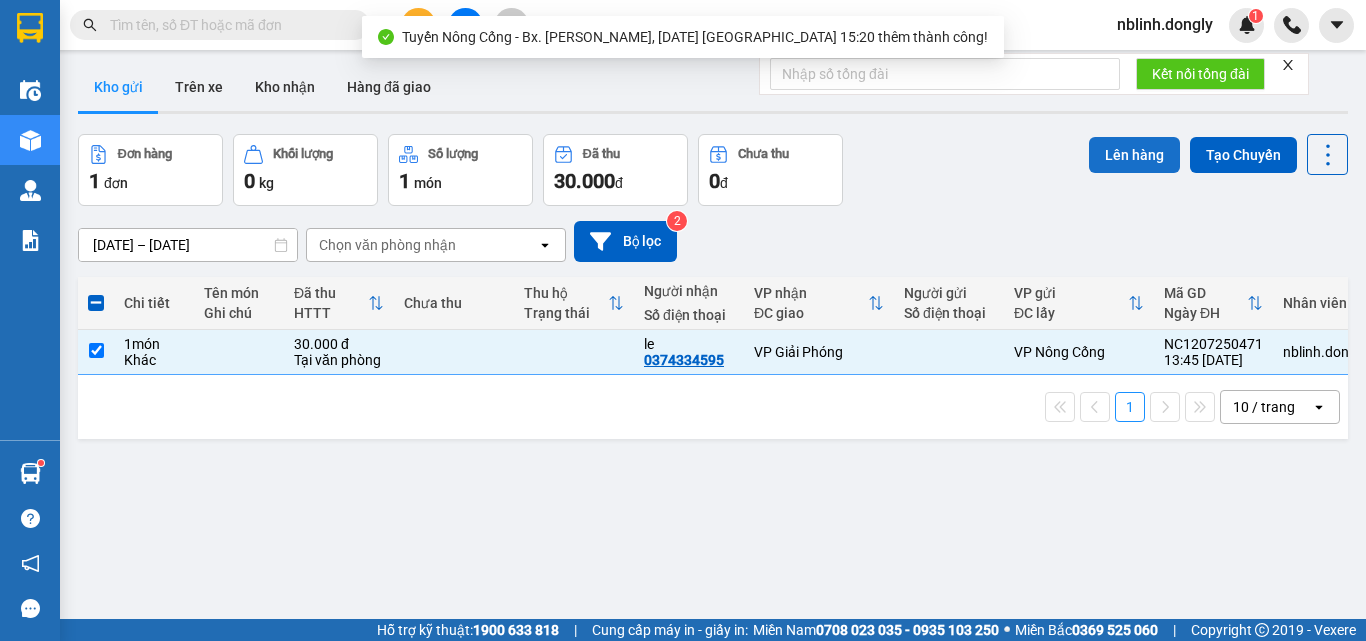 click on "Lên hàng" at bounding box center (1134, 155) 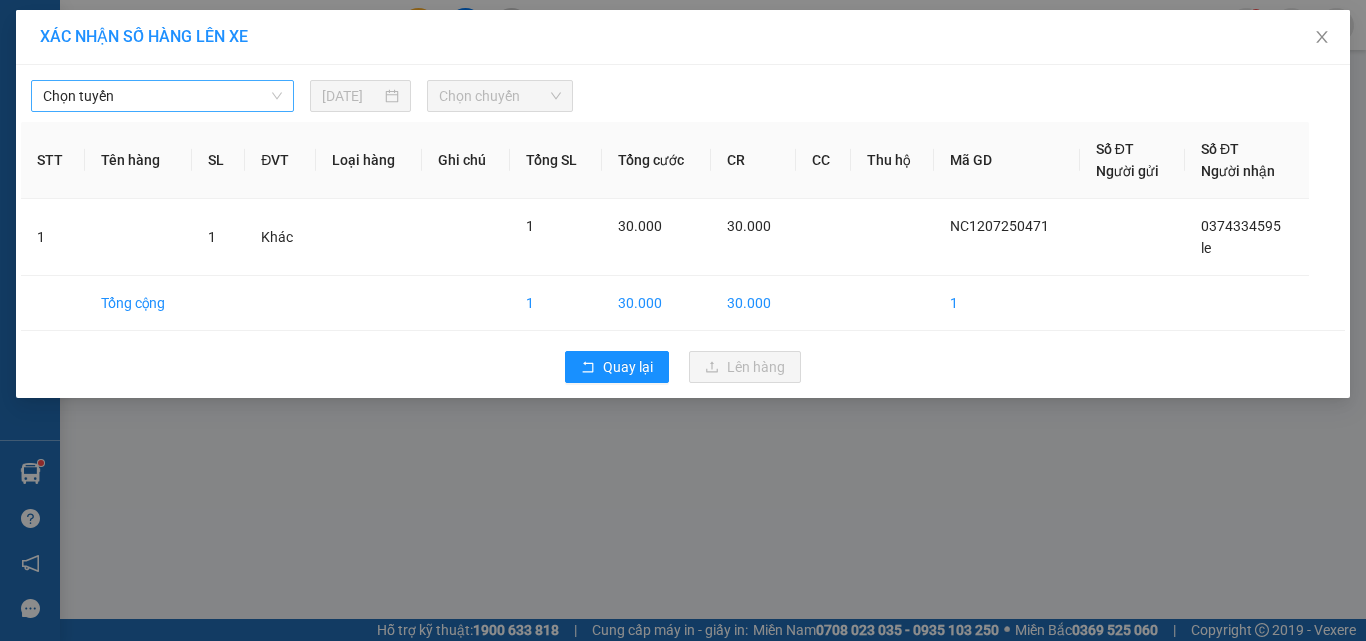 click on "Chọn tuyến" at bounding box center (162, 96) 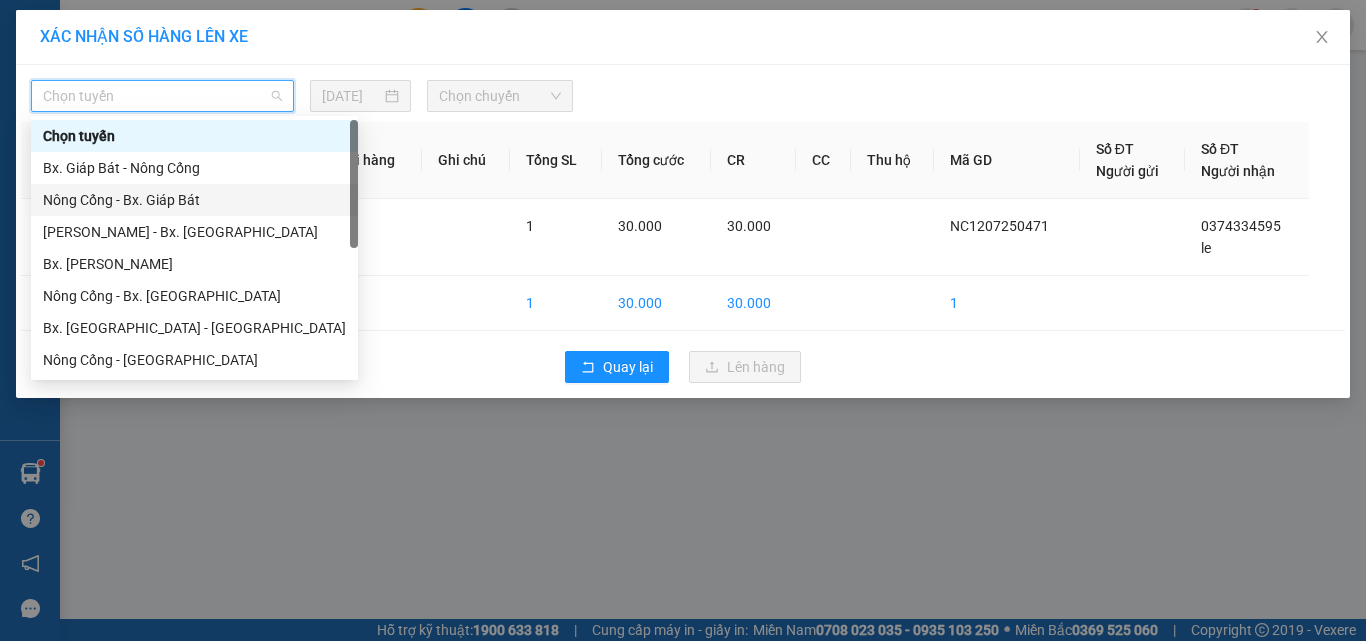 drag, startPoint x: 125, startPoint y: 202, endPoint x: 183, endPoint y: 167, distance: 67.74216 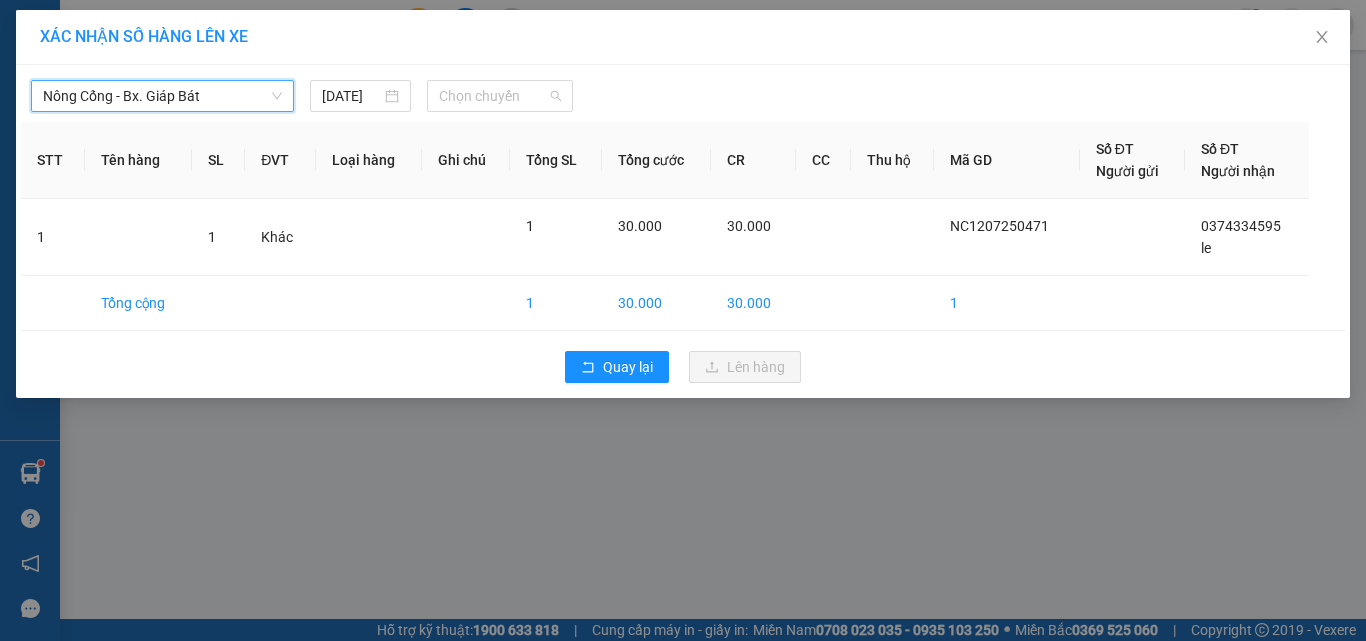 drag, startPoint x: 482, startPoint y: 91, endPoint x: 504, endPoint y: 162, distance: 74.330345 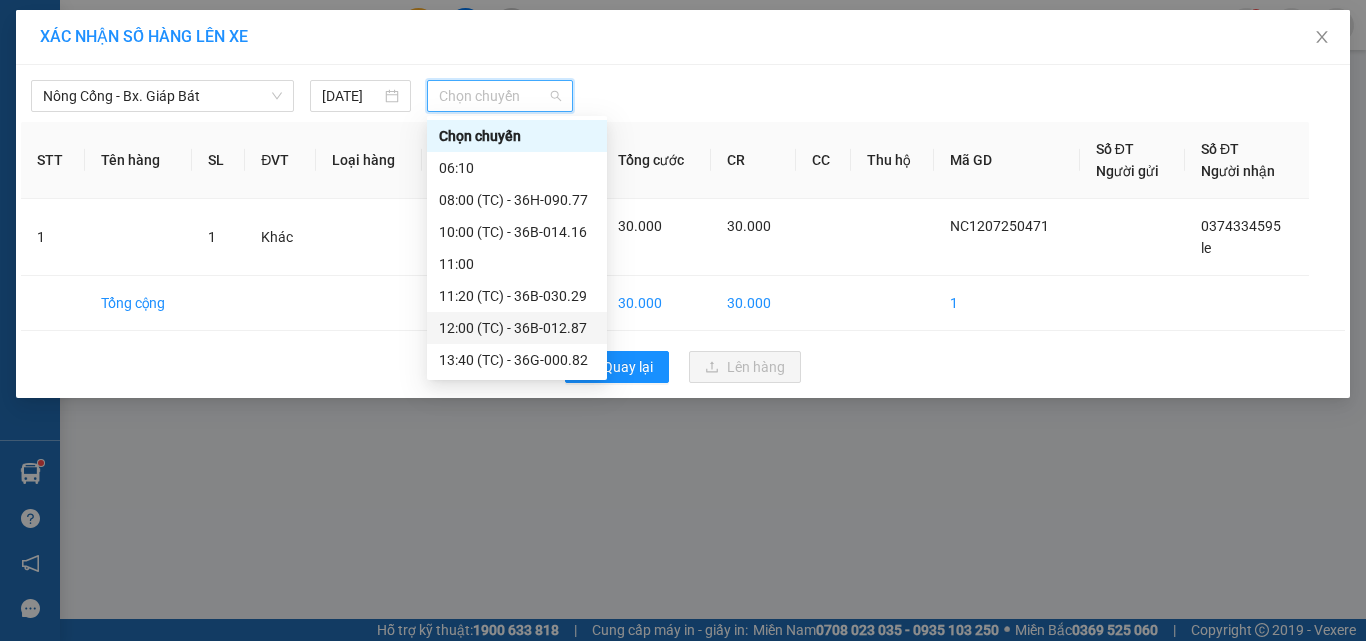 scroll, scrollTop: 32, scrollLeft: 0, axis: vertical 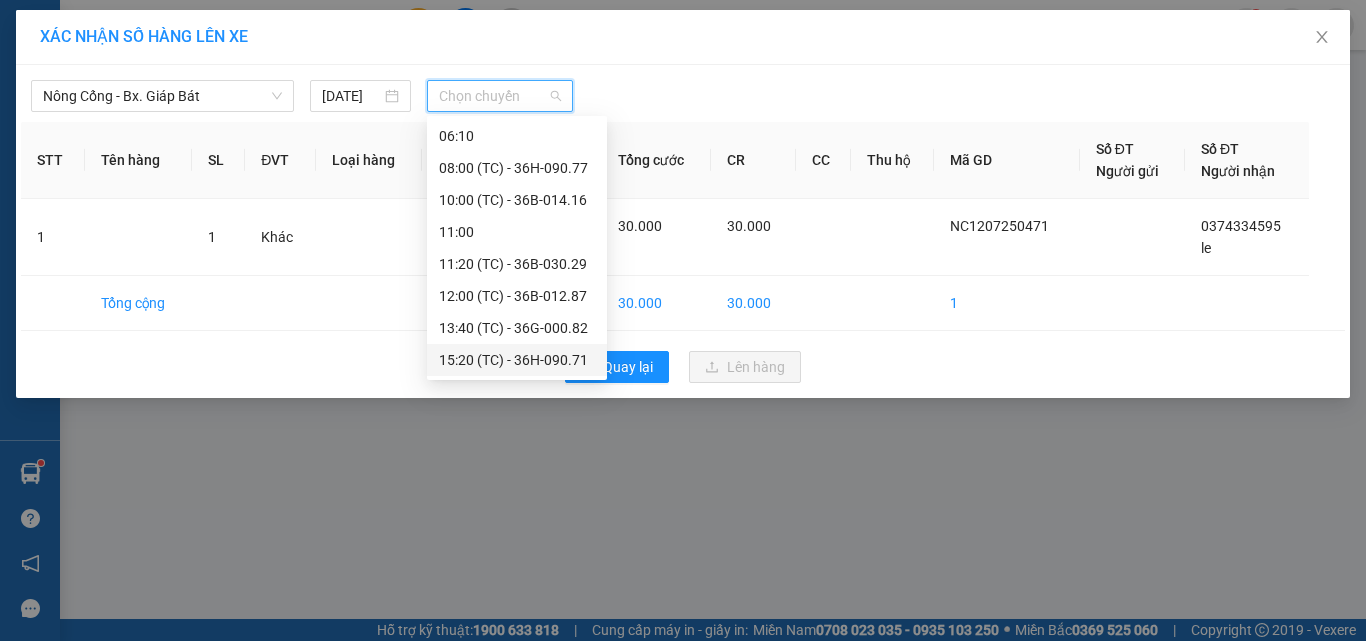 click on "15:20   (TC)   - 36H-090.71" at bounding box center [517, 360] 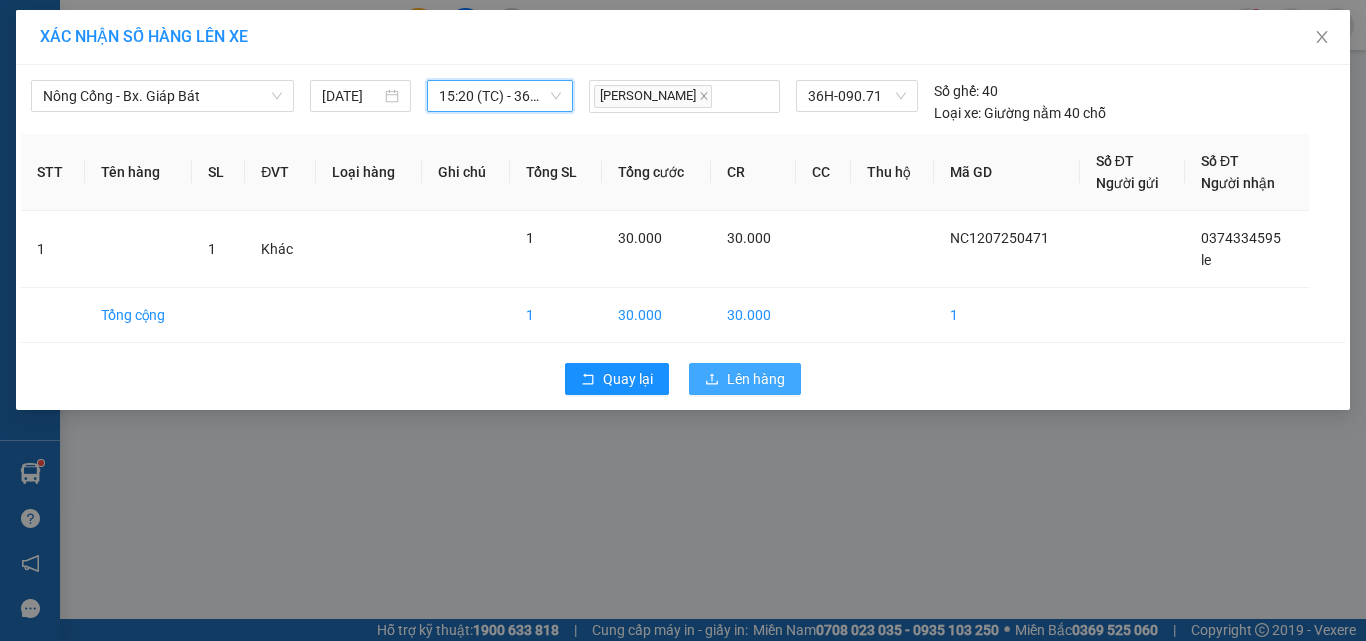 click on "Lên hàng" at bounding box center [756, 379] 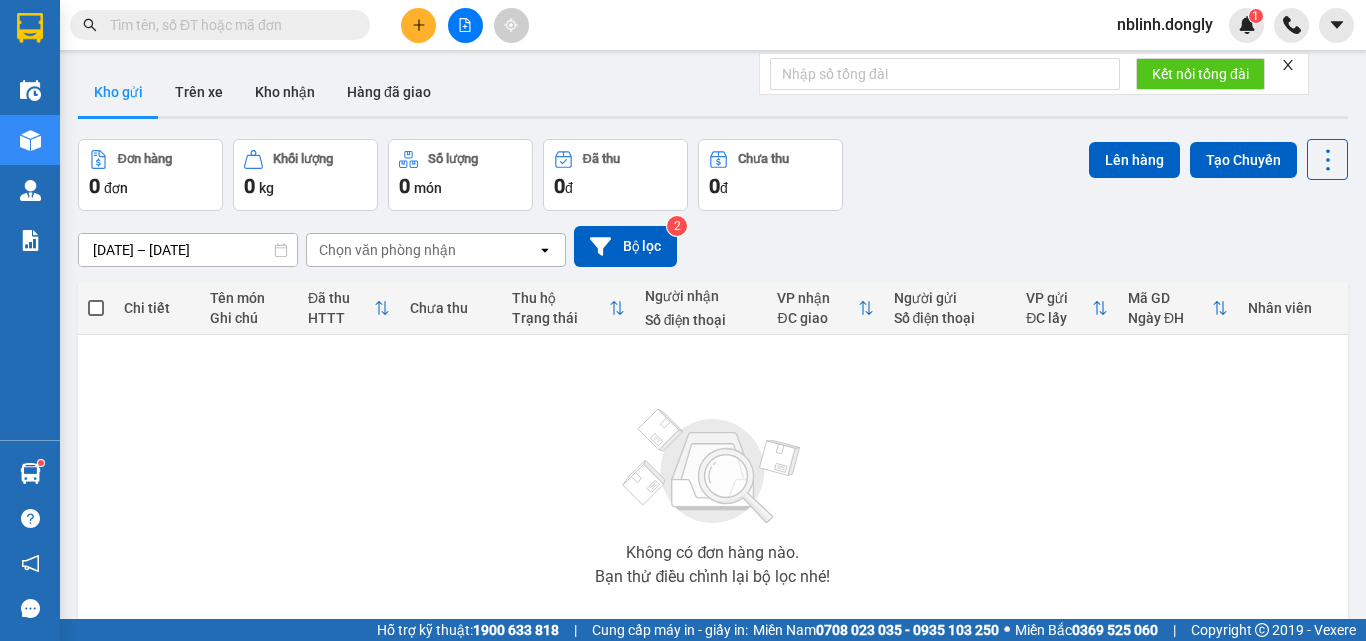 scroll, scrollTop: 111, scrollLeft: 0, axis: vertical 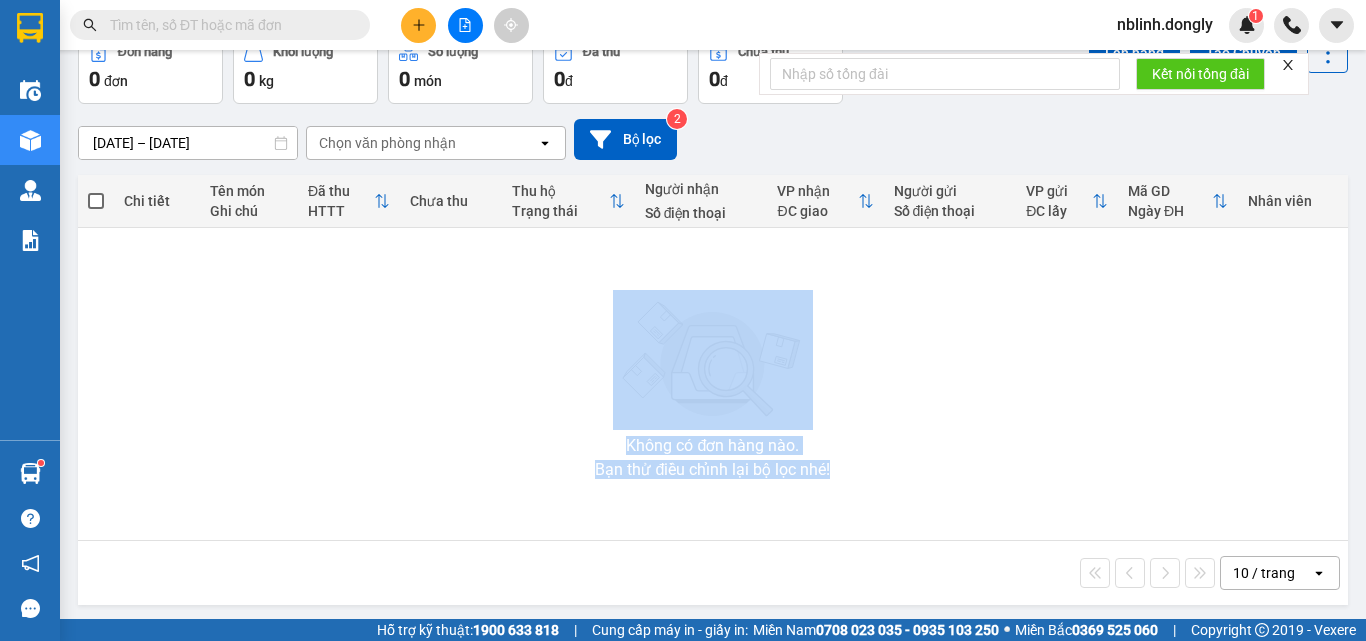 drag, startPoint x: 1182, startPoint y: 341, endPoint x: 1150, endPoint y: 492, distance: 154.35349 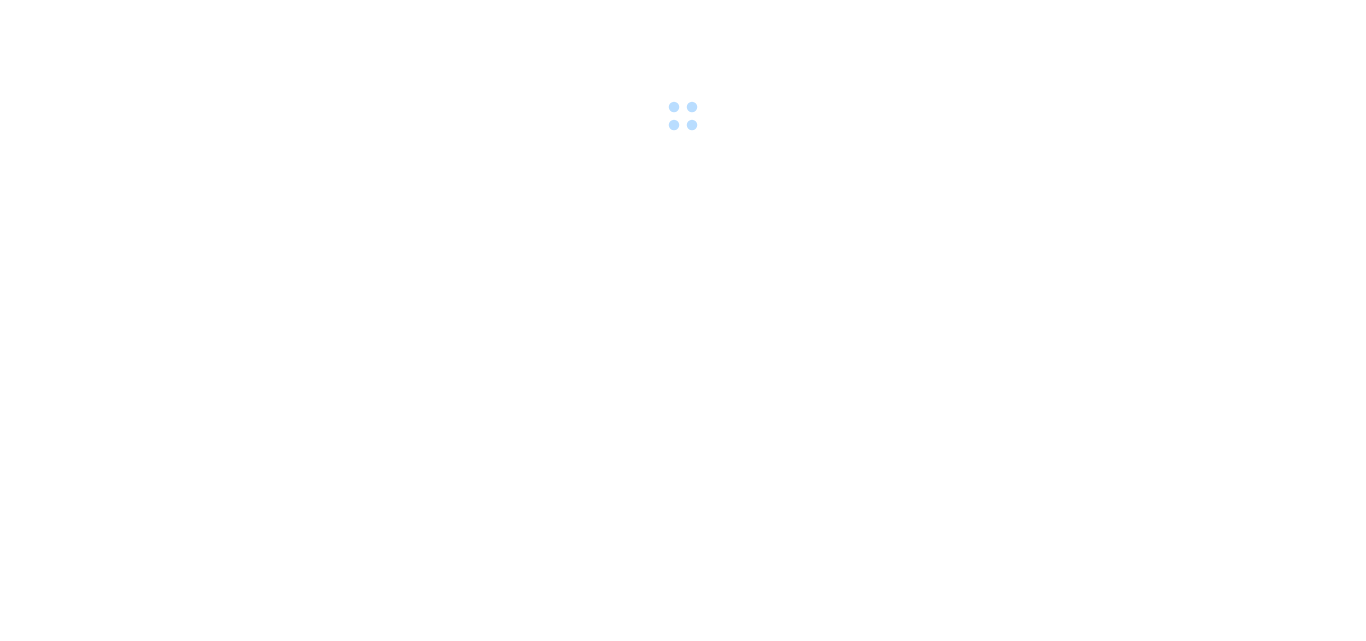 scroll, scrollTop: 0, scrollLeft: 0, axis: both 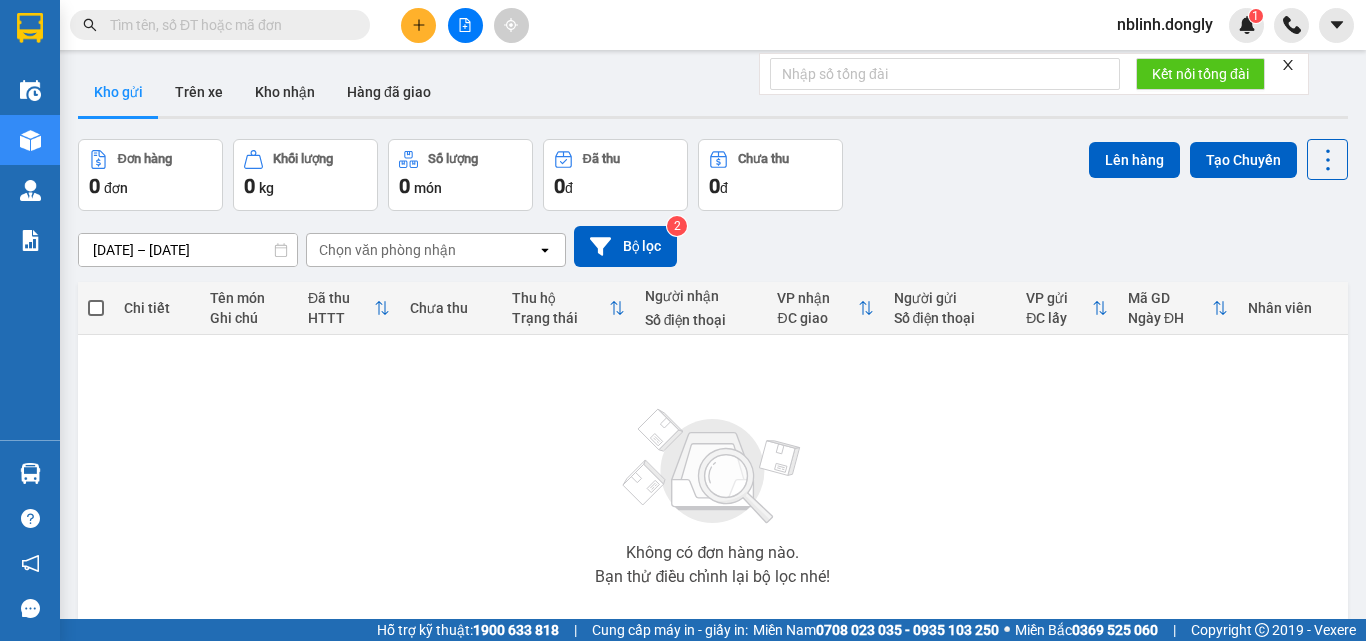 drag, startPoint x: 658, startPoint y: 313, endPoint x: 876, endPoint y: 247, distance: 227.77182 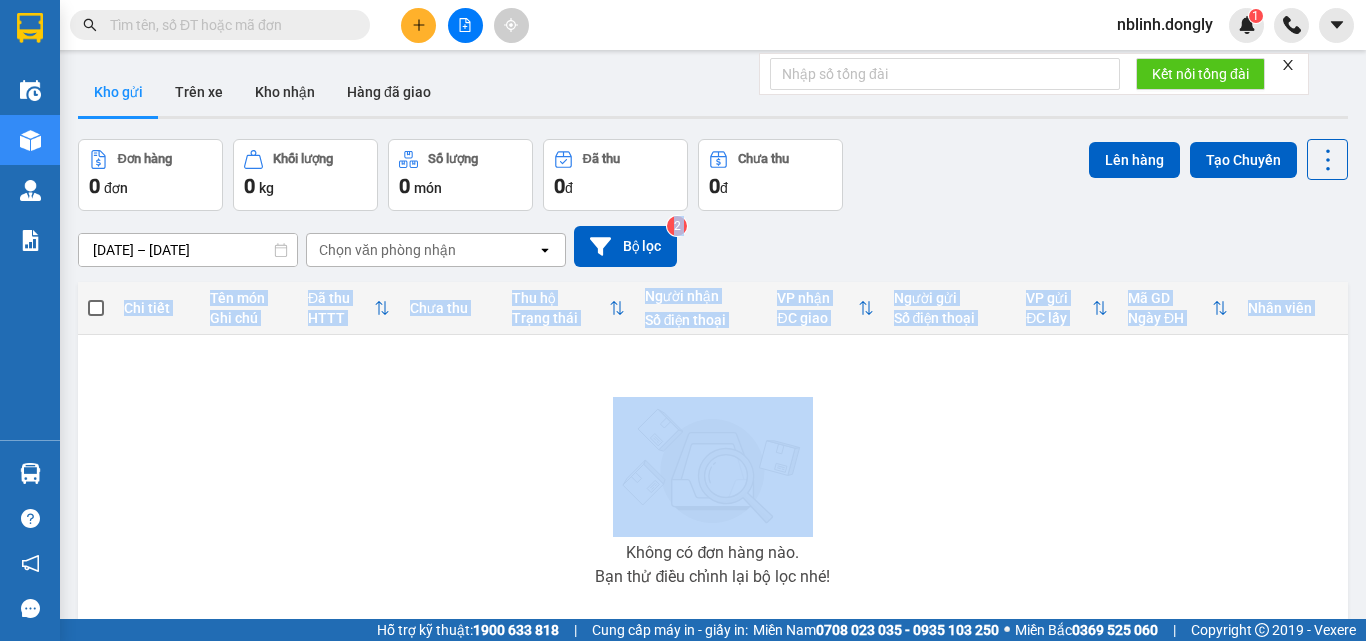 drag, startPoint x: 876, startPoint y: 247, endPoint x: 1085, endPoint y: 281, distance: 211.7475 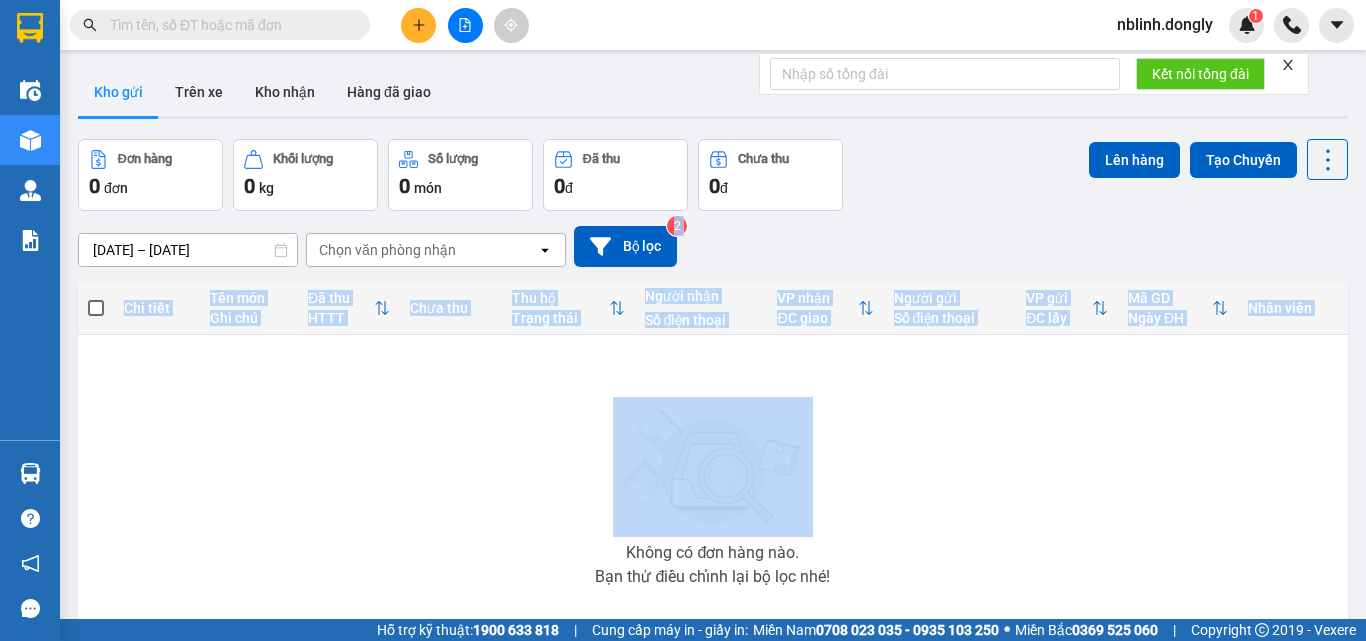click on "ver  1.8.137 Kho gửi Trên xe [PERSON_NAME] Hàng đã [PERSON_NAME] hàng 0 đơn [PERSON_NAME] 0 kg Số [PERSON_NAME] 0 món Đã thu 0  [PERSON_NAME] thu 0  đ Lên hàng Tạo Chuyến [DATE] – [DATE] Press the down arrow key to interact with the calendar and select a date. Press the escape button to close the calendar. Selected date range is from [DATE] to [DATE]. Chọn văn [PERSON_NAME] open Bộ lọc 2 [PERSON_NAME] Tên món Ghi chú Đã thu HTTT Chưa thu Thu [PERSON_NAME] thái Người [PERSON_NAME] Số điện thoại [PERSON_NAME] ĐC [PERSON_NAME] Người gửi Số điện thoại VP gửi ĐC lấy Mã GD Ngày ĐH [PERSON_NAME] Không có đơn hàng nào. Bạn thử điều [PERSON_NAME] bộ lọc nhé! 10 / trang open Đang tải dữ liệu" at bounding box center [713, 390] 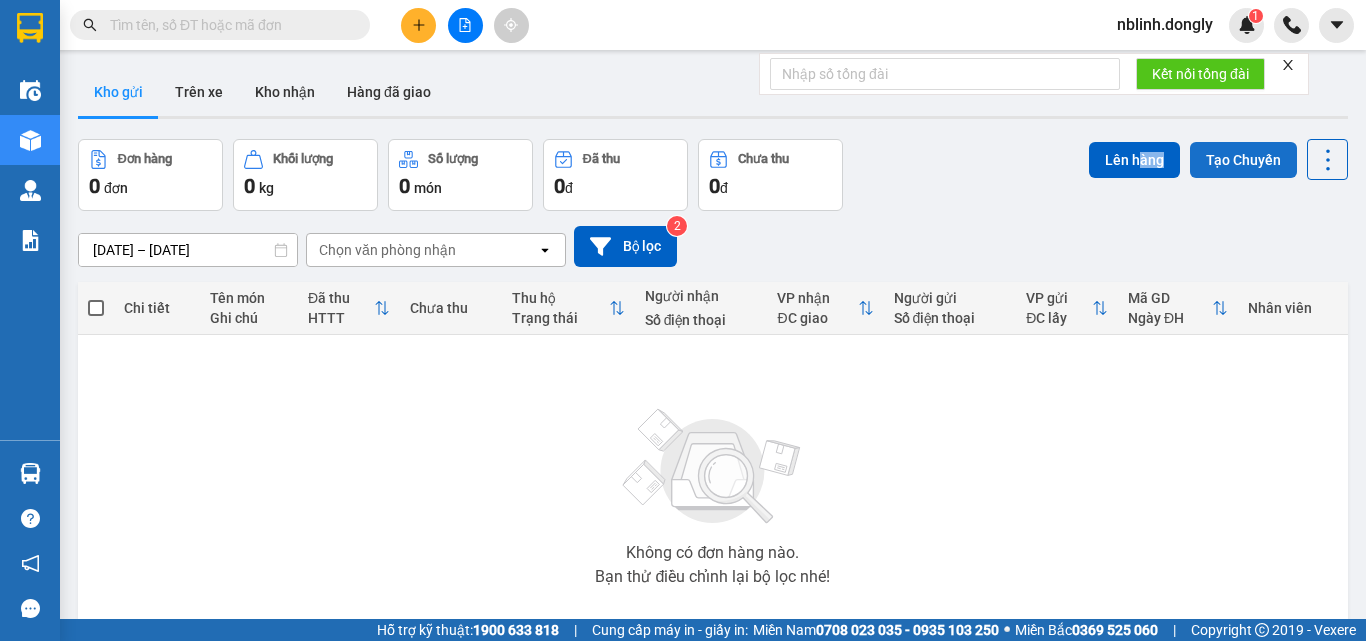 drag, startPoint x: 1131, startPoint y: 135, endPoint x: 1212, endPoint y: 145, distance: 81.61495 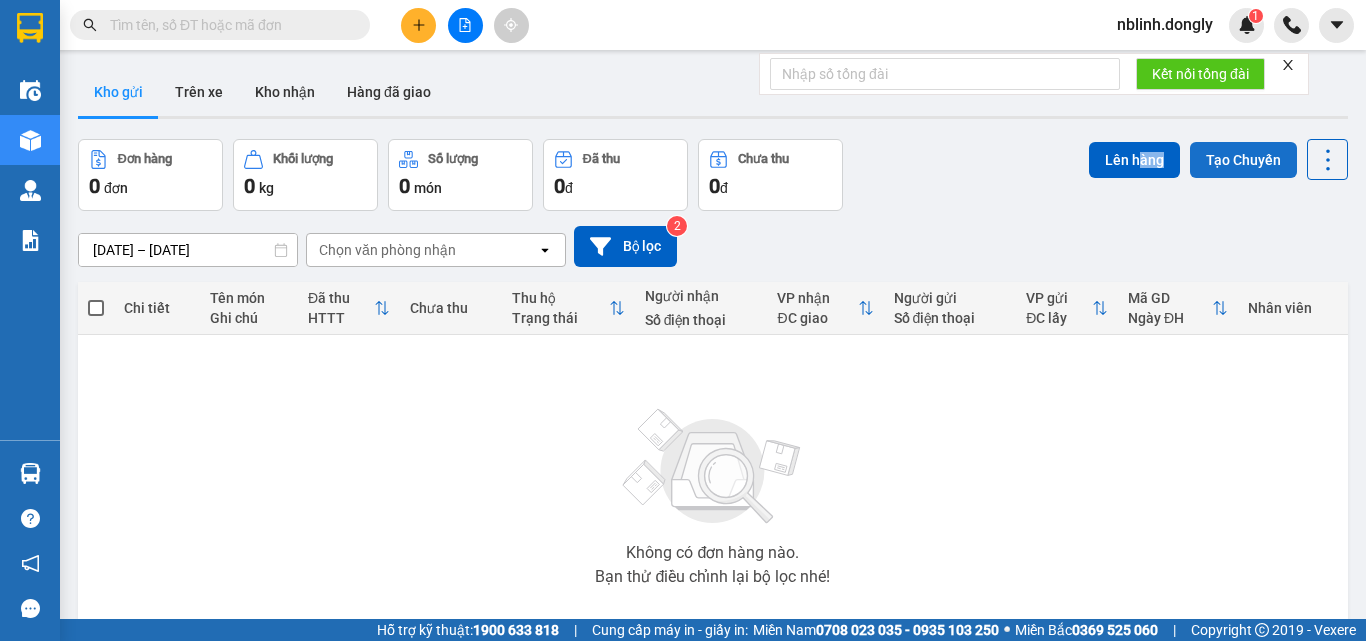 click on "ver  1.8.137 Kho gửi Trên xe [PERSON_NAME] Hàng đã [PERSON_NAME] hàng 0 đơn [PERSON_NAME] 0 kg Số [PERSON_NAME] 0 món Đã thu 0  [PERSON_NAME] thu 0  đ Lên hàng Tạo Chuyến [DATE] – [DATE] Press the down arrow key to interact with the calendar and select a date. Press the escape button to close the calendar. Selected date range is from [DATE] to [DATE]. Chọn văn [PERSON_NAME] open Bộ lọc 2 [PERSON_NAME] Tên món Ghi chú Đã thu HTTT Chưa thu Thu [PERSON_NAME] thái Người [PERSON_NAME] Số điện thoại [PERSON_NAME] ĐC [PERSON_NAME] Người gửi Số điện thoại VP gửi ĐC lấy Mã GD Ngày ĐH [PERSON_NAME] Không có đơn hàng nào. Bạn thử điều [PERSON_NAME] bộ lọc nhé! 10 / trang open Đang tải dữ liệu" at bounding box center [713, 390] 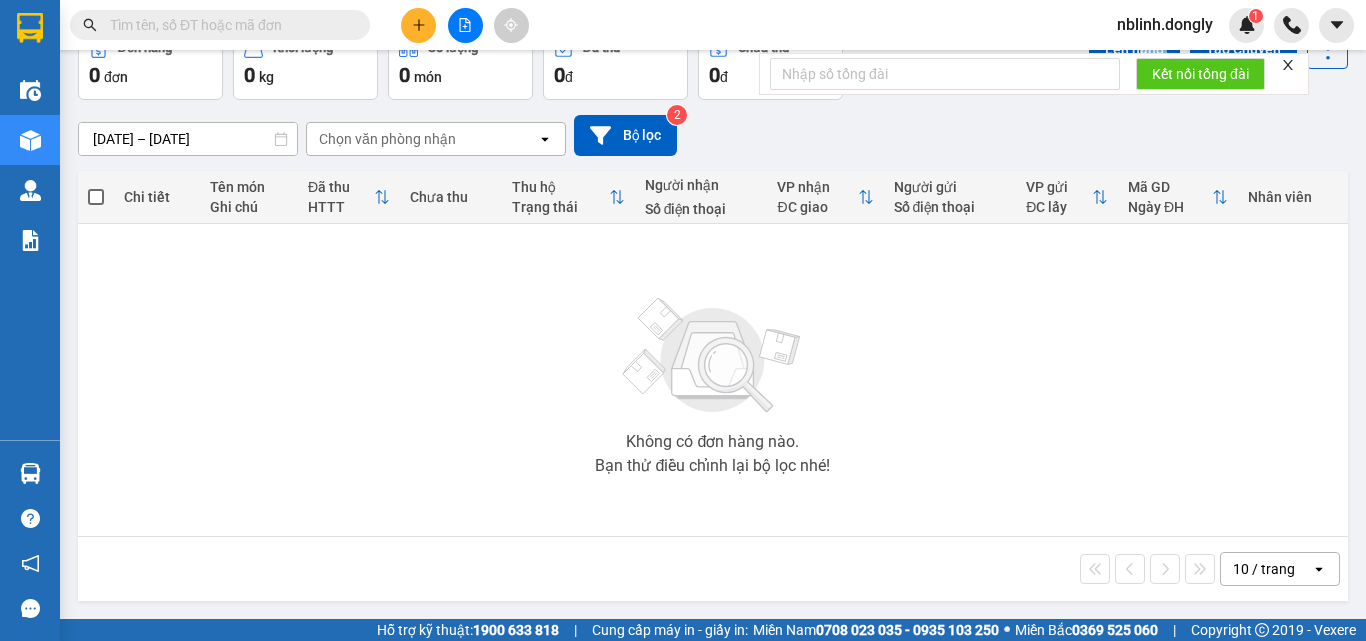 scroll, scrollTop: 0, scrollLeft: 0, axis: both 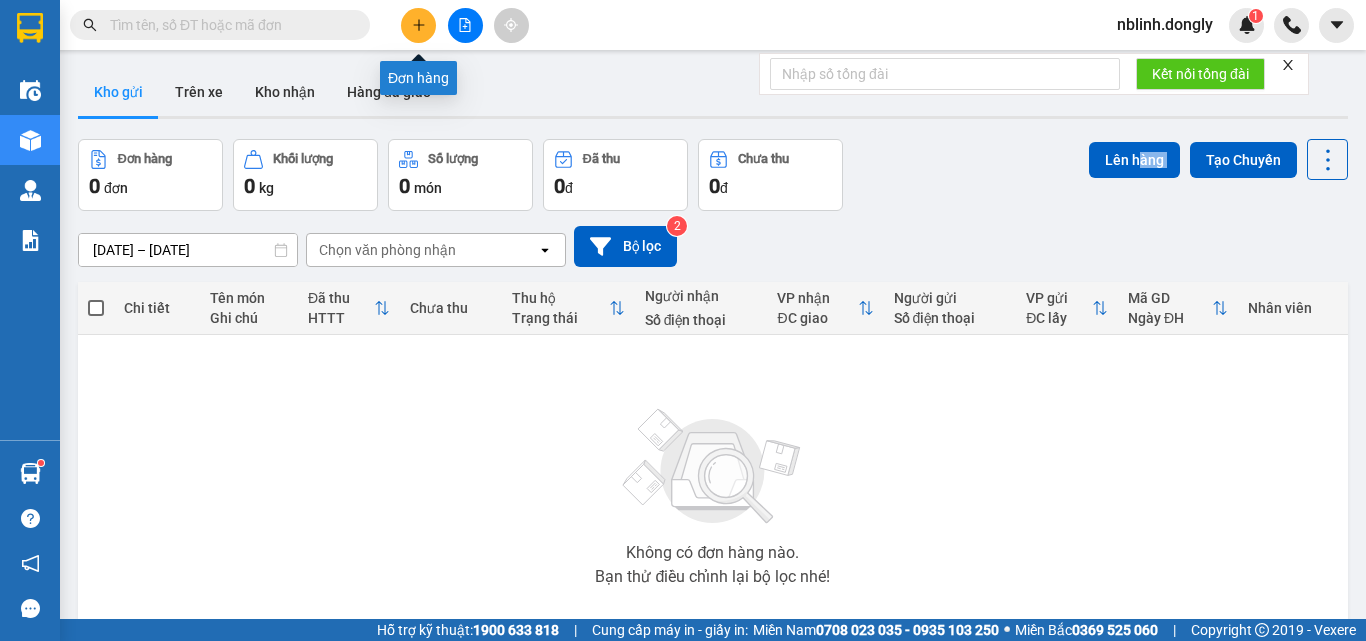 click 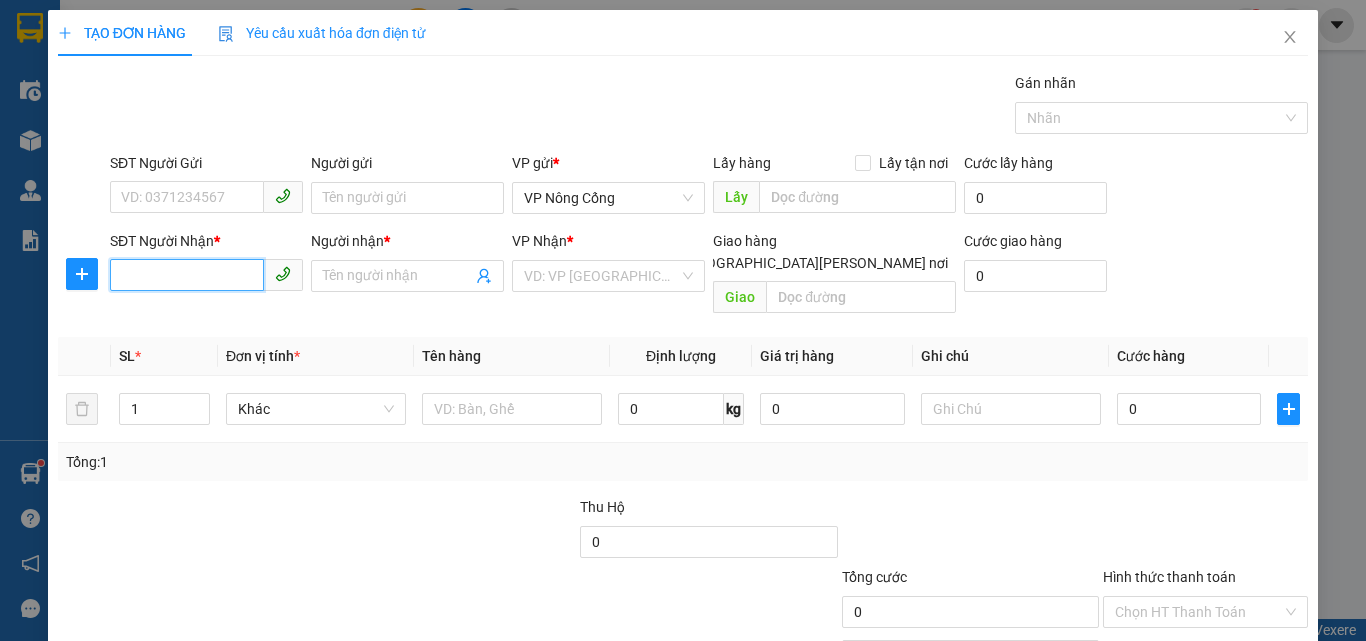 click on "SĐT Người Nhận  *" at bounding box center [187, 275] 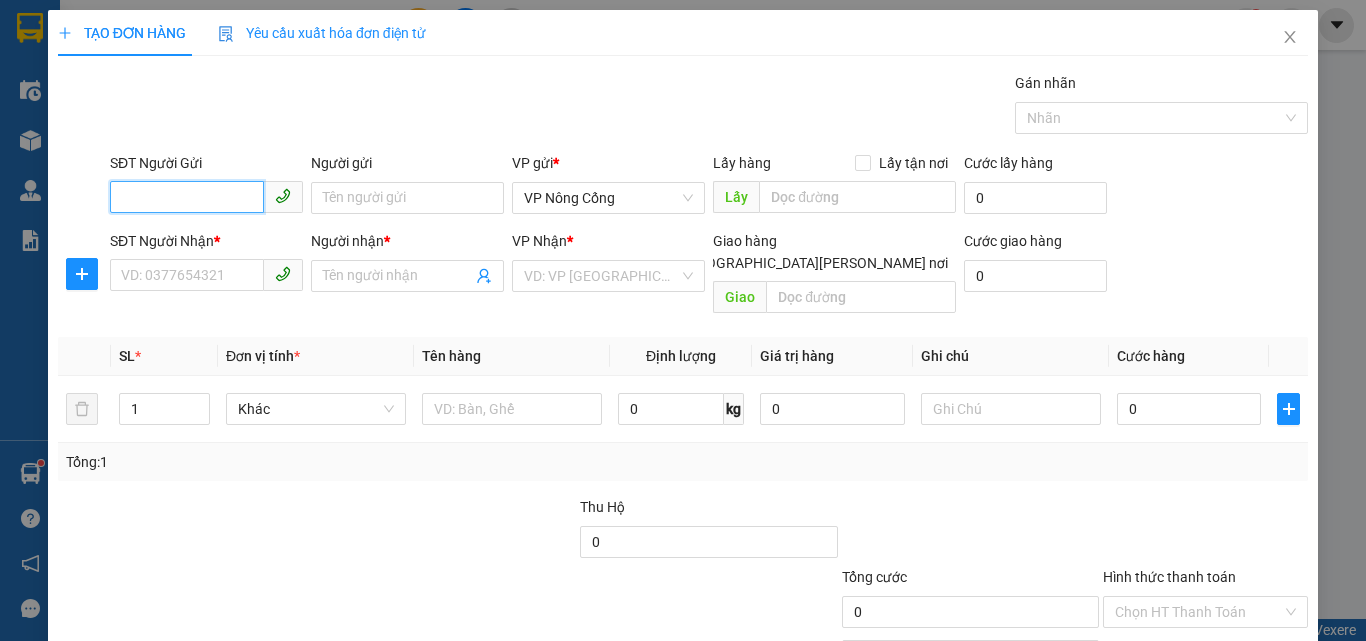 click on "SĐT Người Gửi" at bounding box center (187, 197) 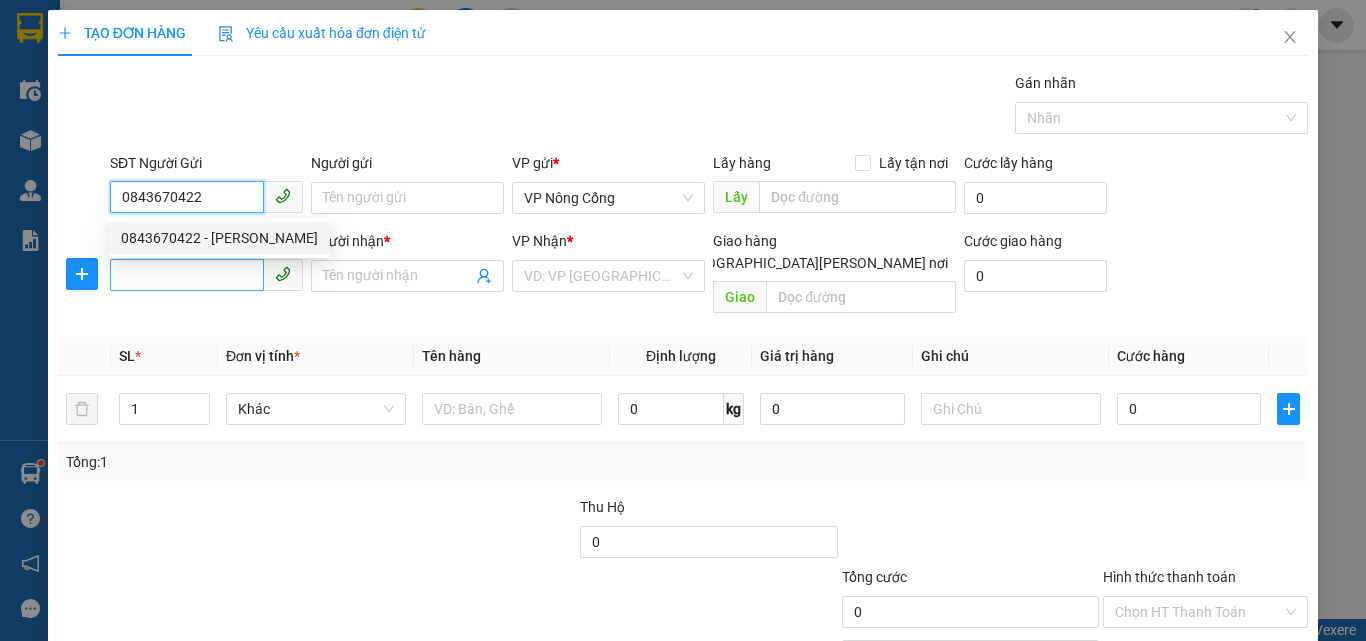 type on "0843670422" 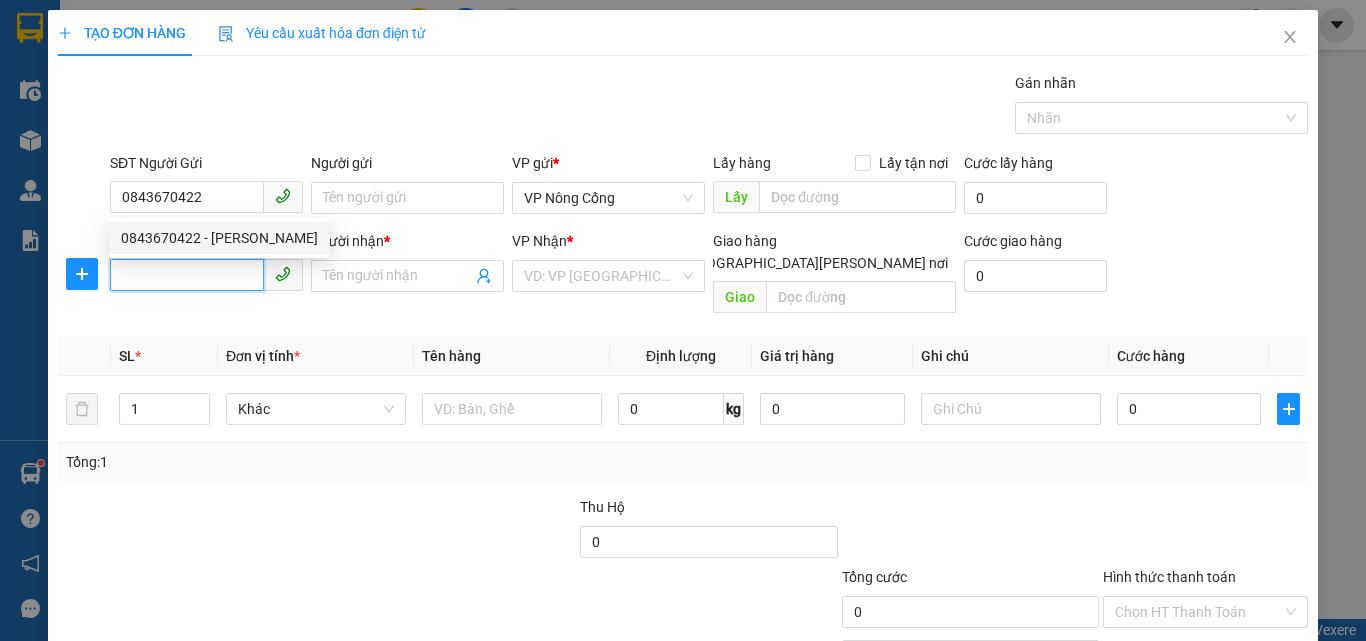click on "SĐT Người Nhận  *" at bounding box center (187, 275) 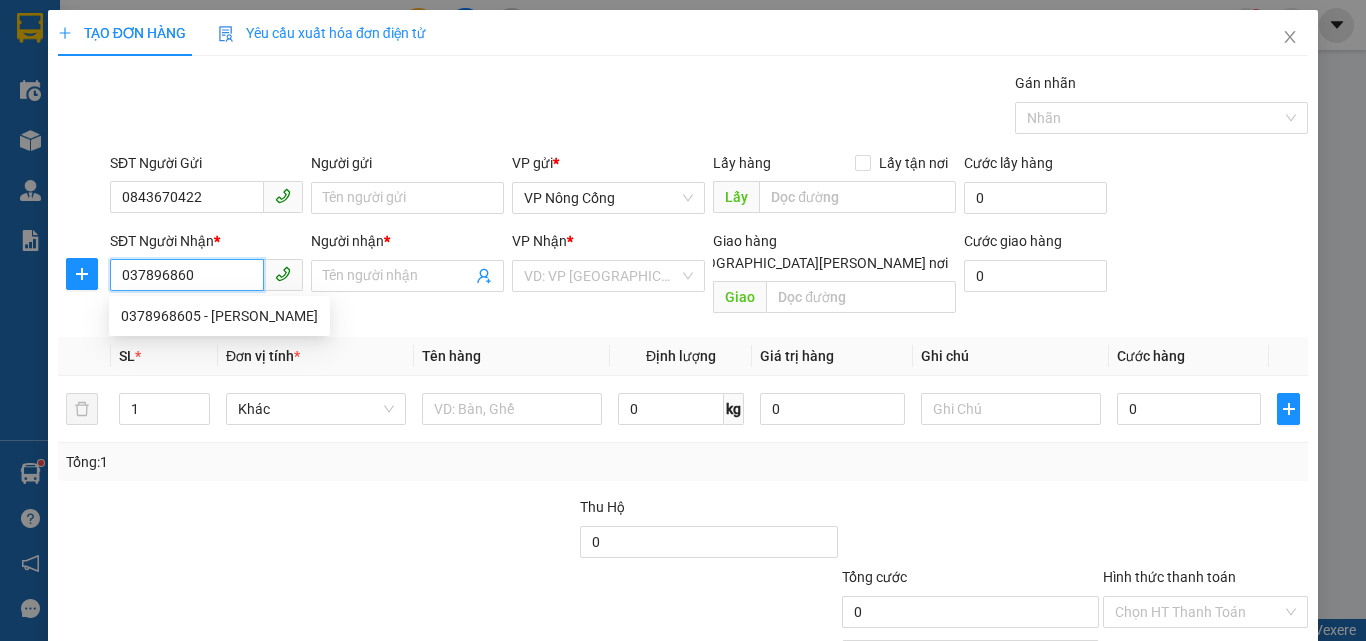 type on "0378968605" 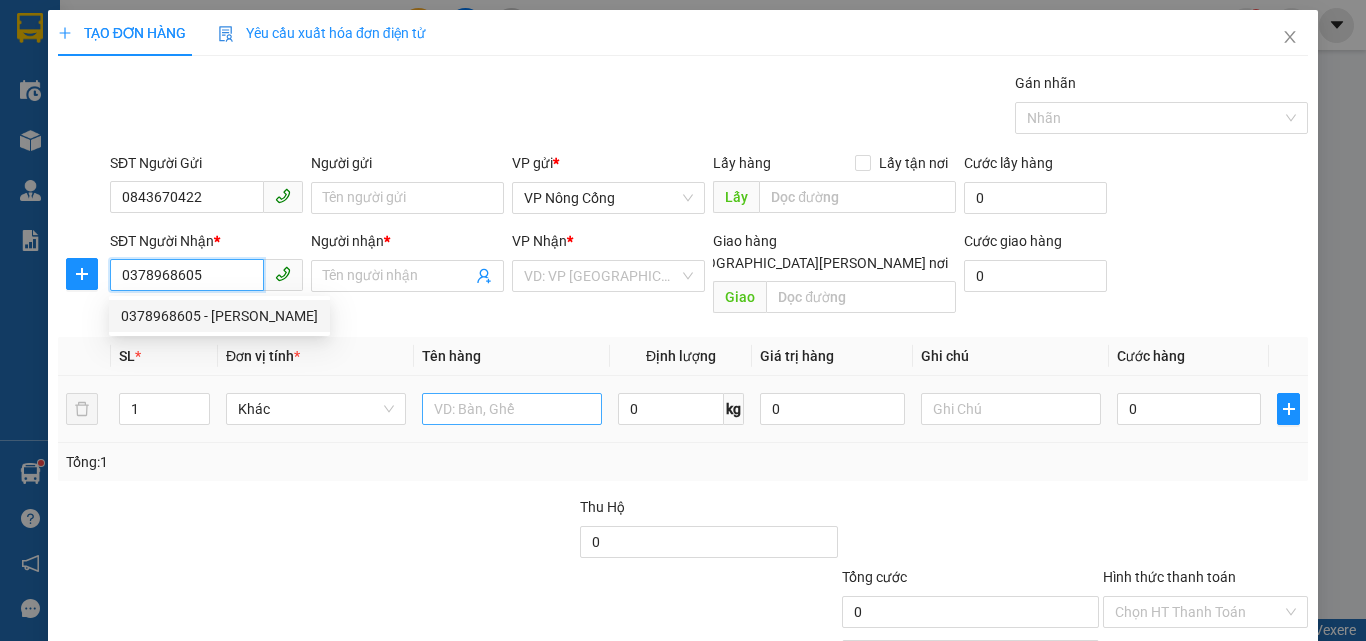 drag, startPoint x: 144, startPoint y: 316, endPoint x: 457, endPoint y: 379, distance: 319.2773 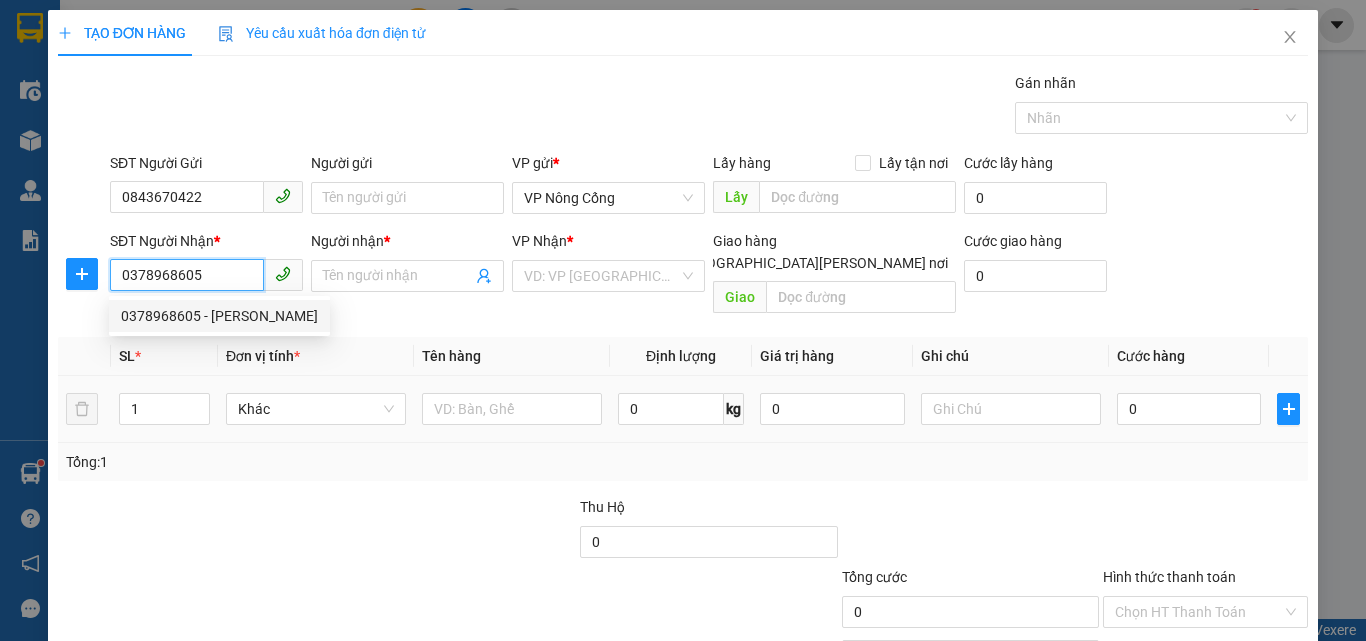 type on "Huy" 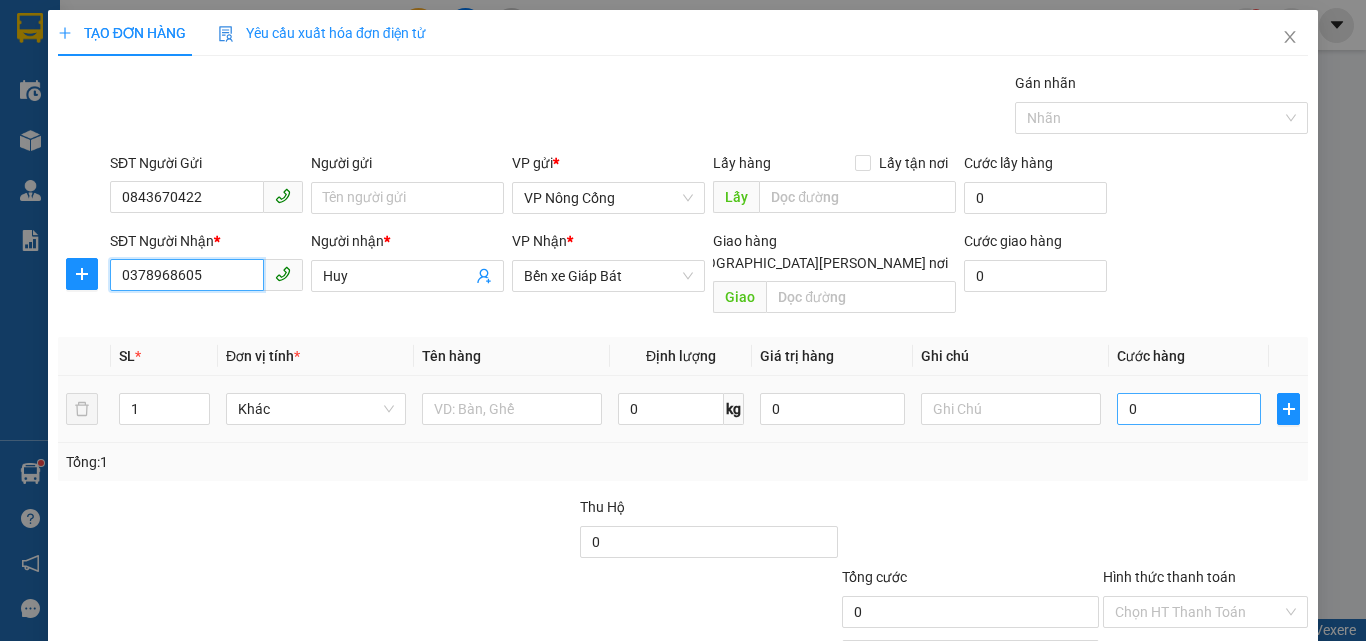 type on "0378968605" 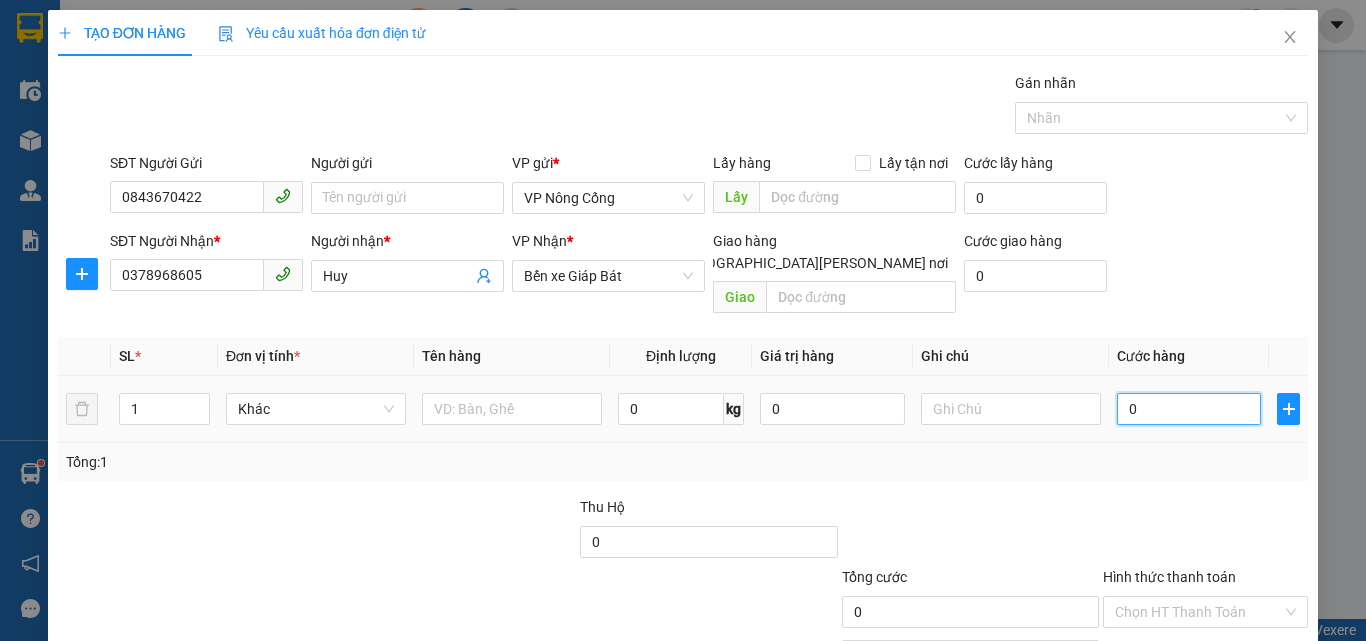 click on "0" at bounding box center [1189, 409] 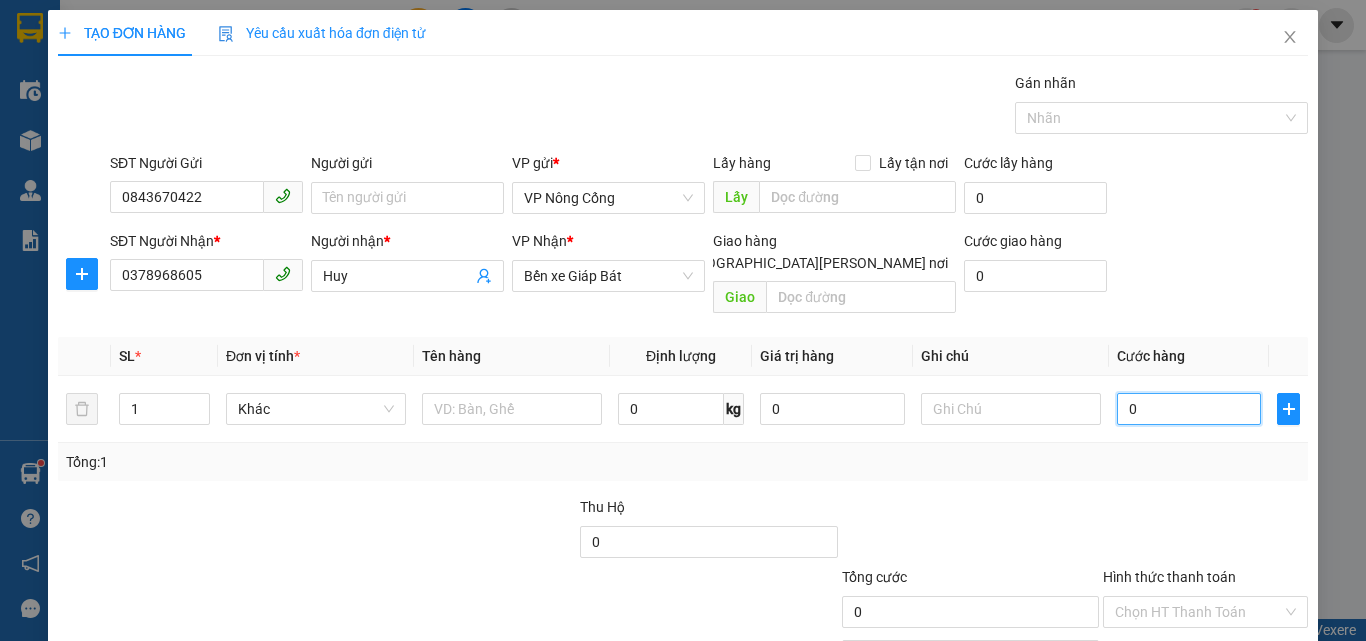 type on "4" 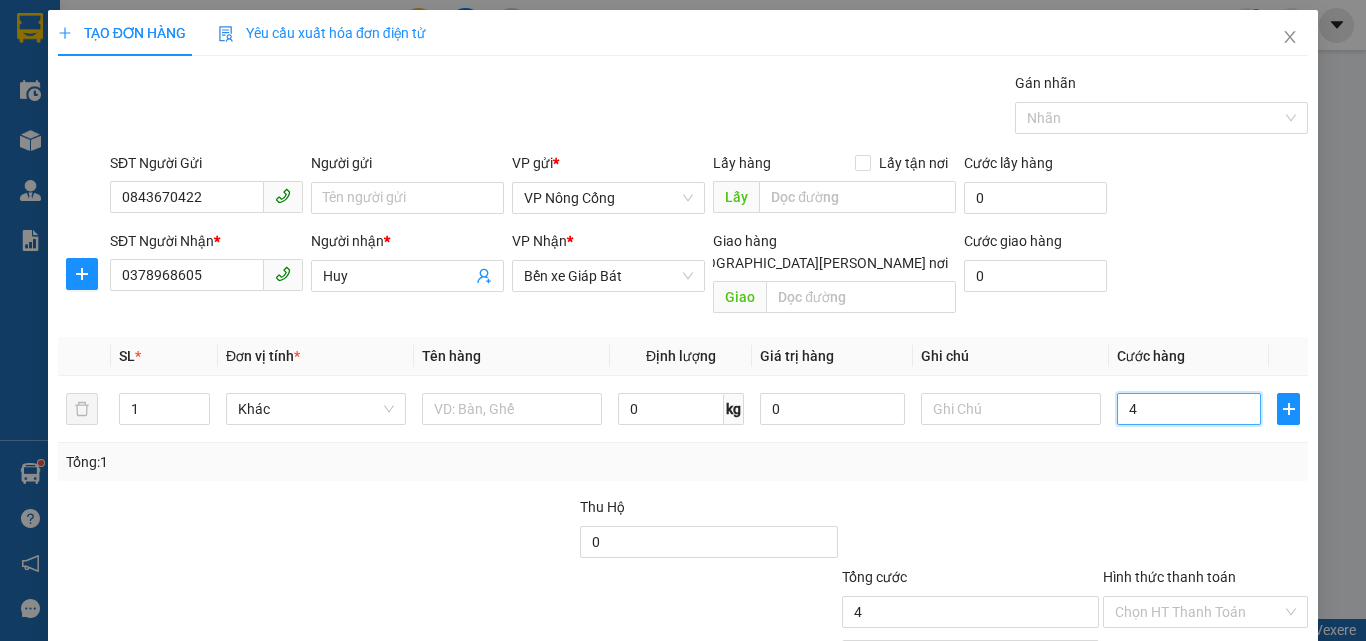 type on "40" 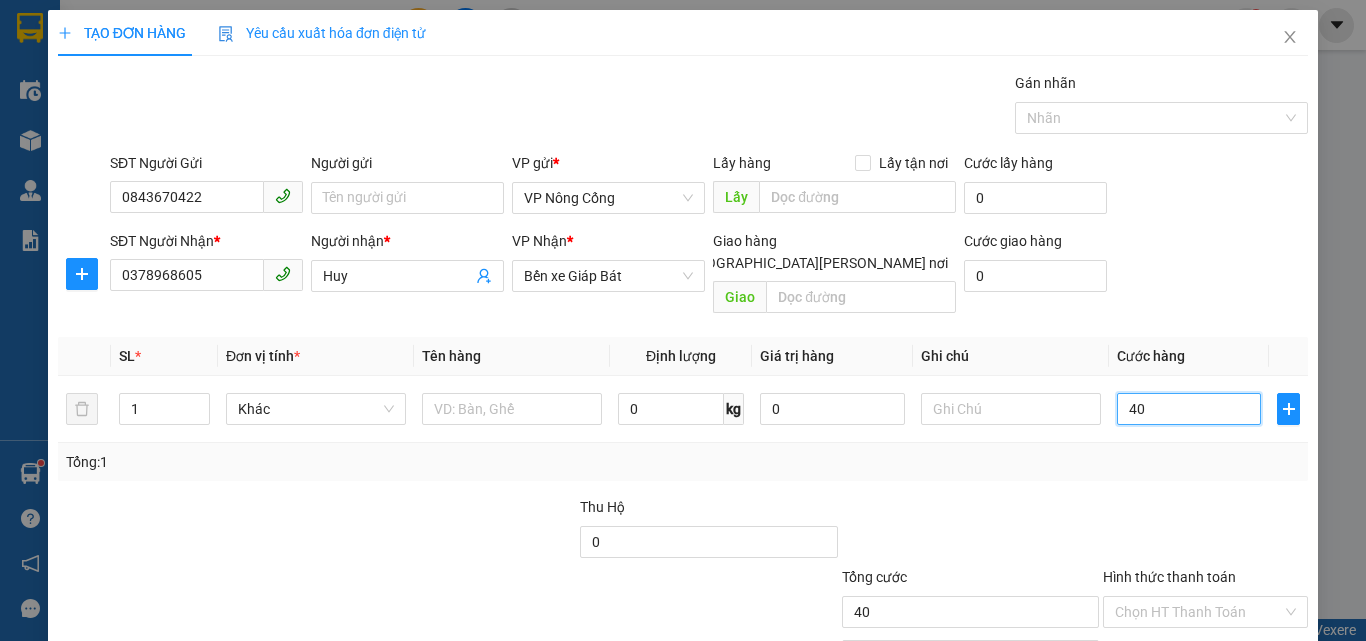 scroll, scrollTop: 99, scrollLeft: 0, axis: vertical 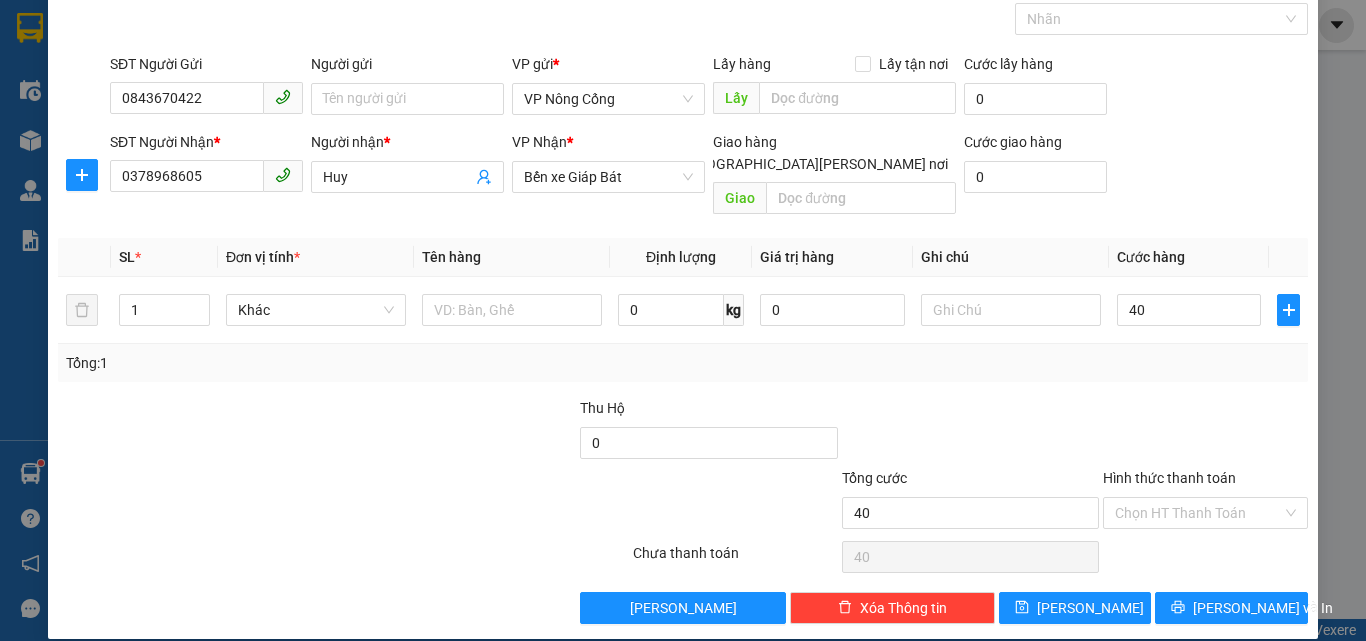 type on "40.000" 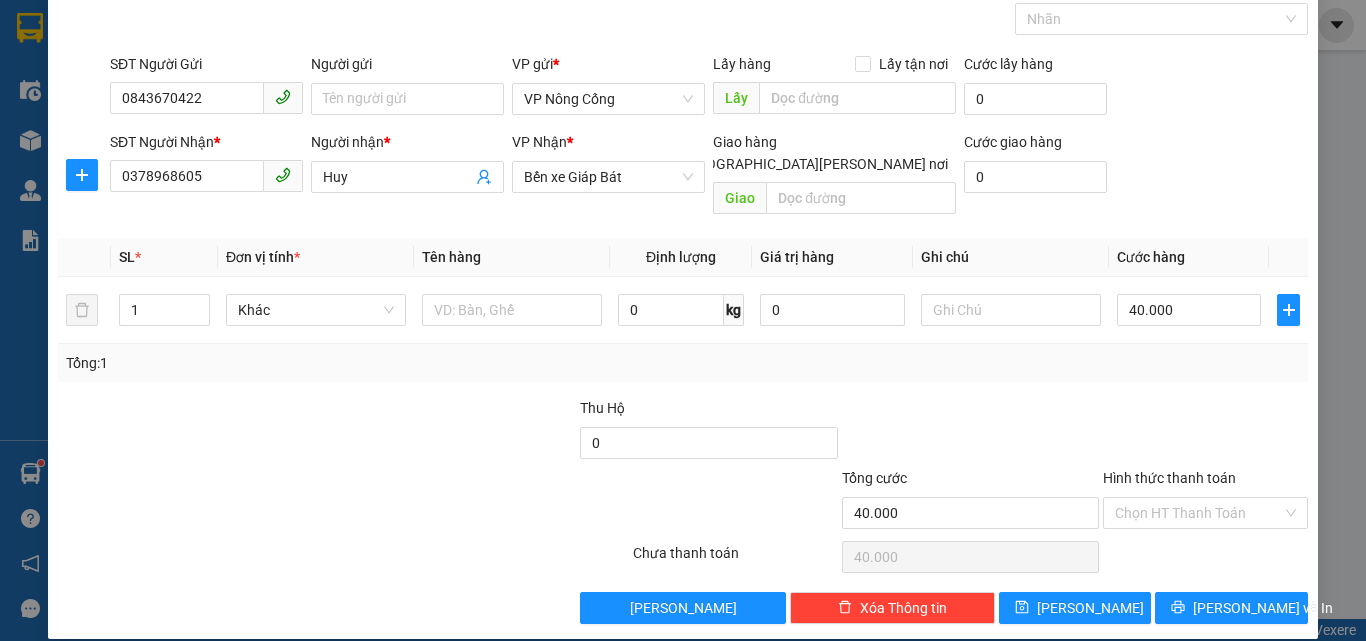 click on "Hình thức thanh toán" at bounding box center [1169, 478] 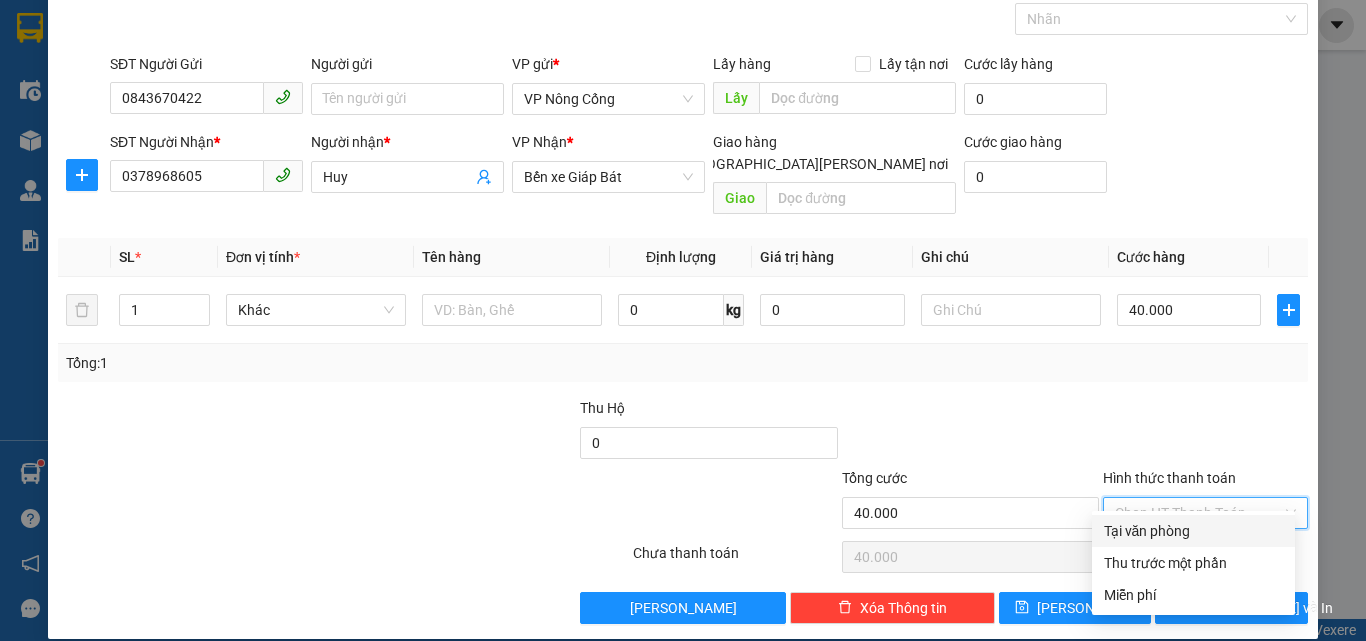click on "Tại văn phòng" at bounding box center [1193, 531] 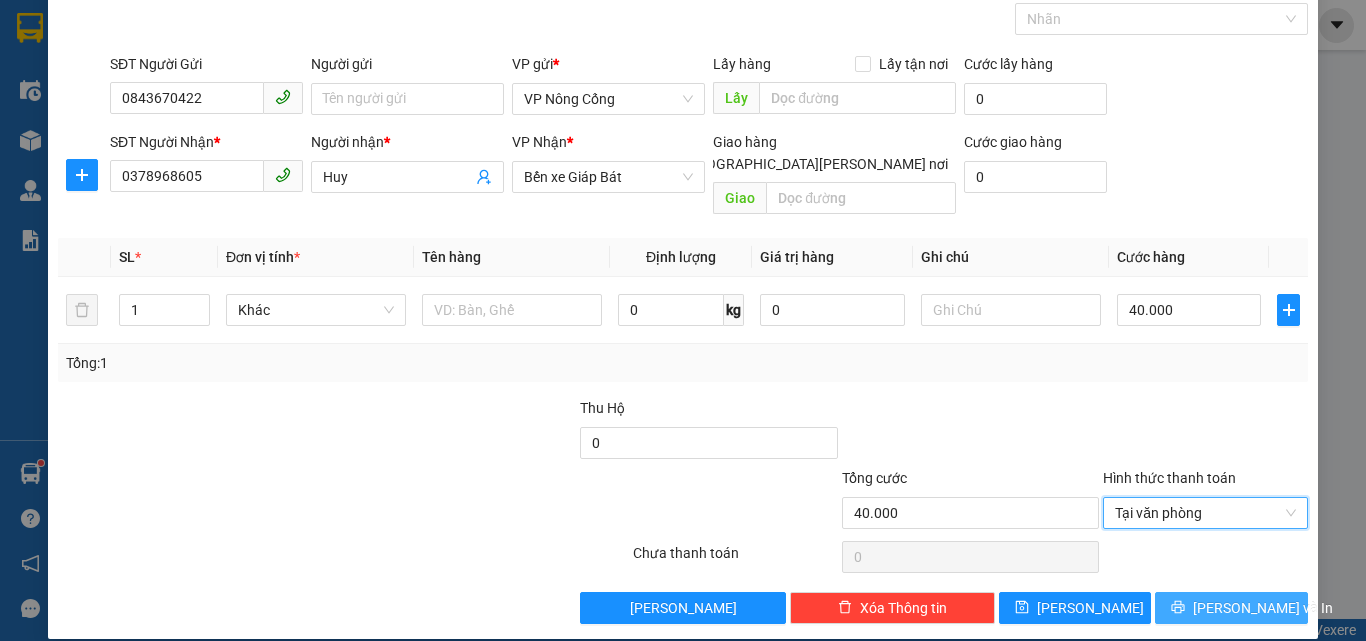 click on "[PERSON_NAME] và In" at bounding box center [1263, 608] 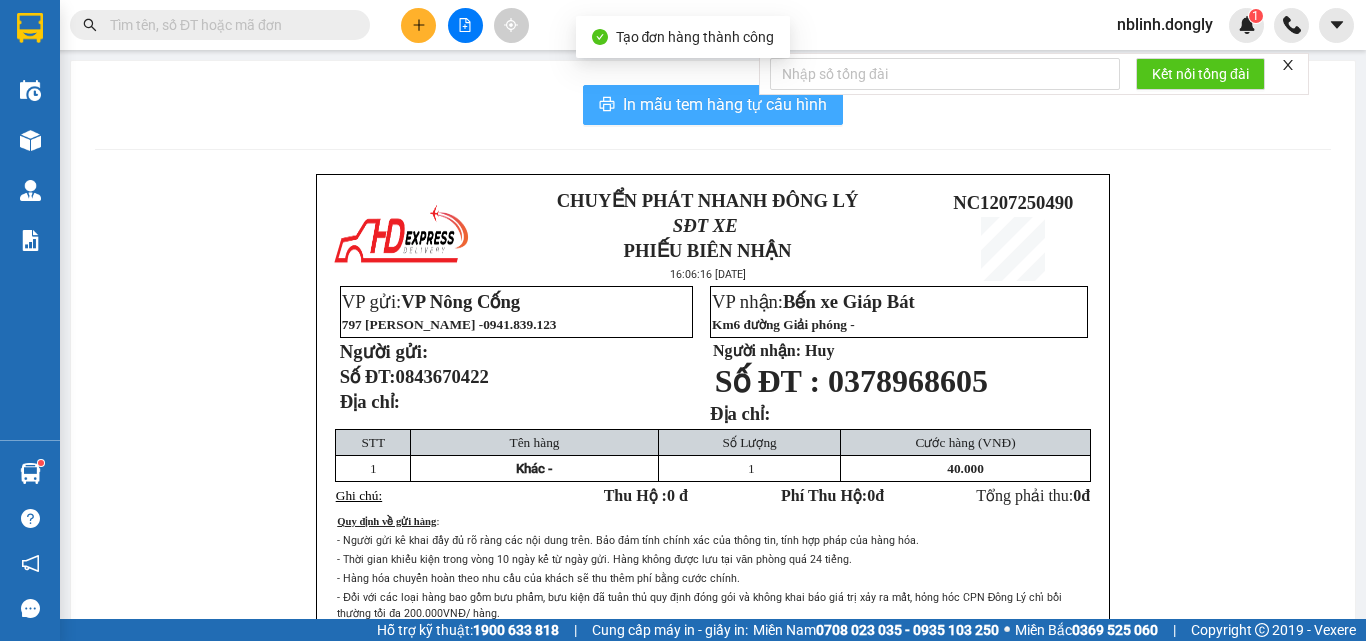 click on "In mẫu tem hàng tự cấu hình" at bounding box center (725, 104) 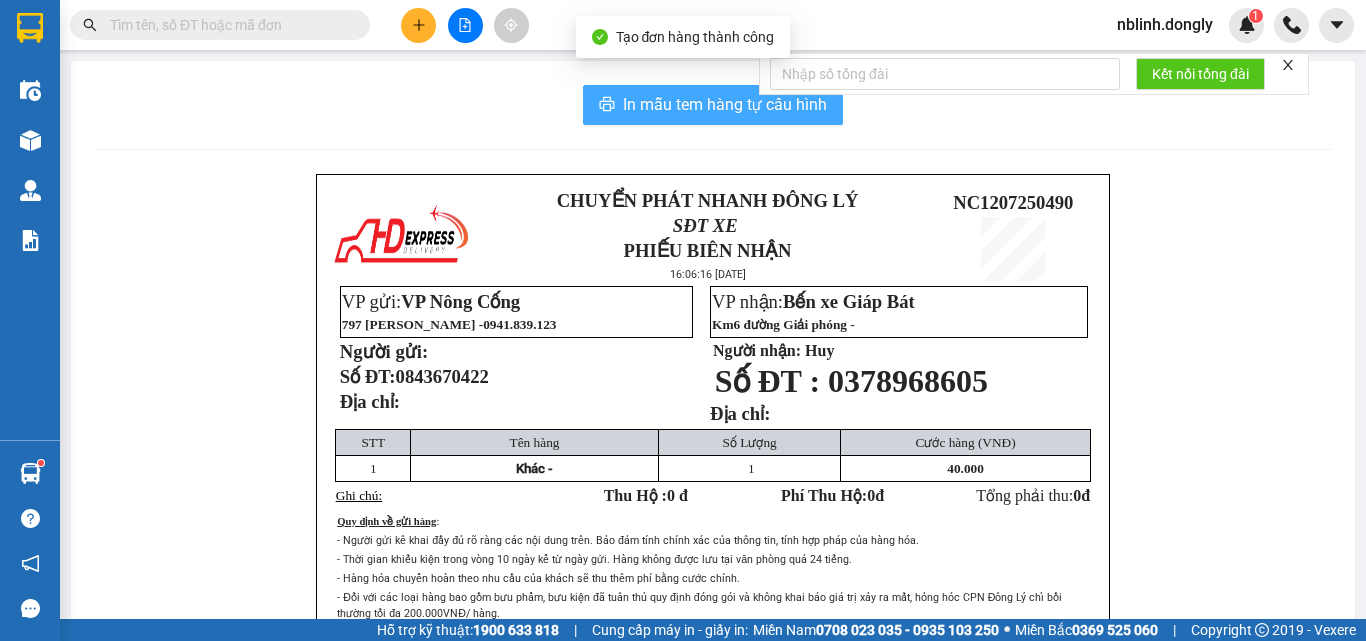 scroll, scrollTop: 0, scrollLeft: 0, axis: both 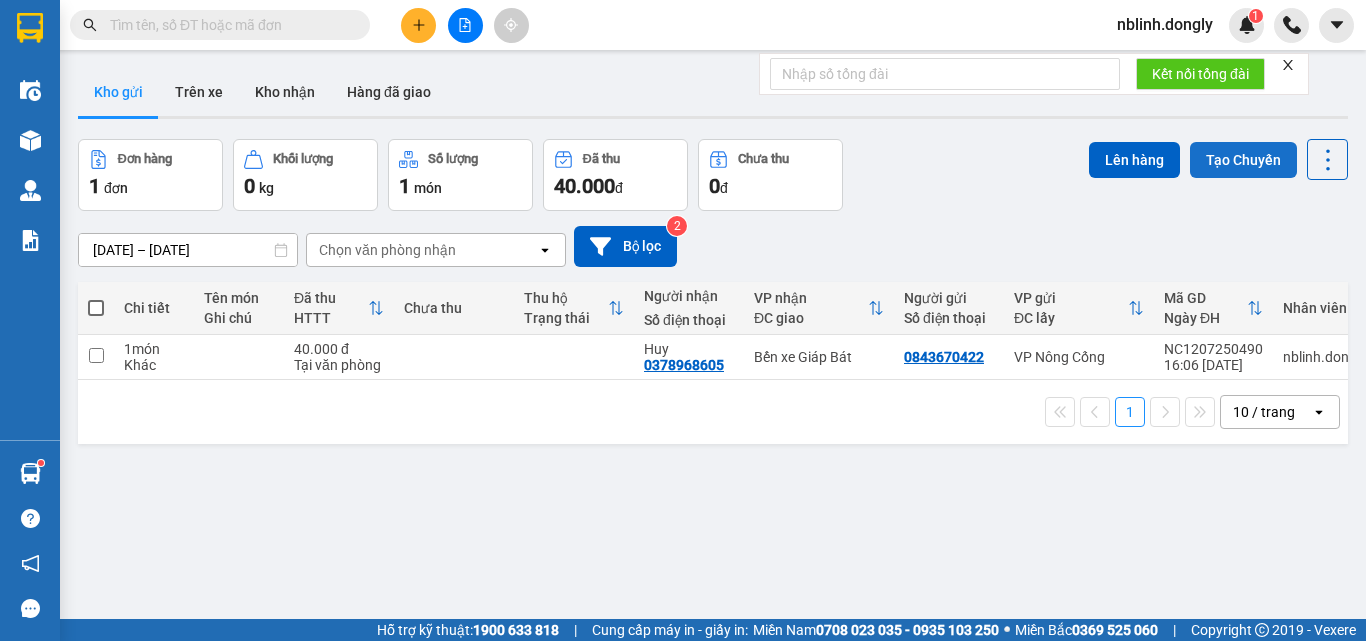 click on "Tạo Chuyến" at bounding box center [1243, 160] 